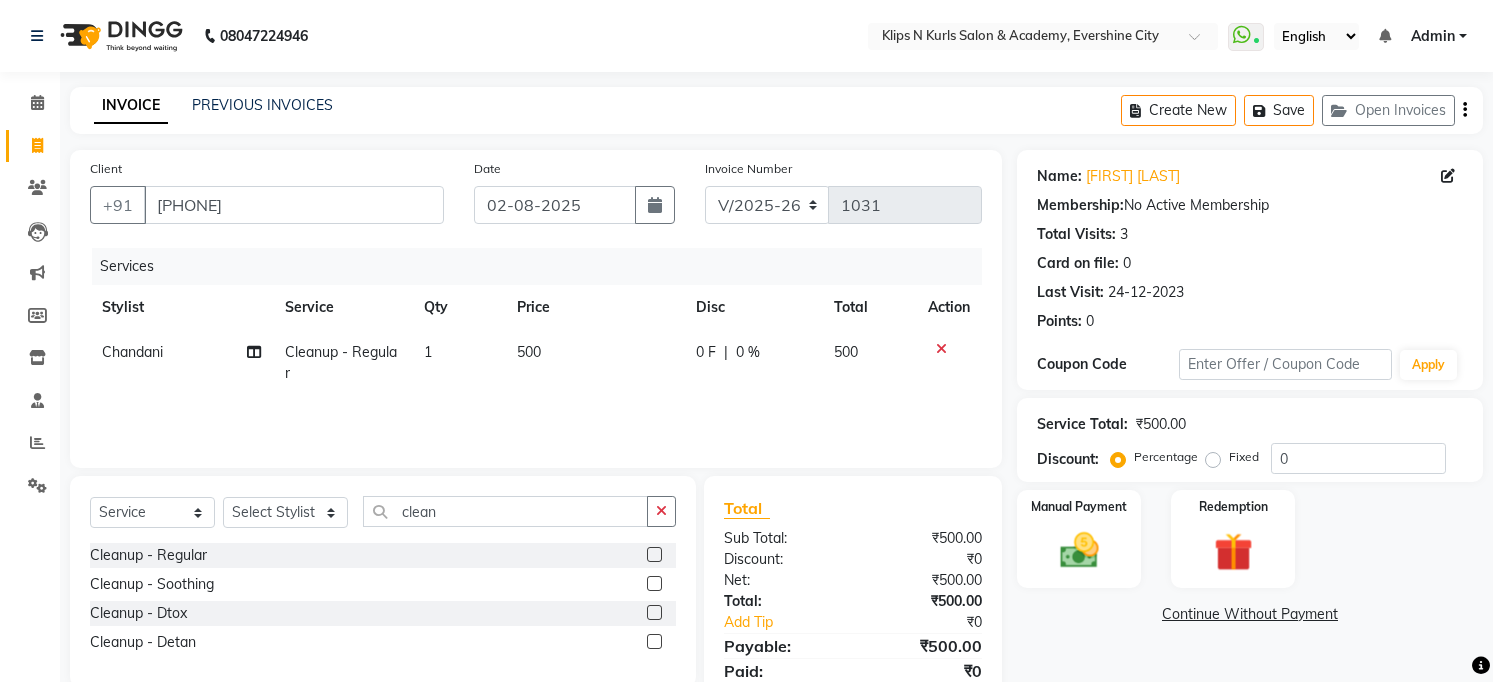 select on "124" 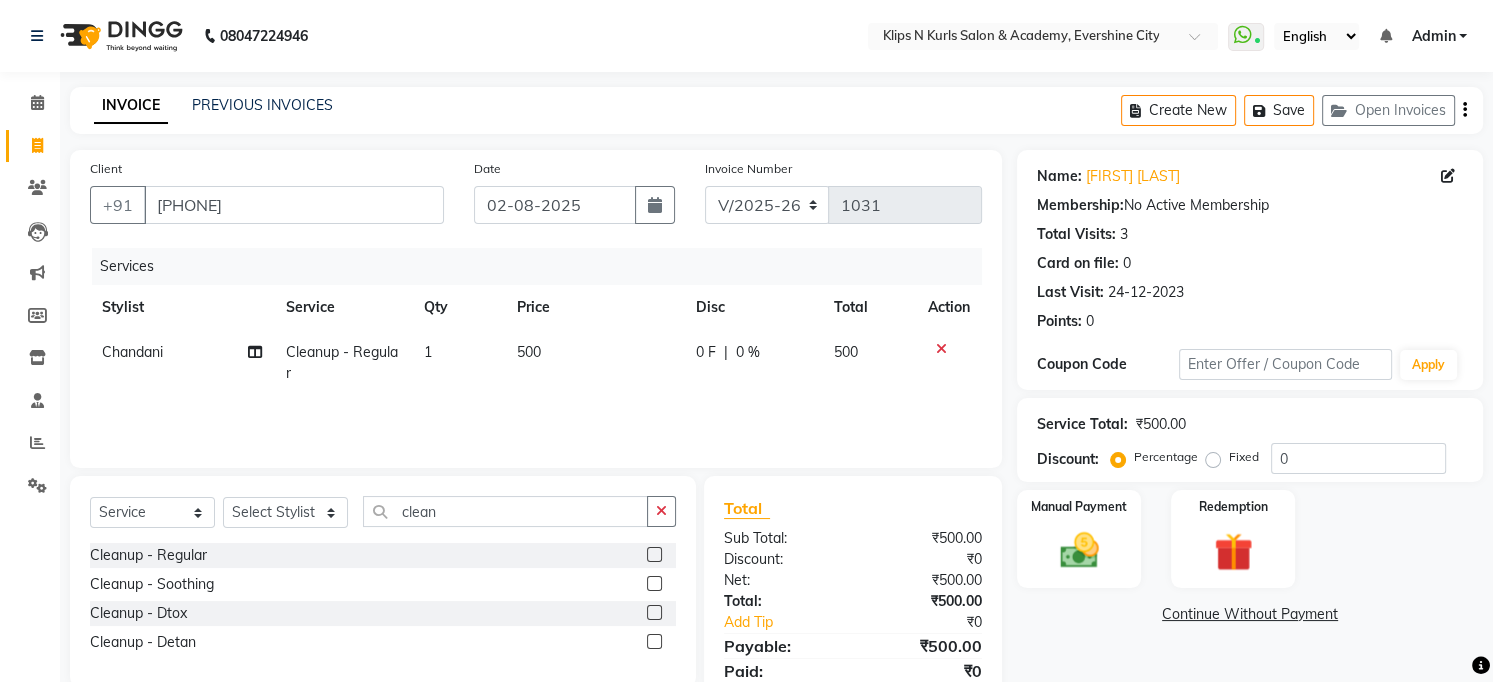 scroll, scrollTop: 0, scrollLeft: 0, axis: both 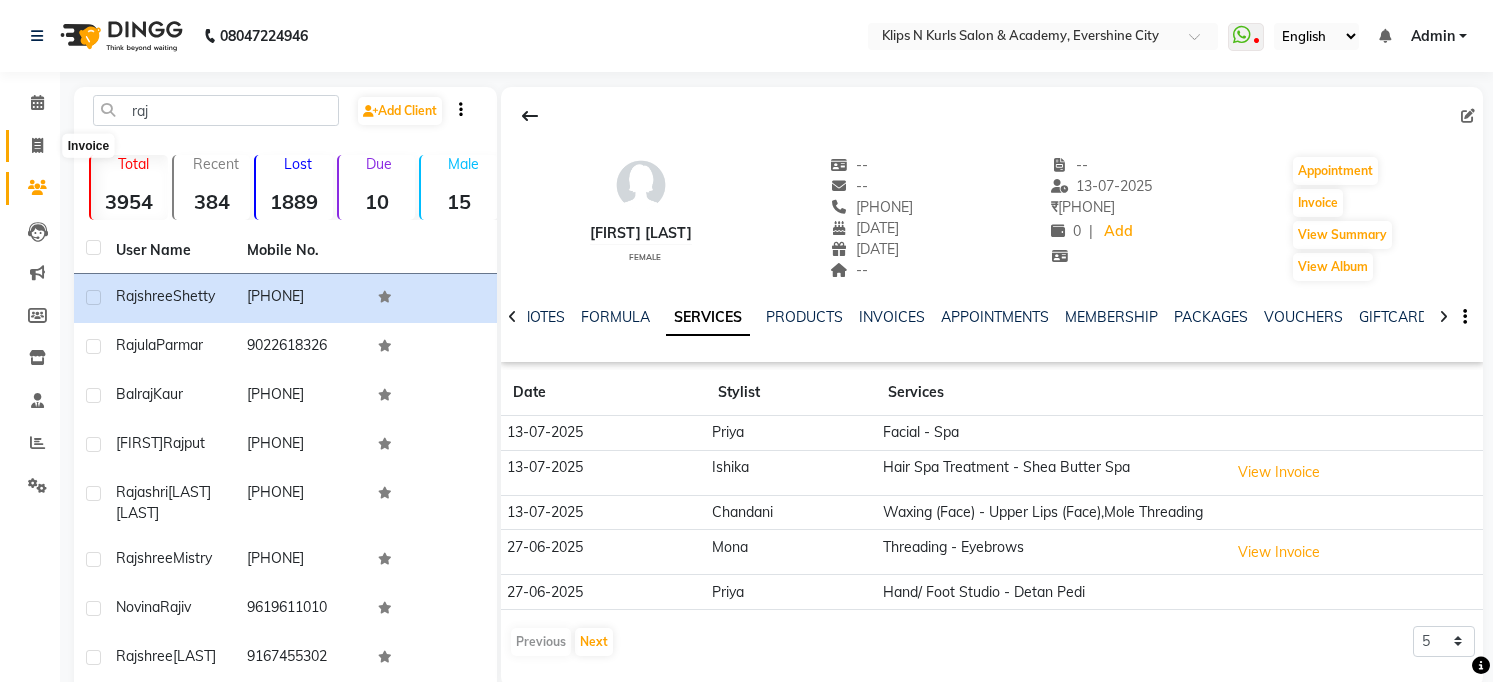 click 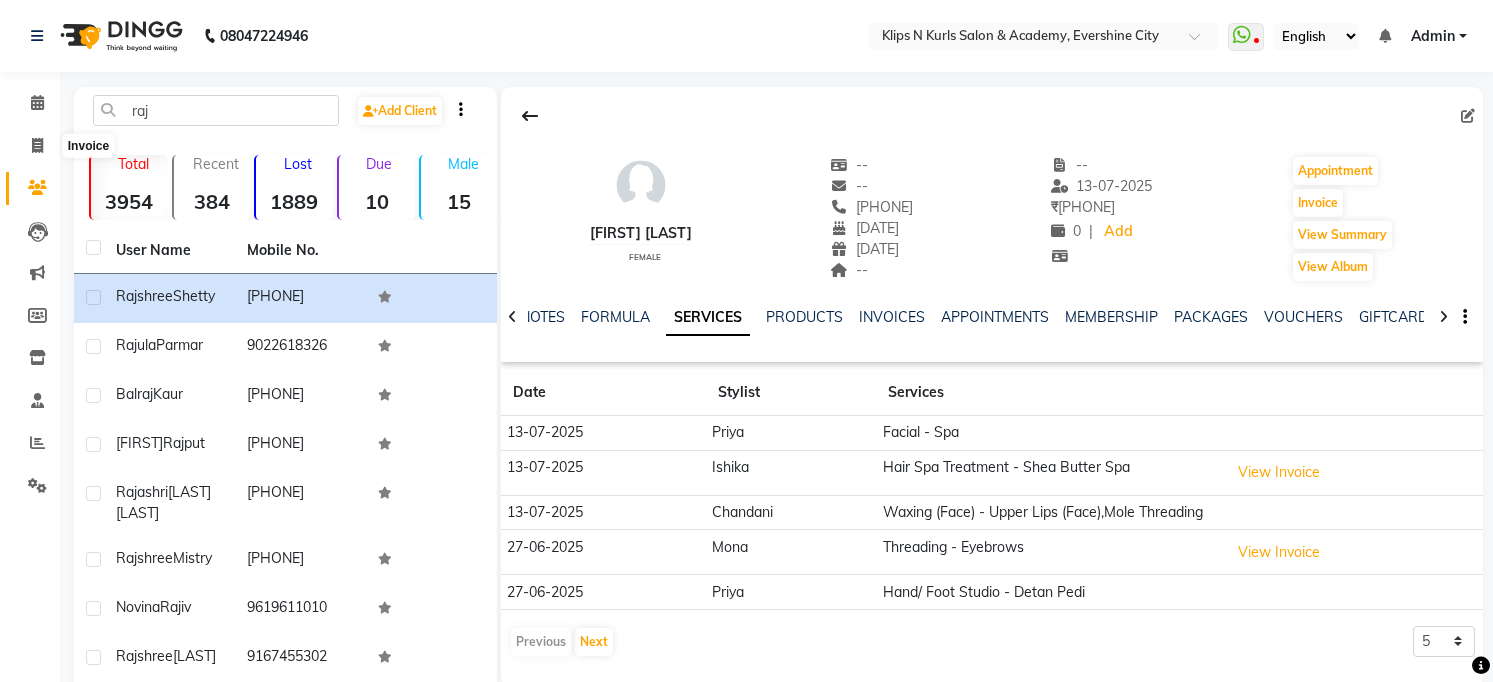 select on "124" 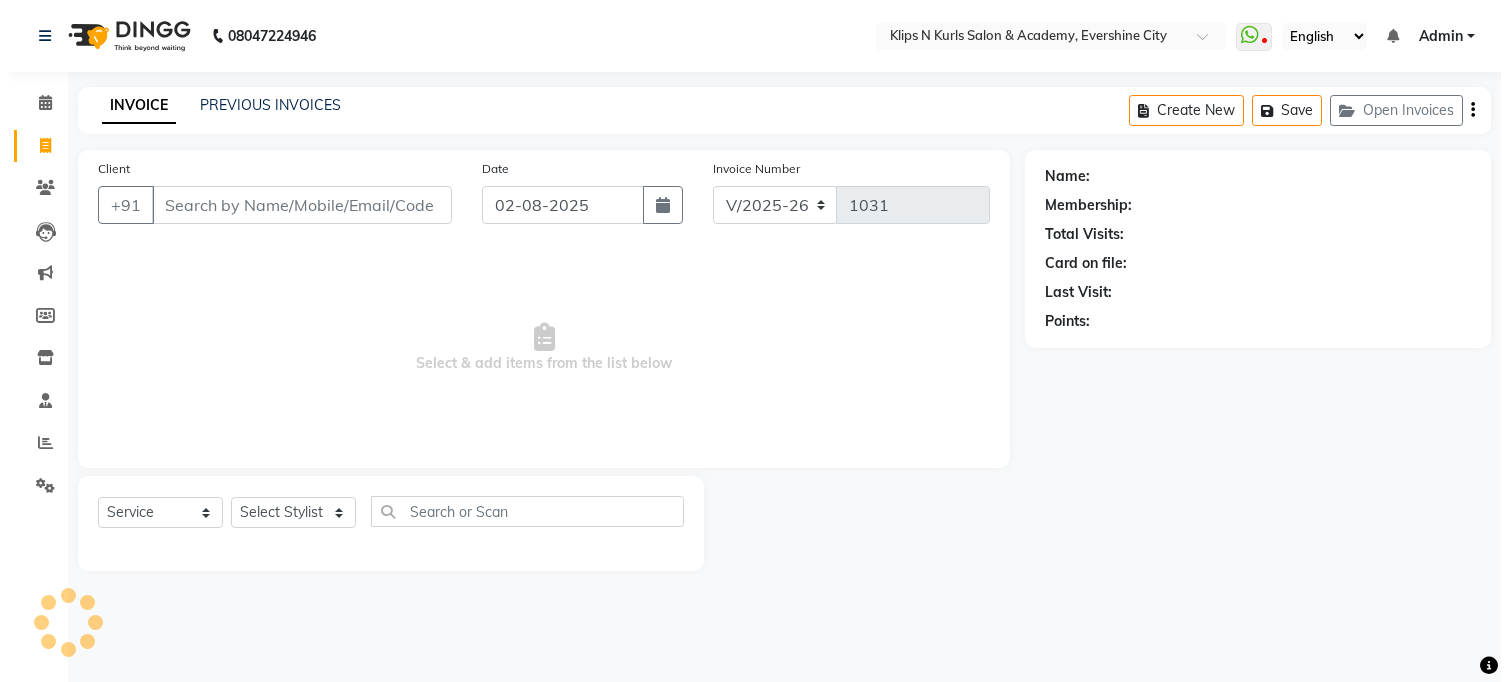 scroll, scrollTop: 0, scrollLeft: 0, axis: both 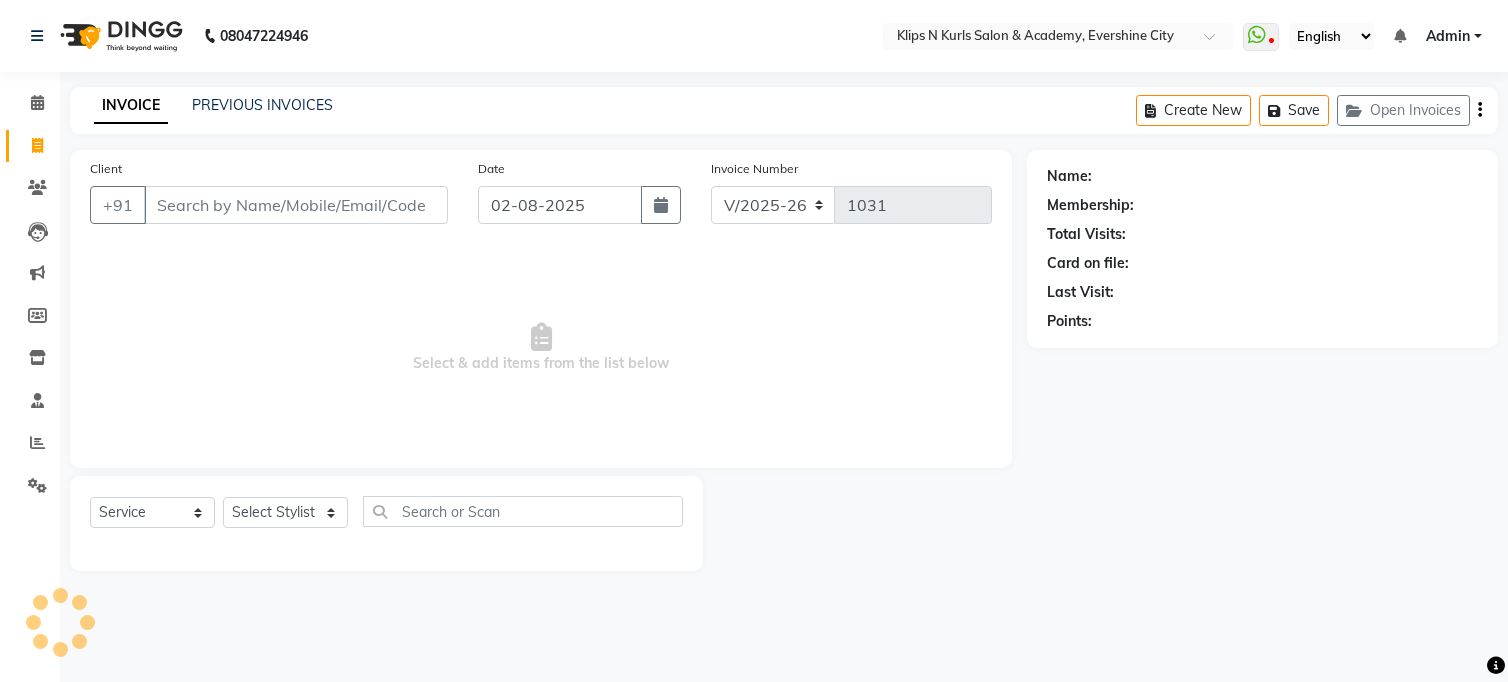 select on "3852" 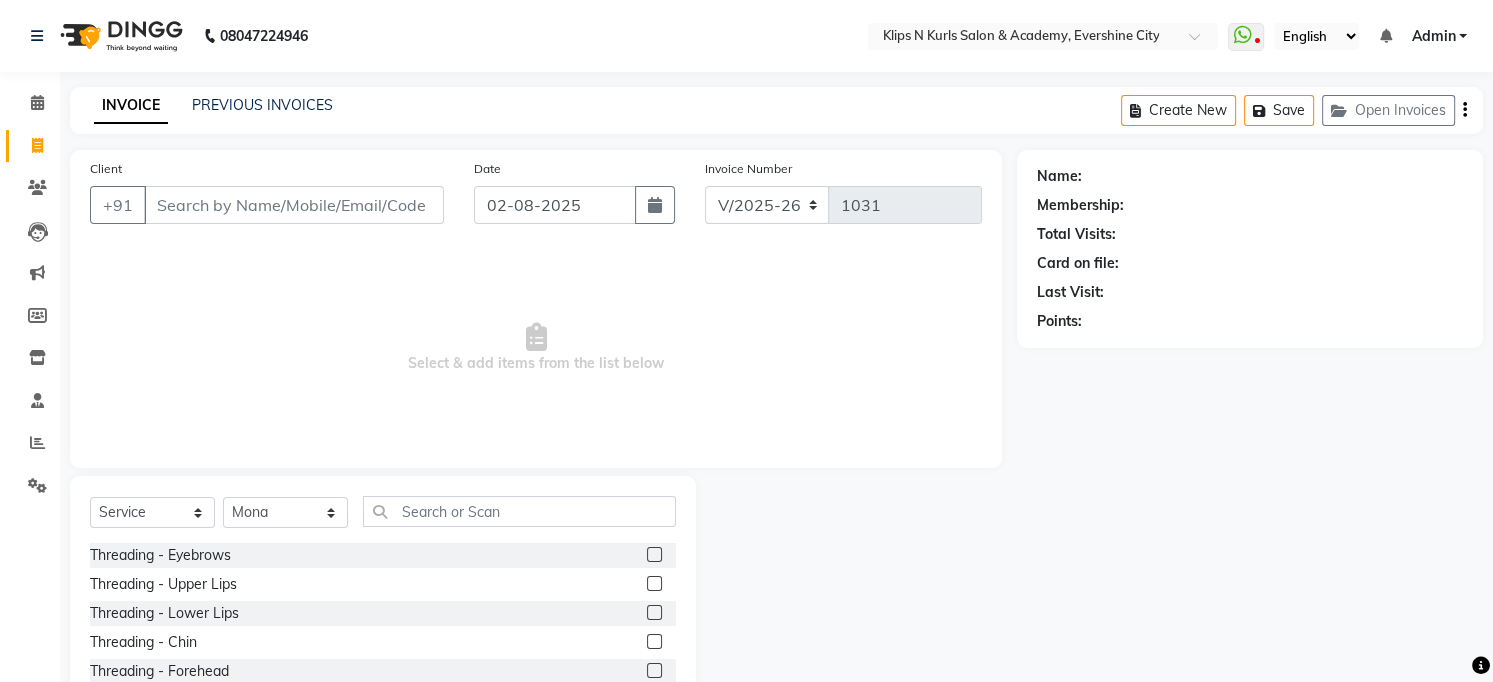 click on "Client" at bounding box center [294, 205] 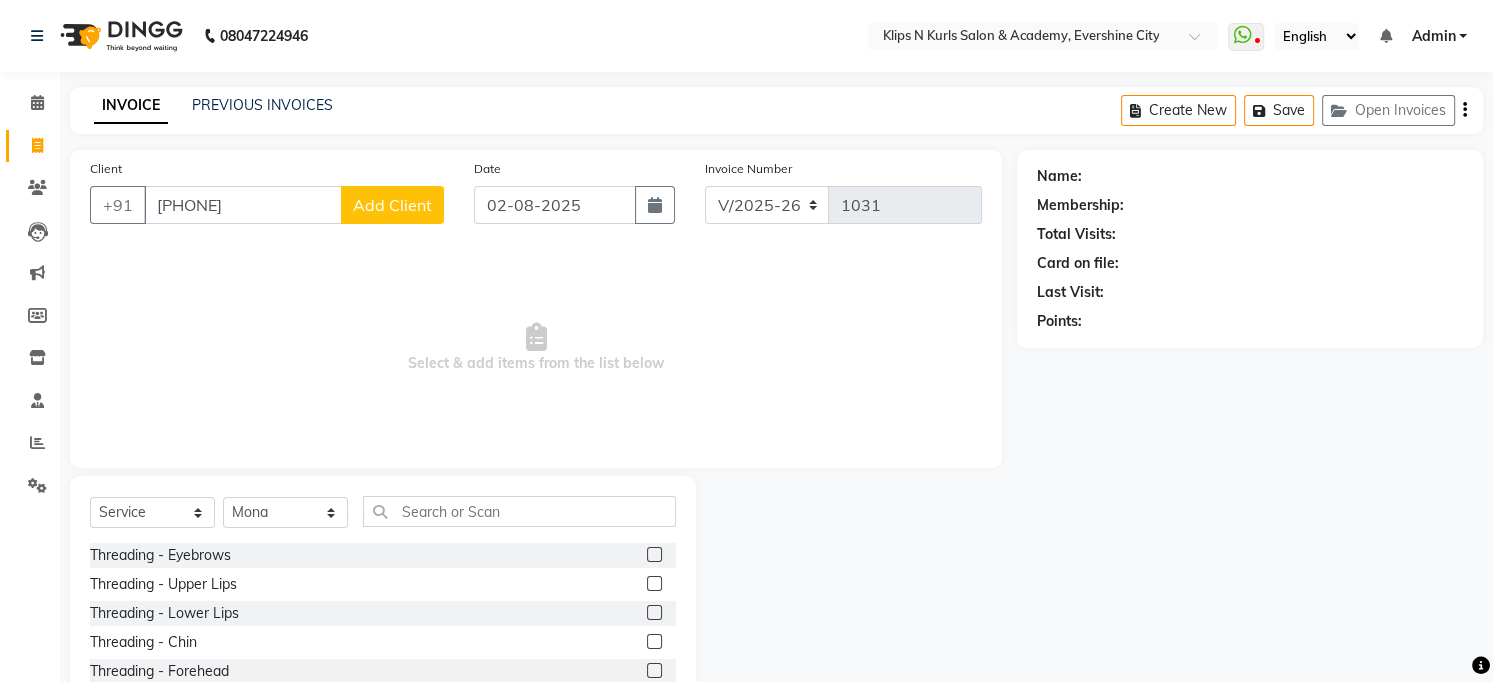 type on "8149757330" 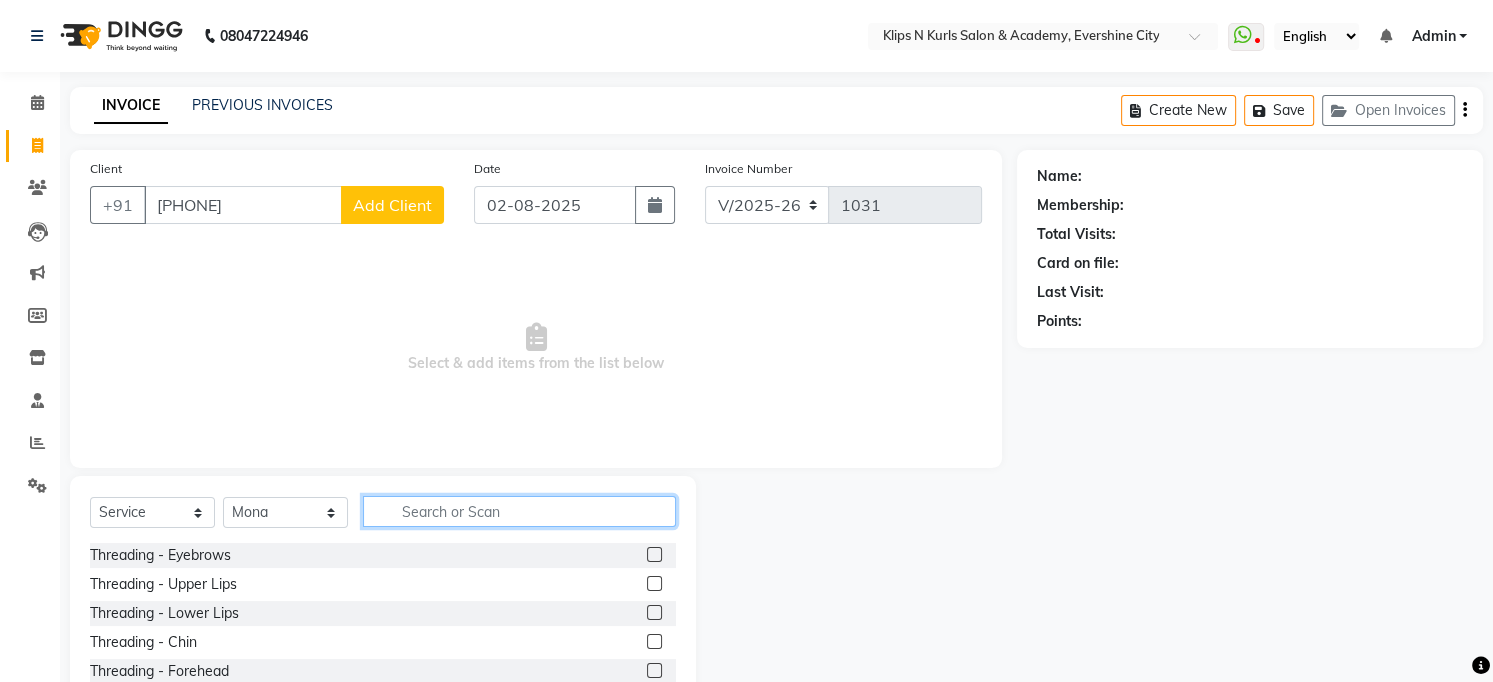click 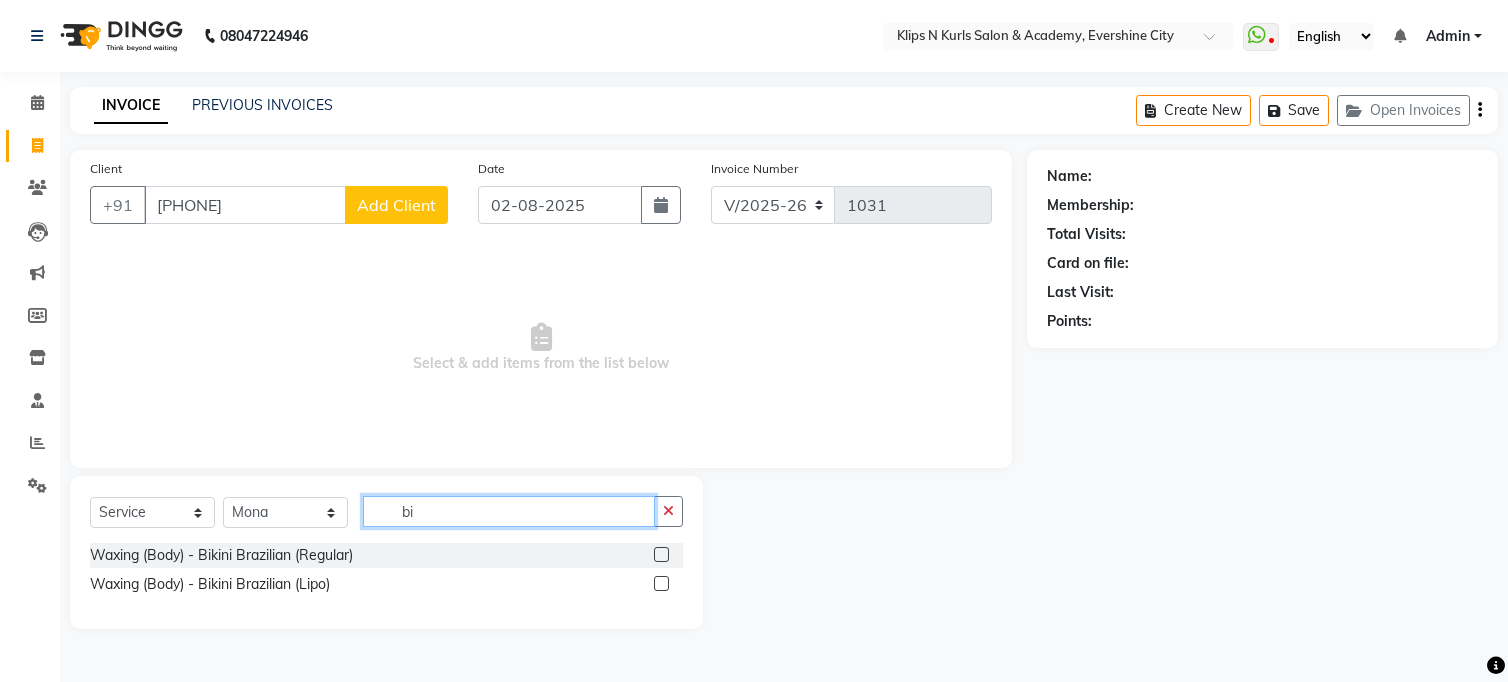 type on "bi" 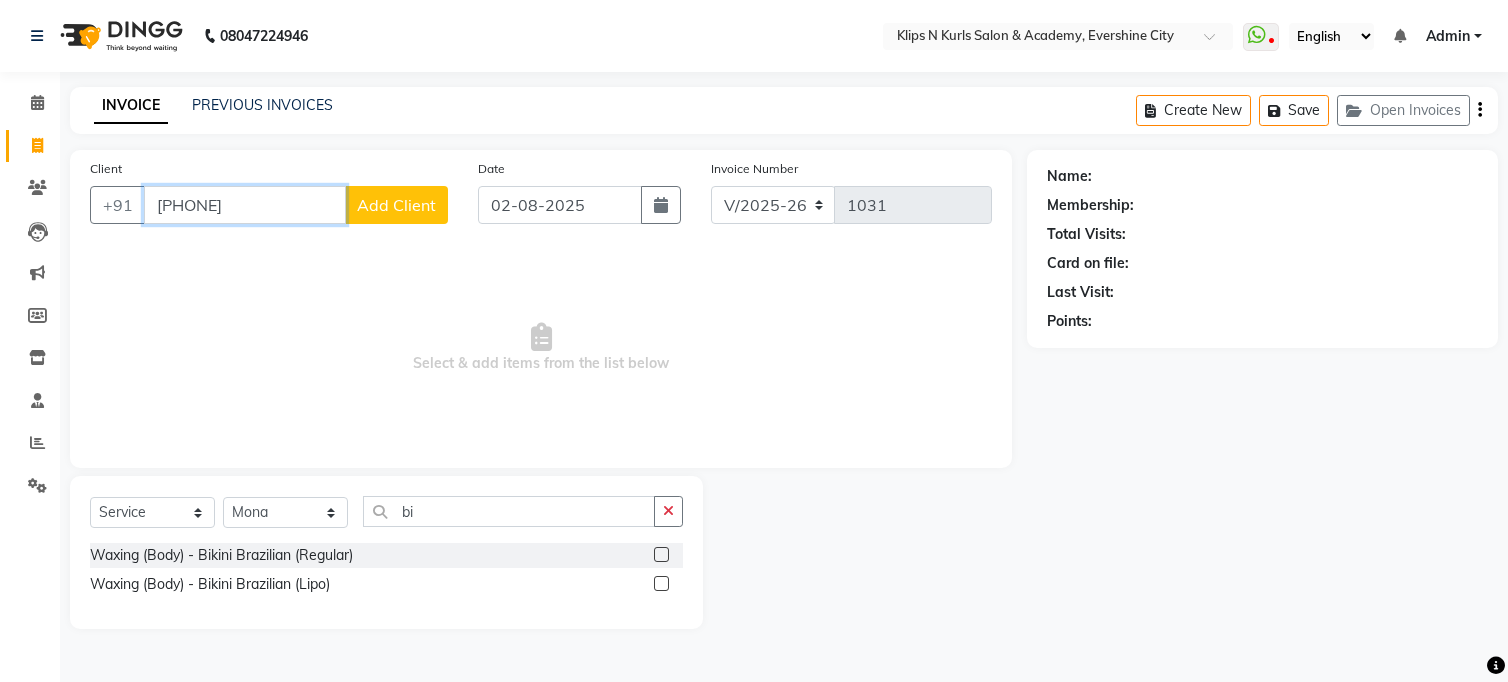 click on "8149757330" at bounding box center (245, 205) 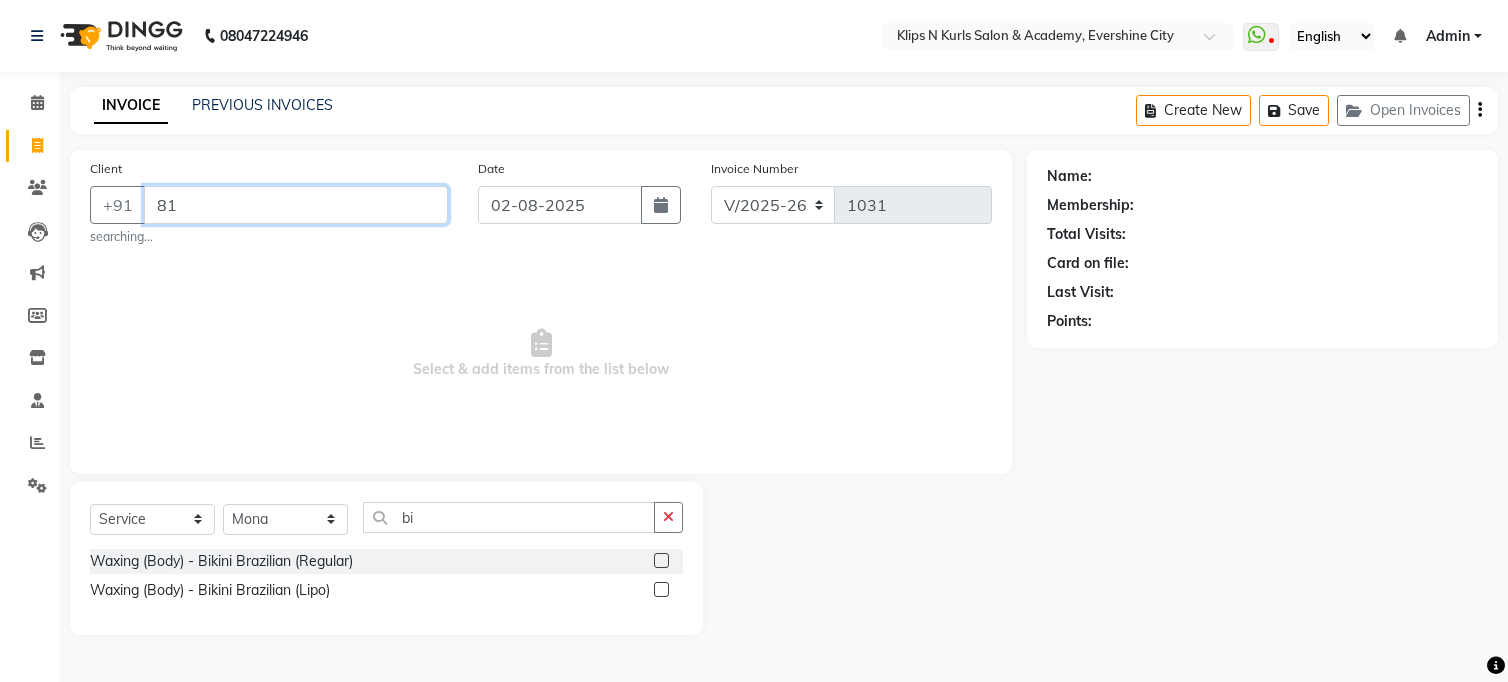 type on "8" 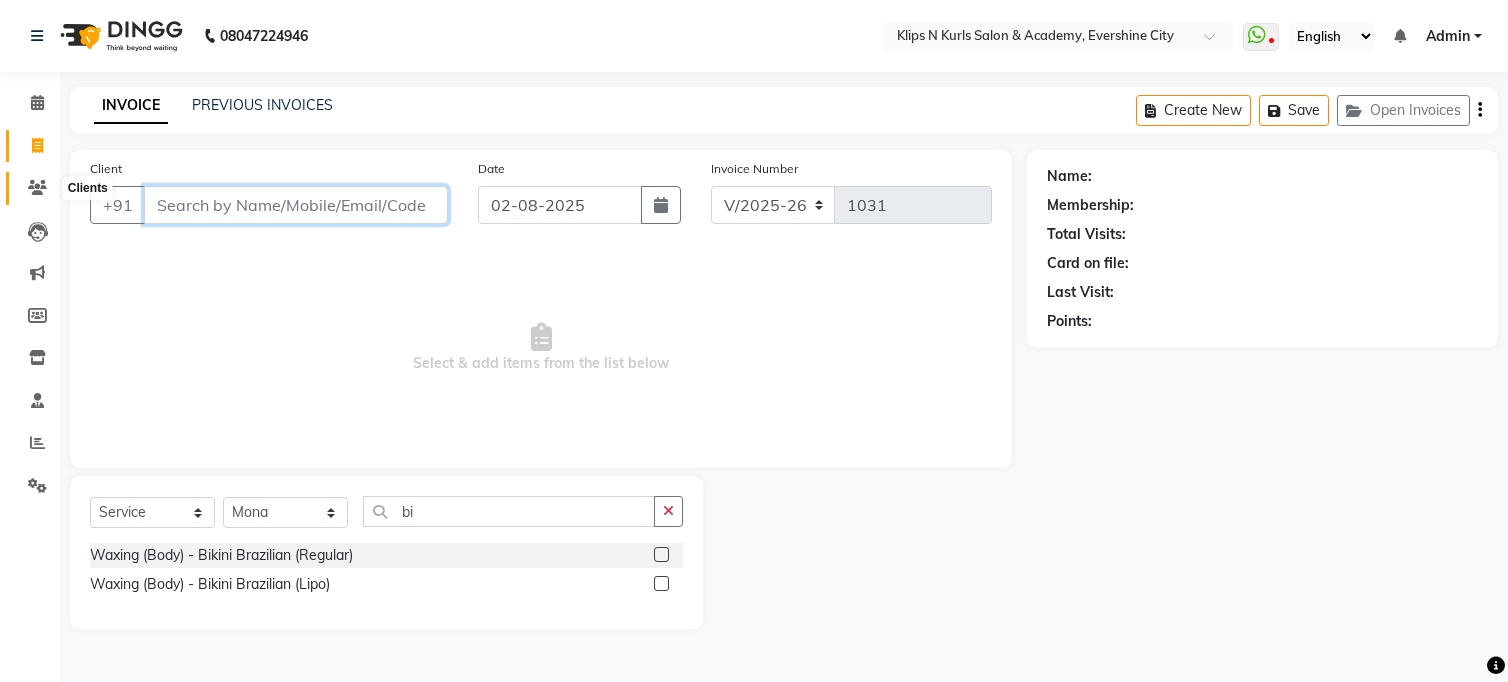 type 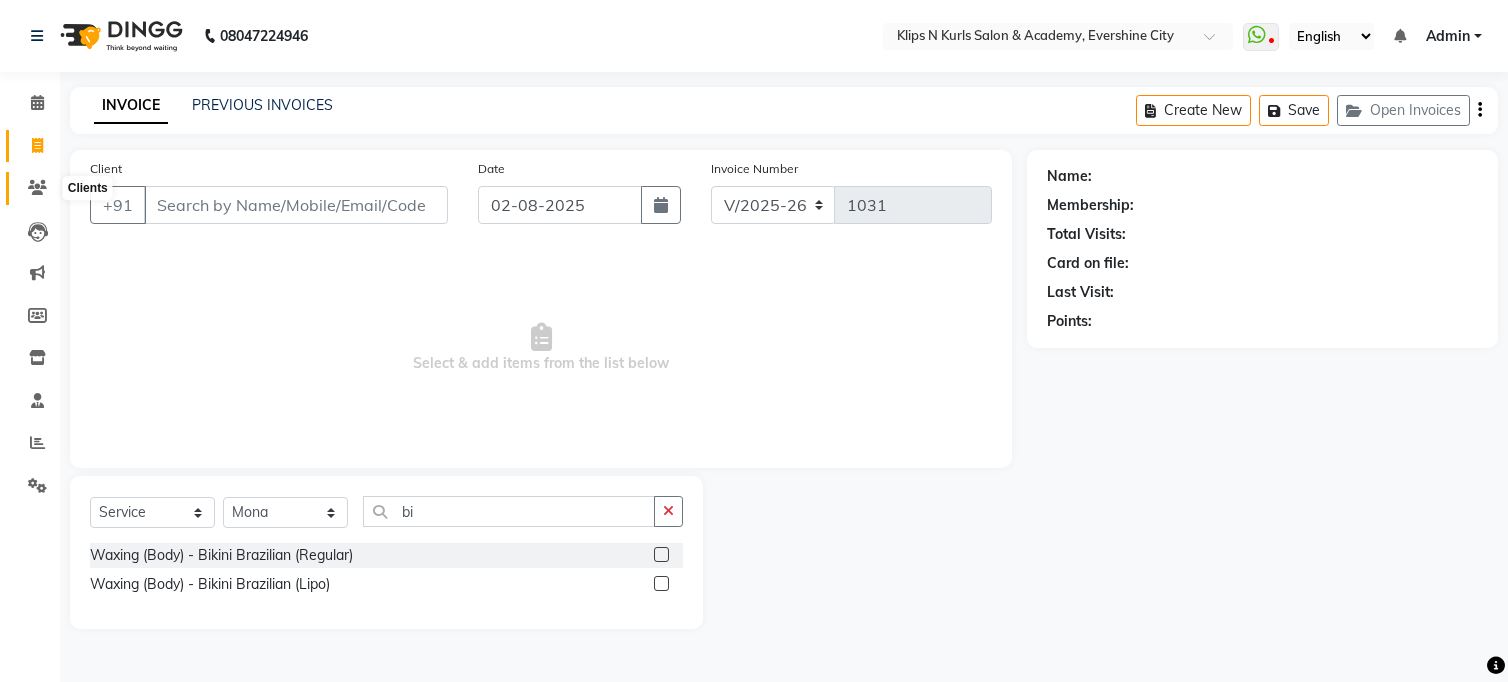click 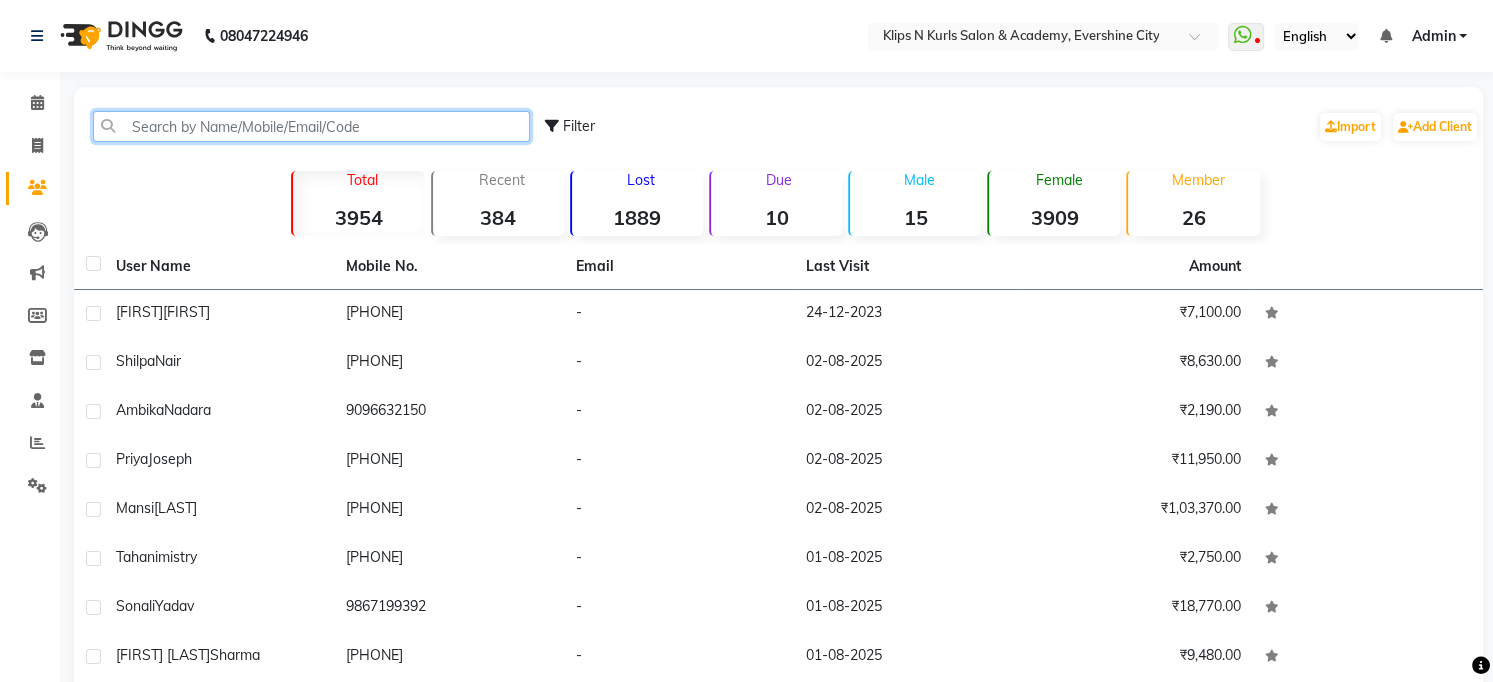 click 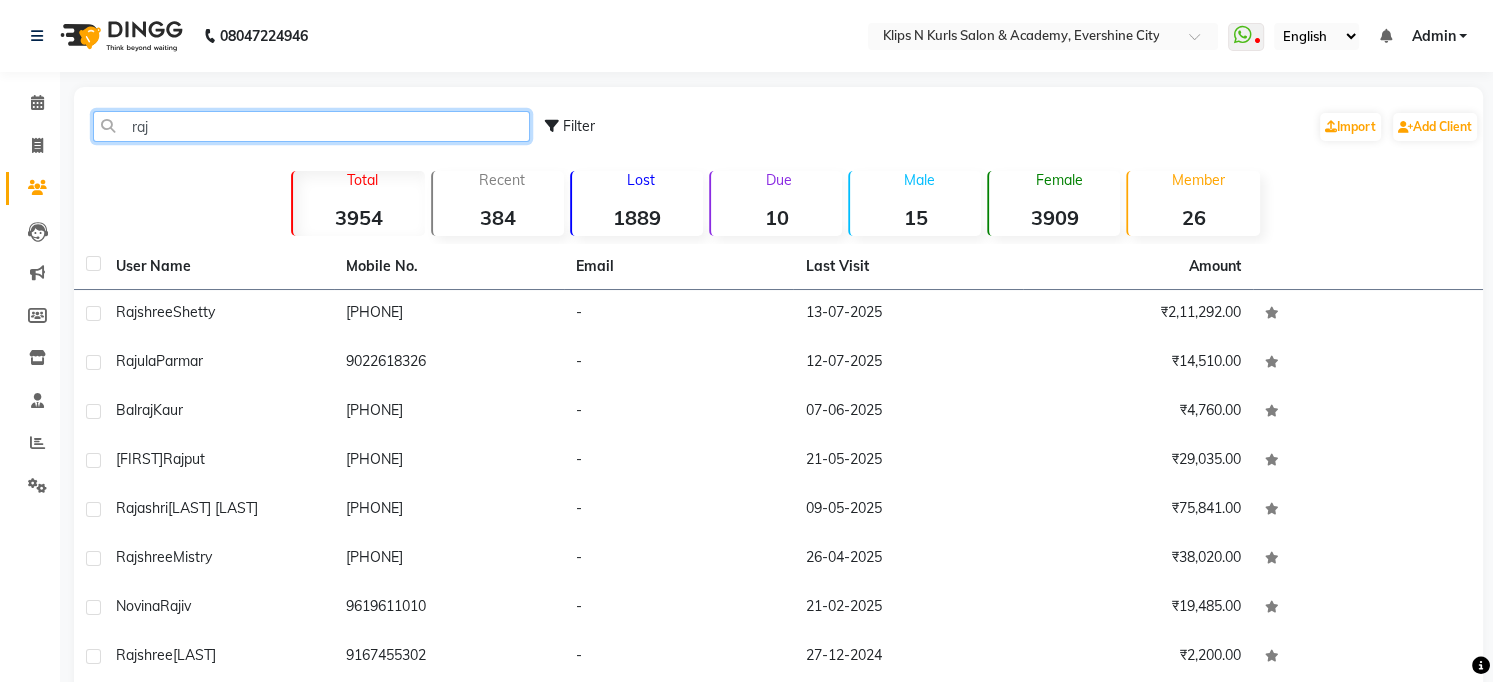type on "raj" 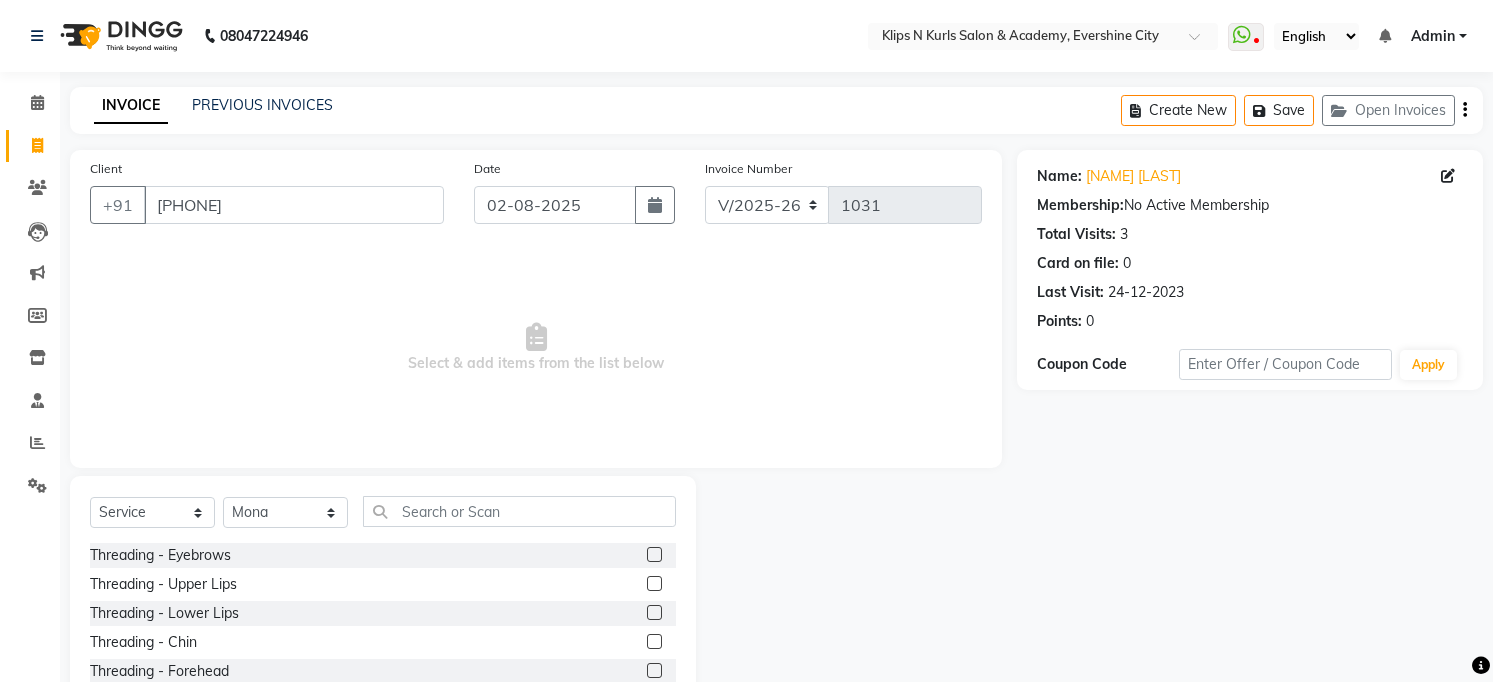 select on "124" 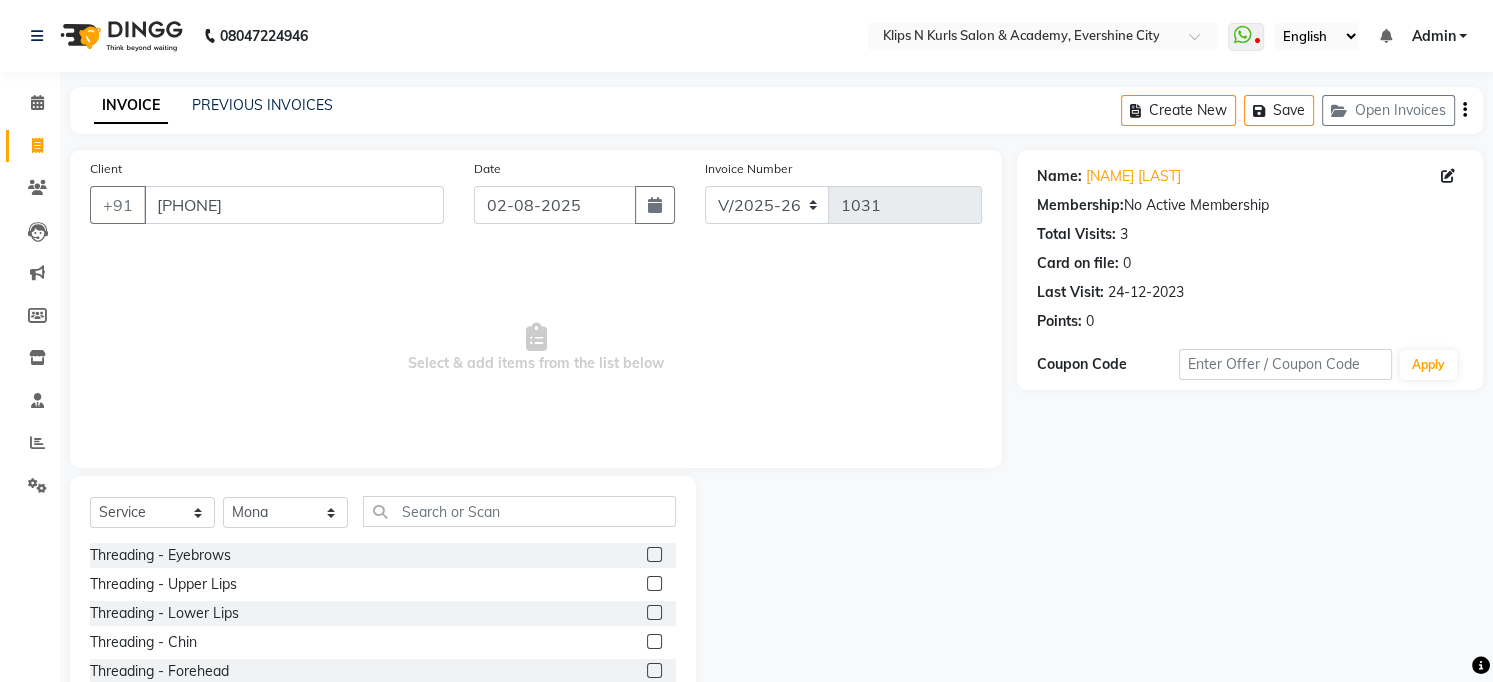scroll, scrollTop: 0, scrollLeft: 0, axis: both 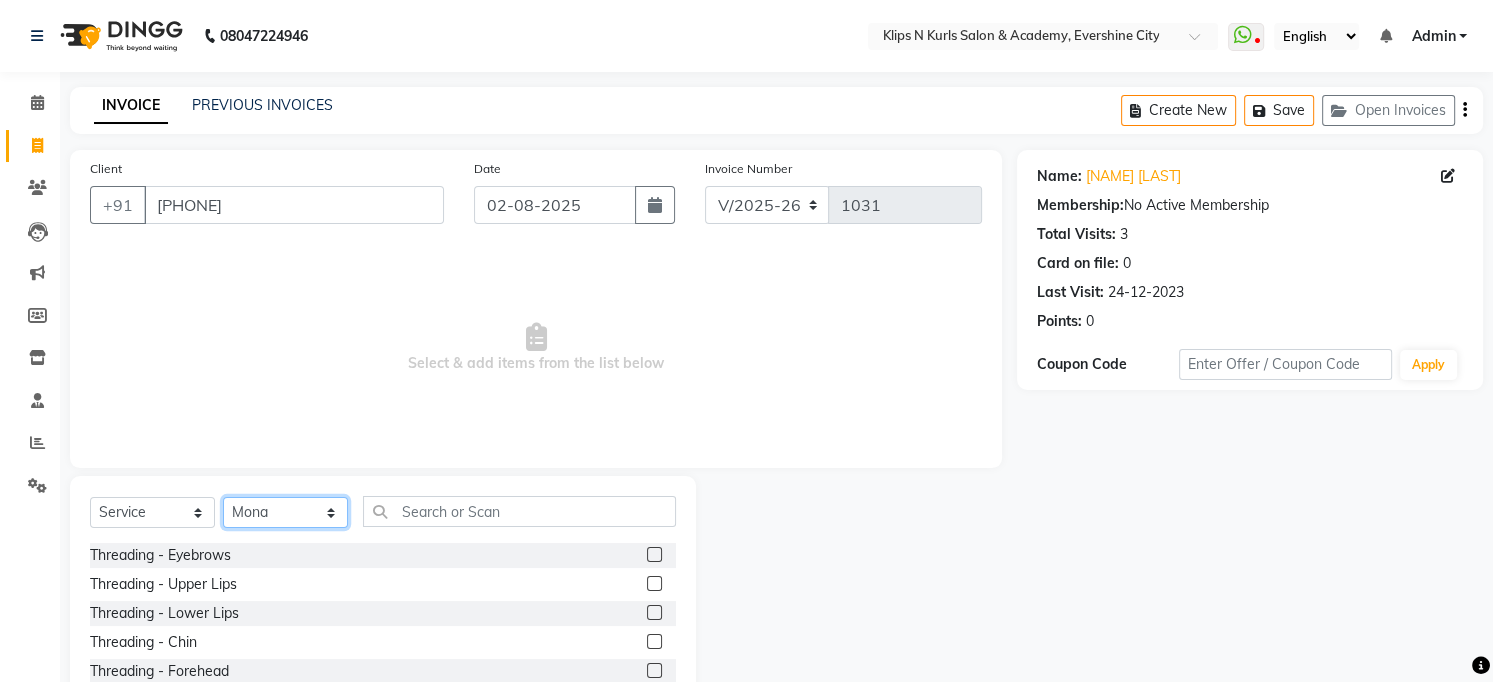 click on "Select Stylist [LAST] Front Desk [FIRST] [FIRST] [FIRST] [FIRST] [FIRST] [FIRST]" 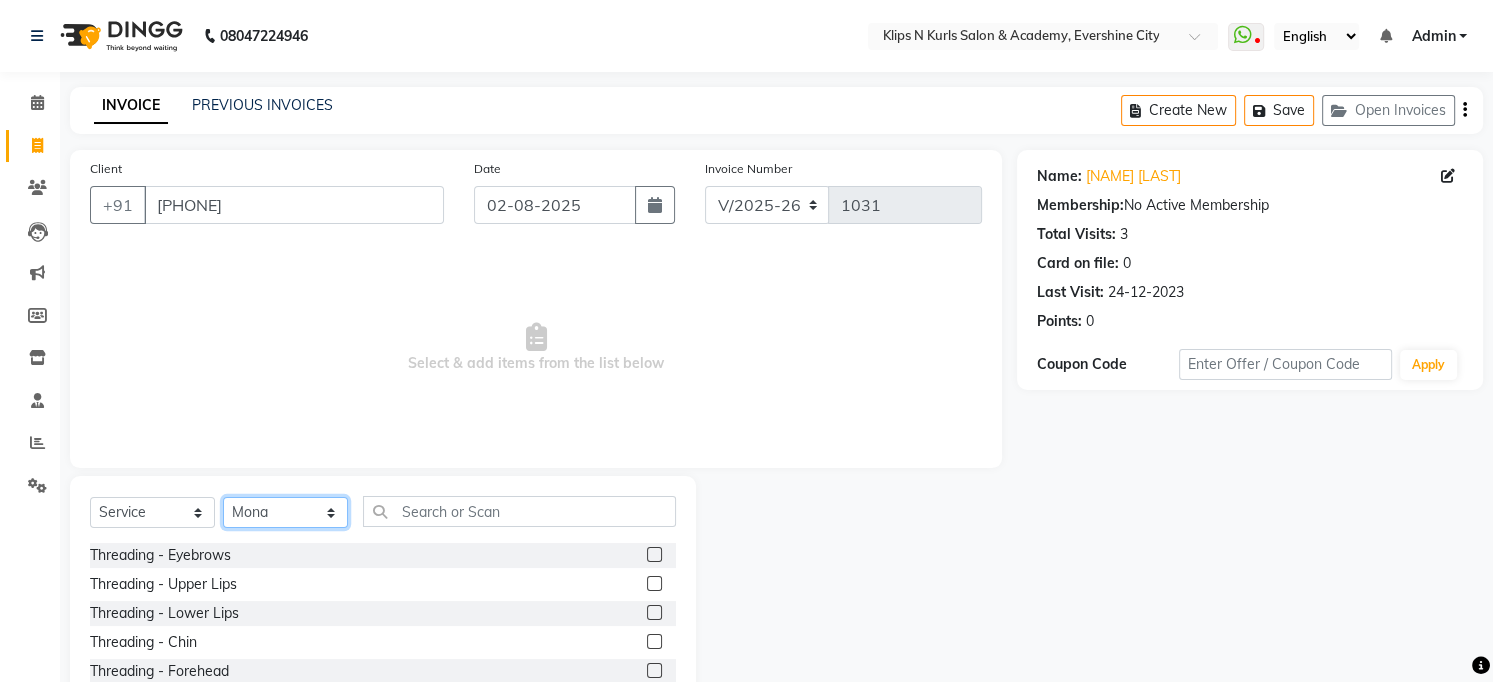 select on "84310" 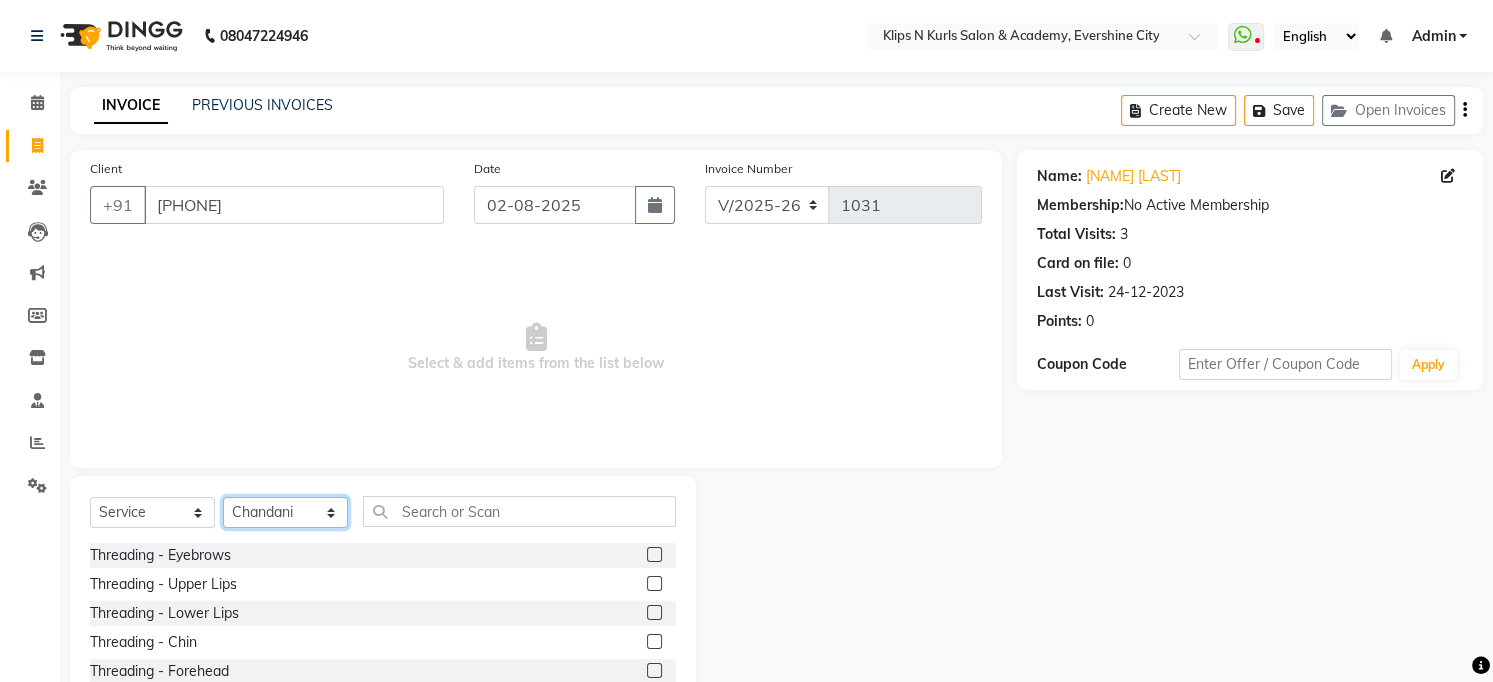 click on "Select Stylist [LAST] Front Desk [FIRST] [FIRST] [FIRST] [FIRST] [FIRST] [FIRST]" 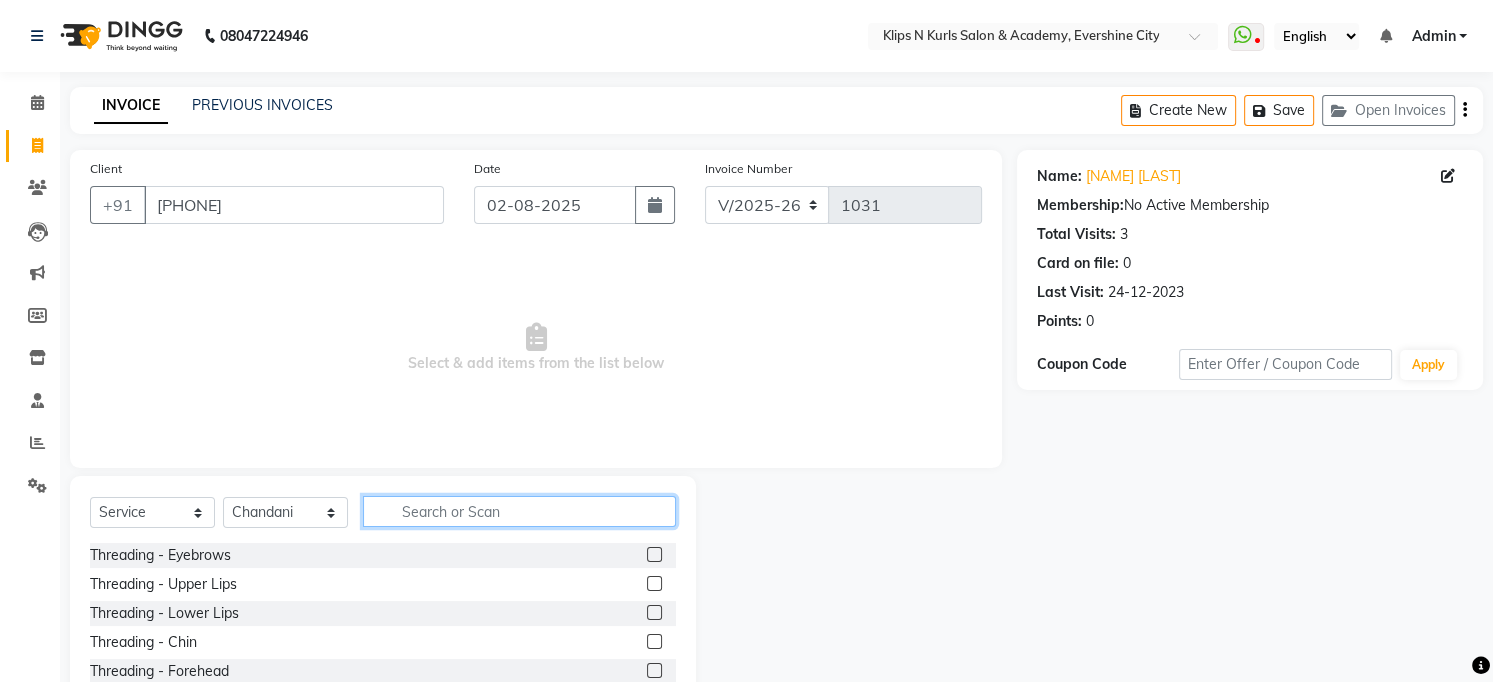click 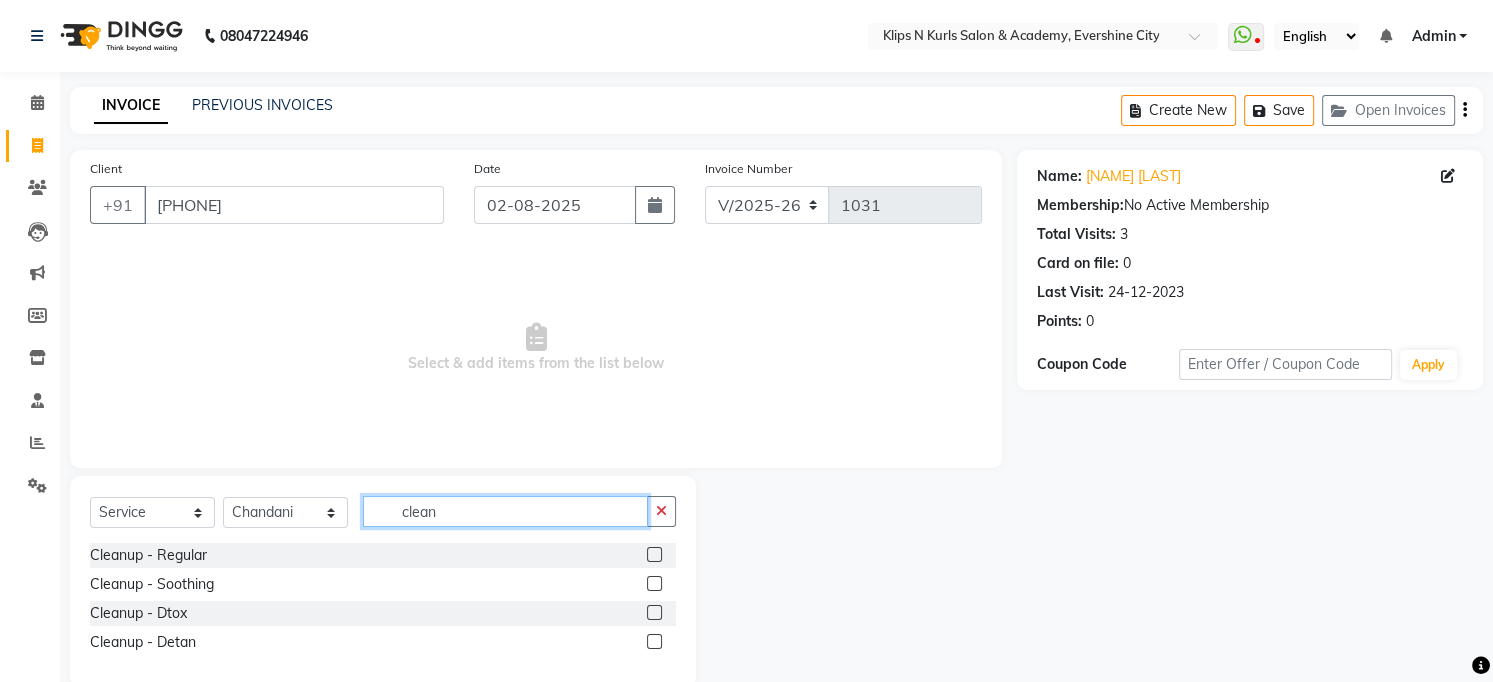 type on "clean" 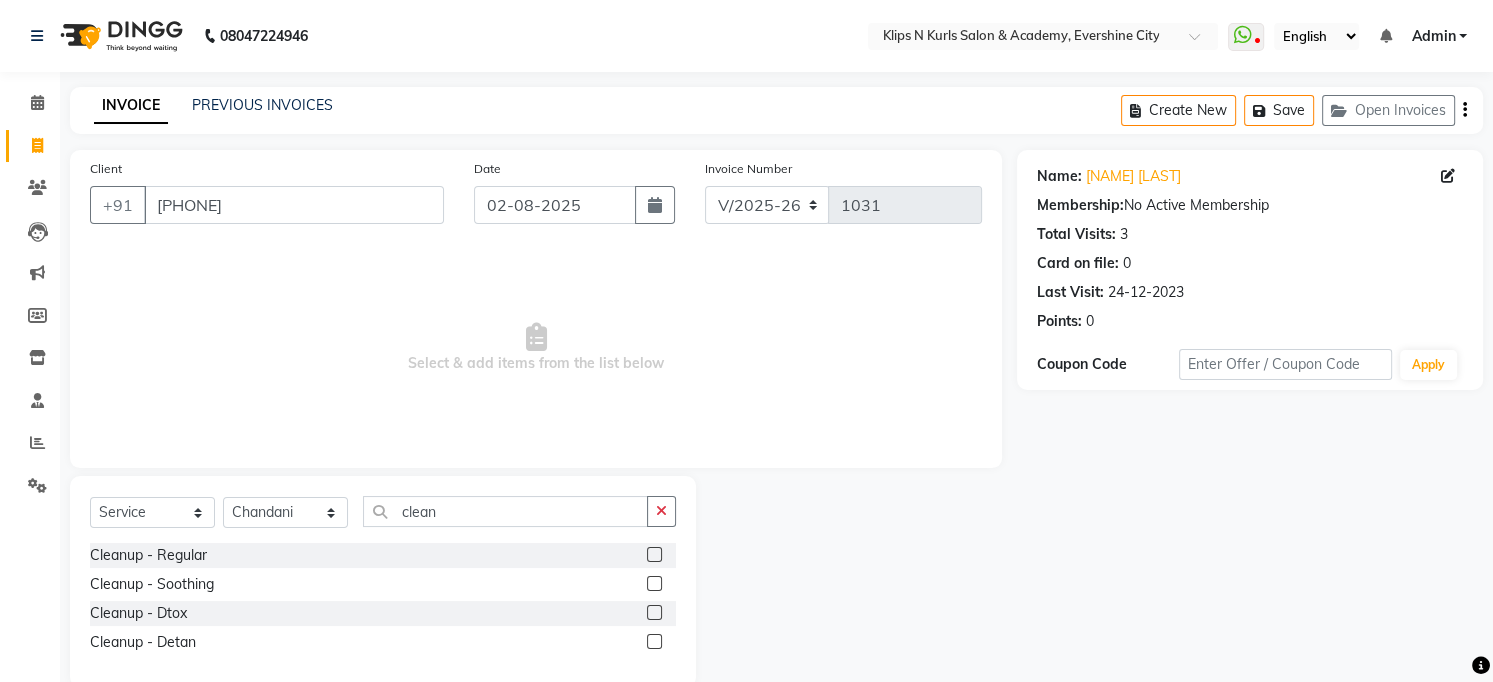 click 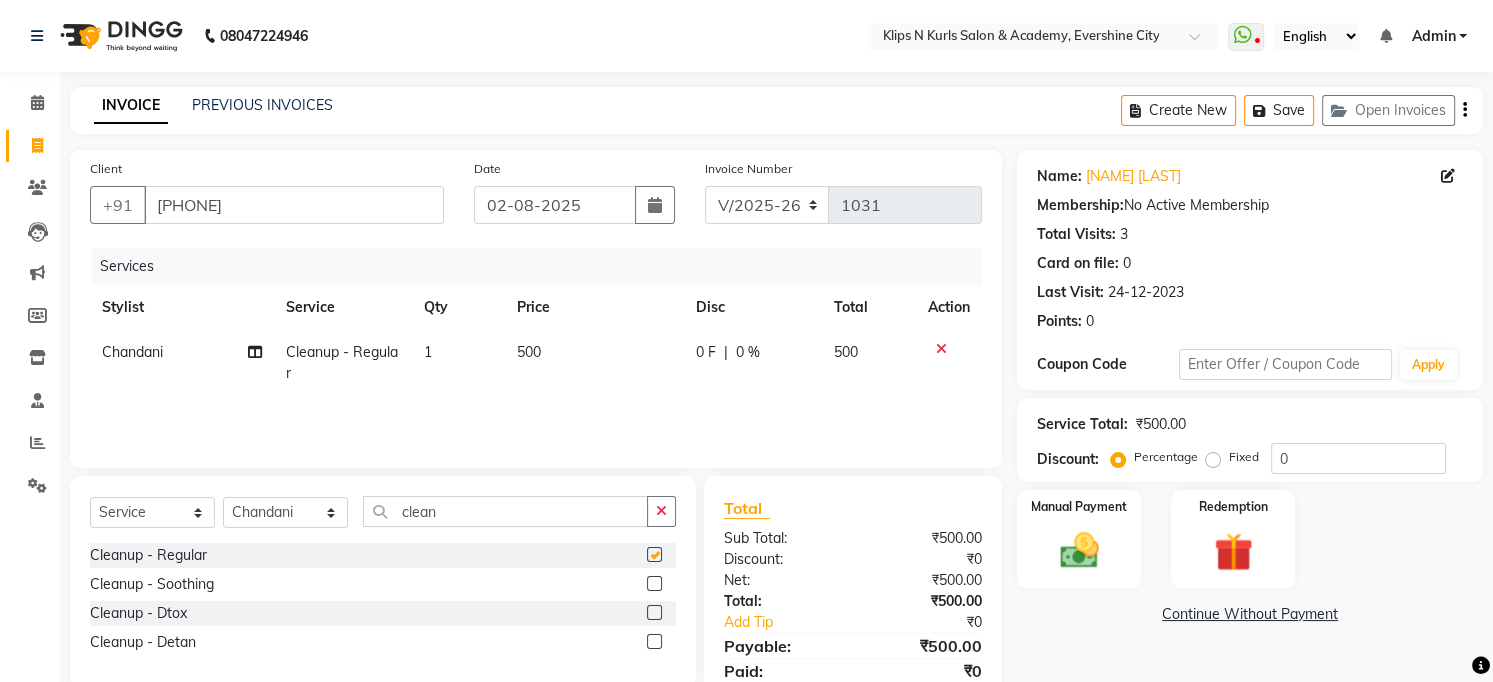 checkbox on "false" 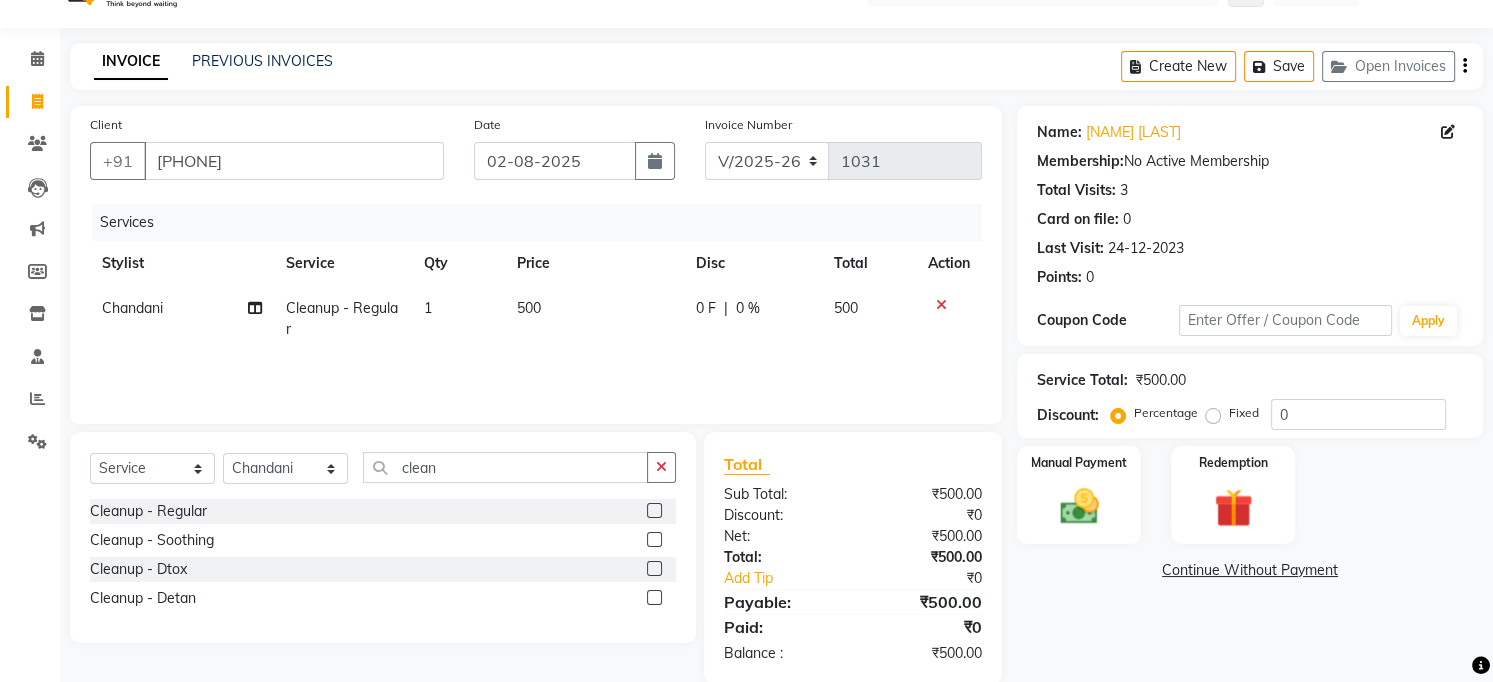 scroll, scrollTop: 76, scrollLeft: 0, axis: vertical 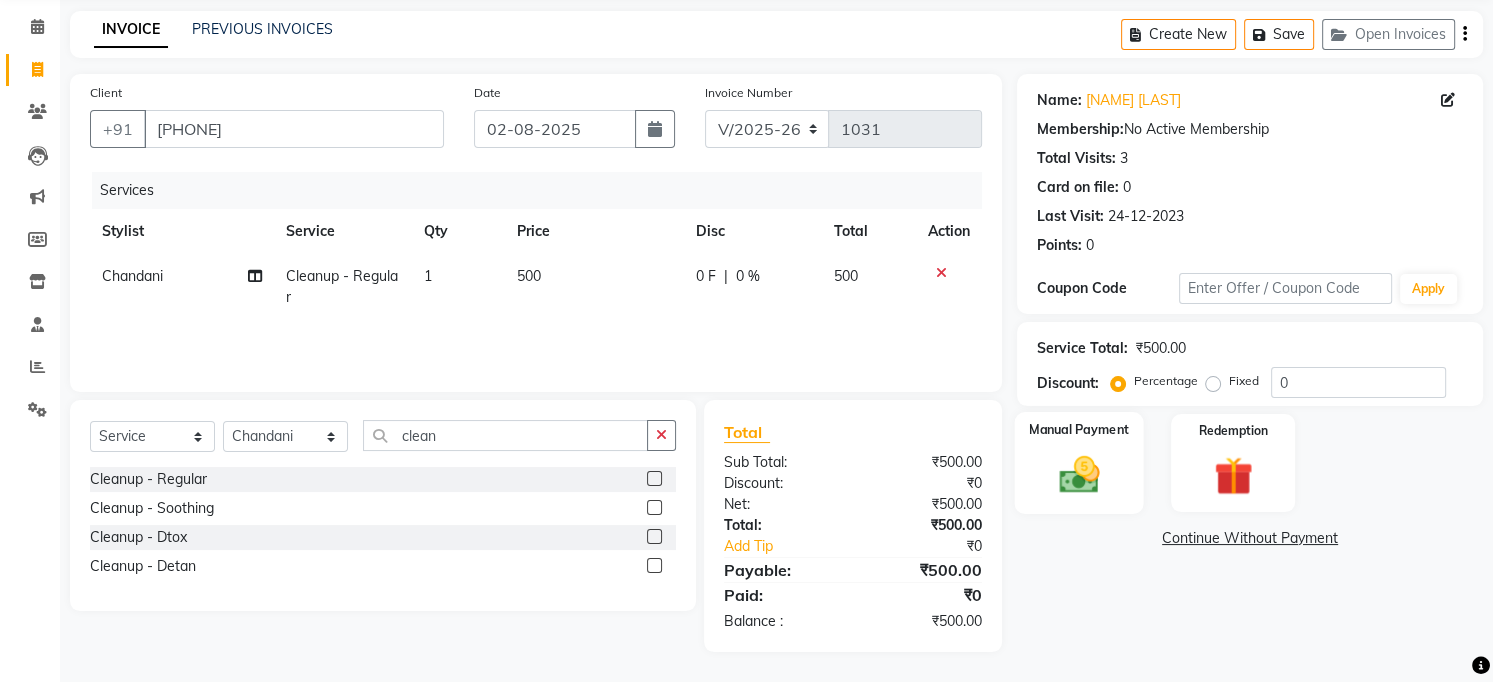 click 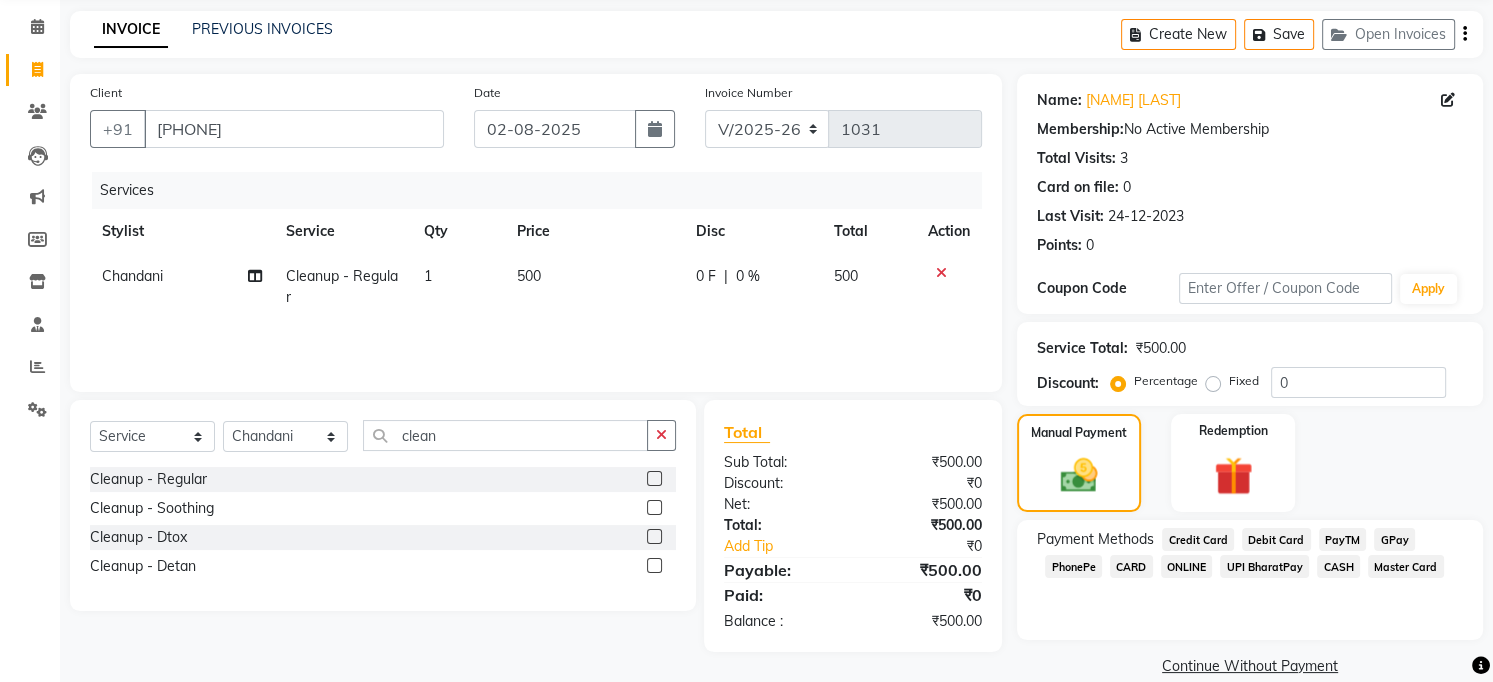 click on "GPay" 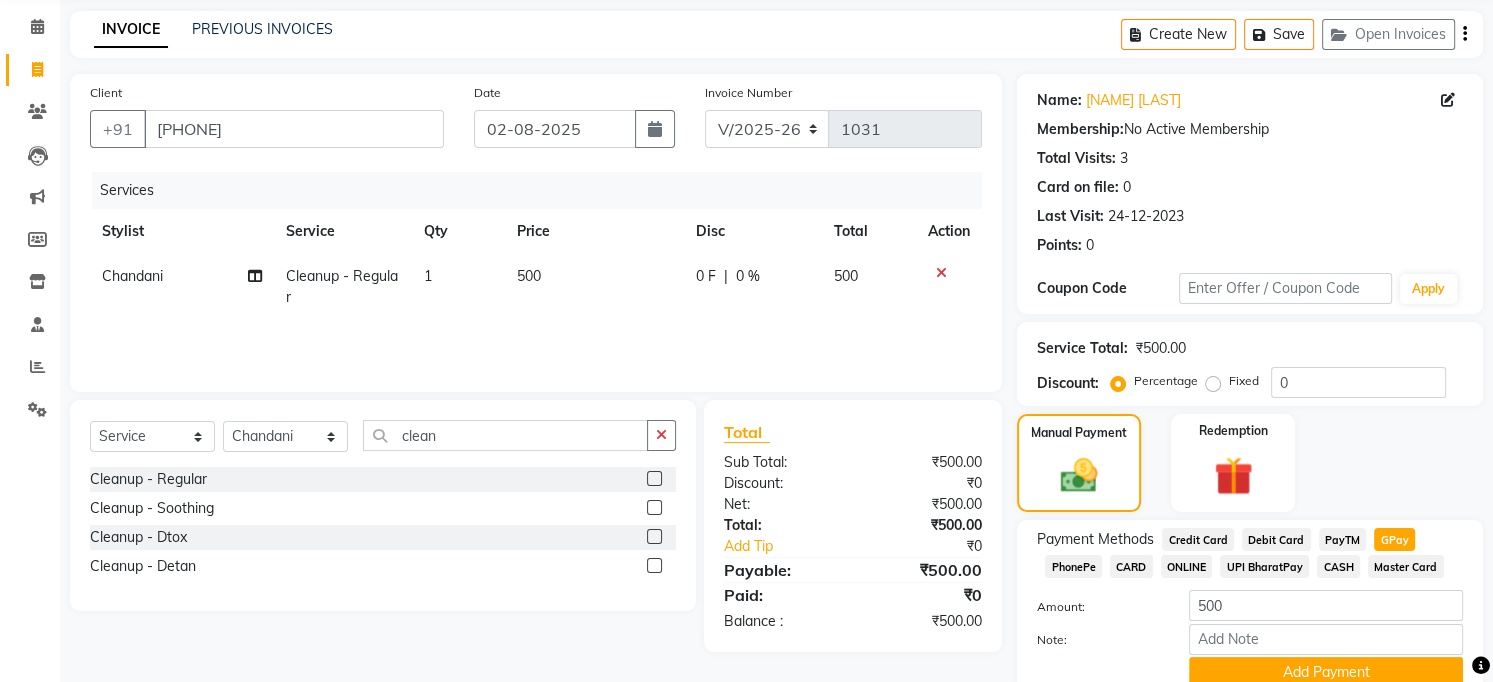 click on "Name: Anaha Mary Membership:  No Active Membership  Total Visits:  3 Card on file:  0 Last Visit:   24-12-2023 Points:   0  Coupon Code Apply Service Total:  ₹500.00  Discount:  Percentage   Fixed  0 Manual Payment Redemption Payment Methods  Credit Card   Debit Card   PayTM   GPay   PhonePe   CARD   ONLINE   UPI BharatPay   CASH   Master Card  Amount: 500 Note: Add Payment  Continue Without Payment" 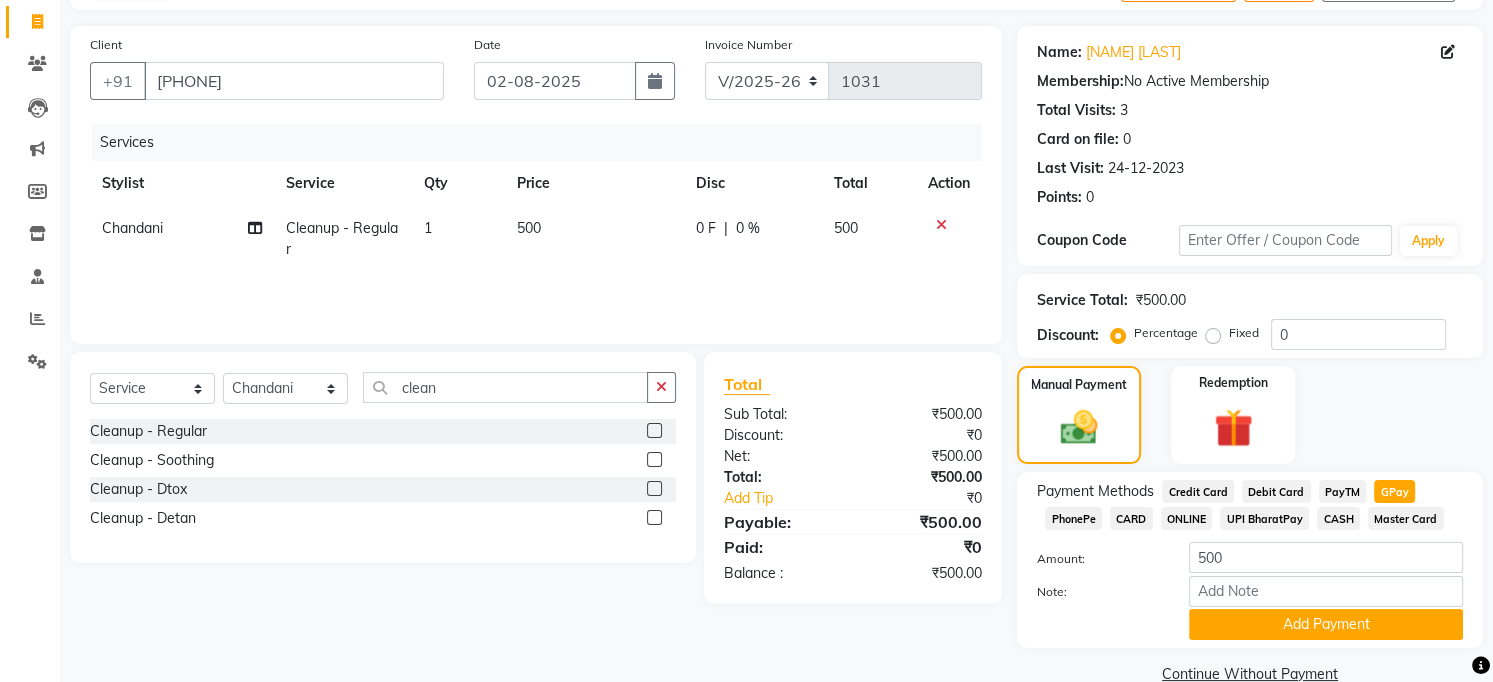 scroll, scrollTop: 164, scrollLeft: 0, axis: vertical 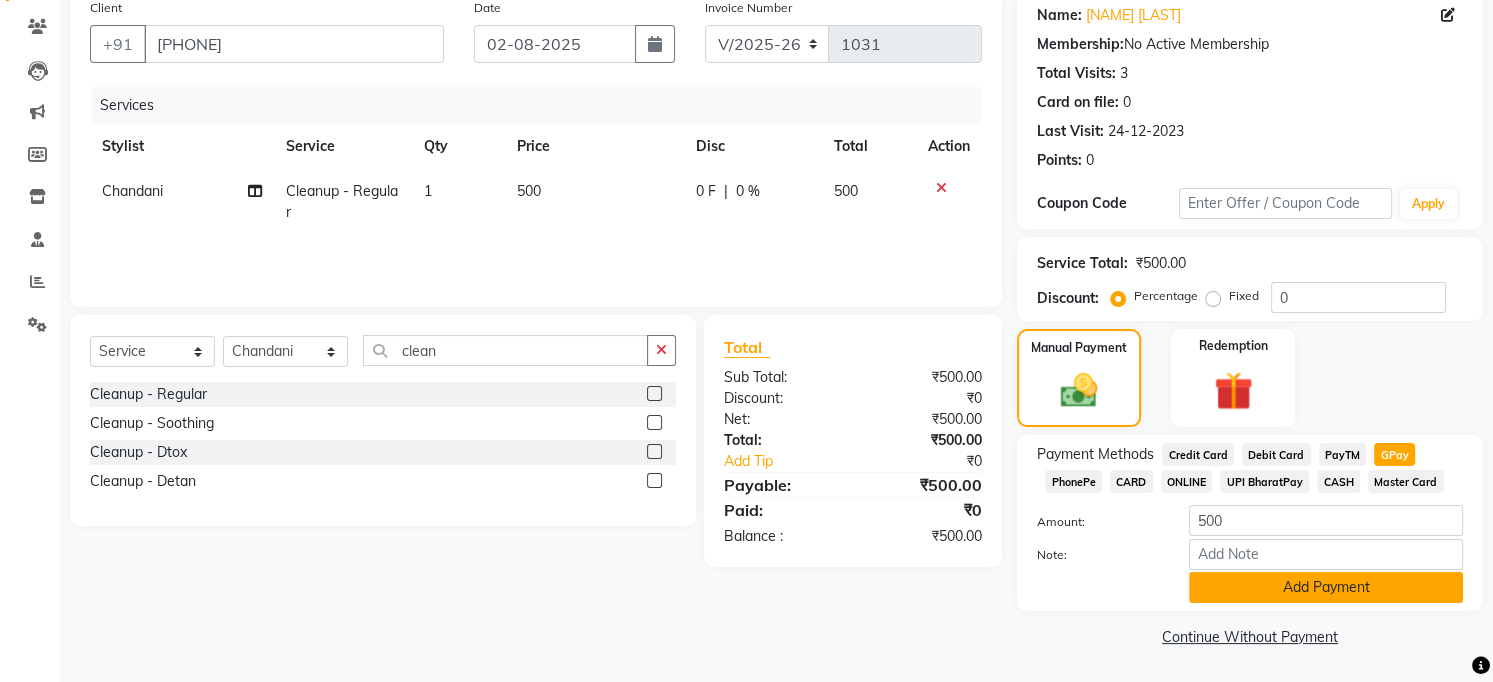 click on "Add Payment" 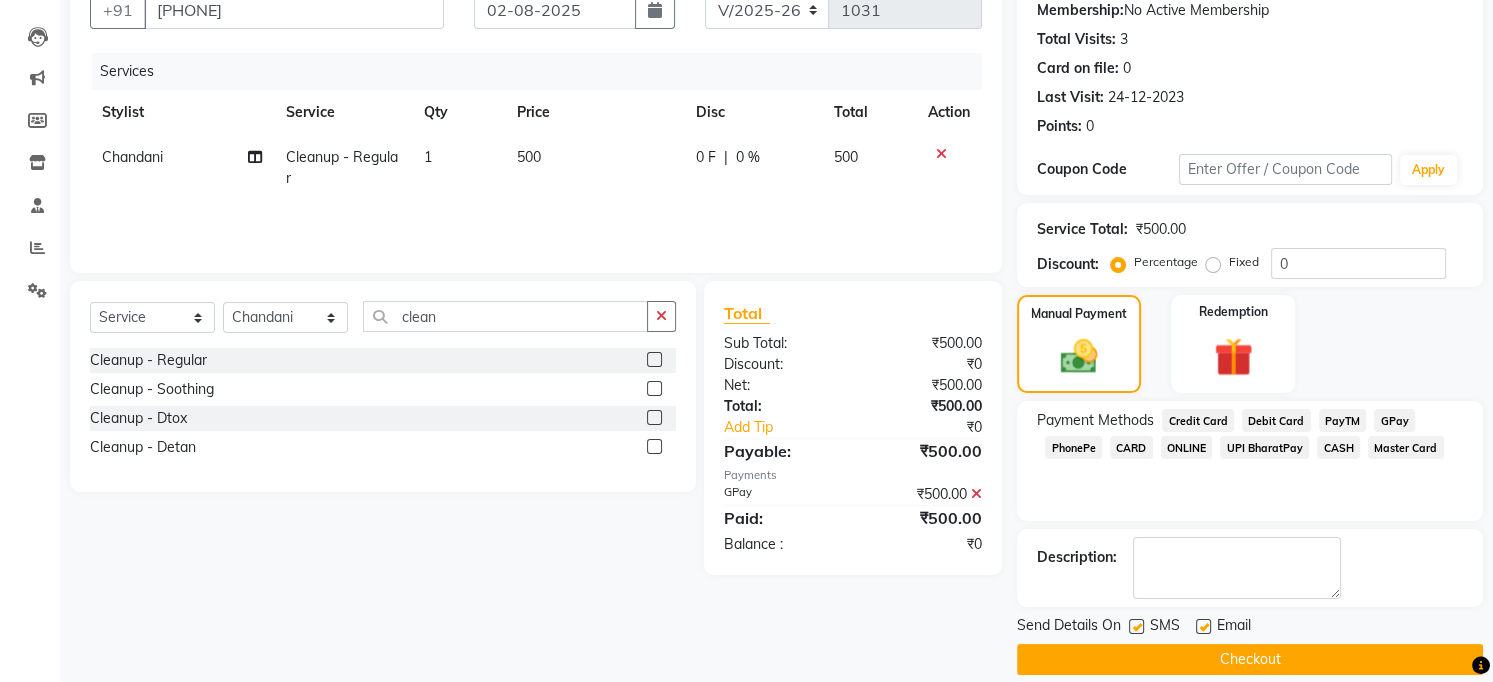 scroll, scrollTop: 217, scrollLeft: 0, axis: vertical 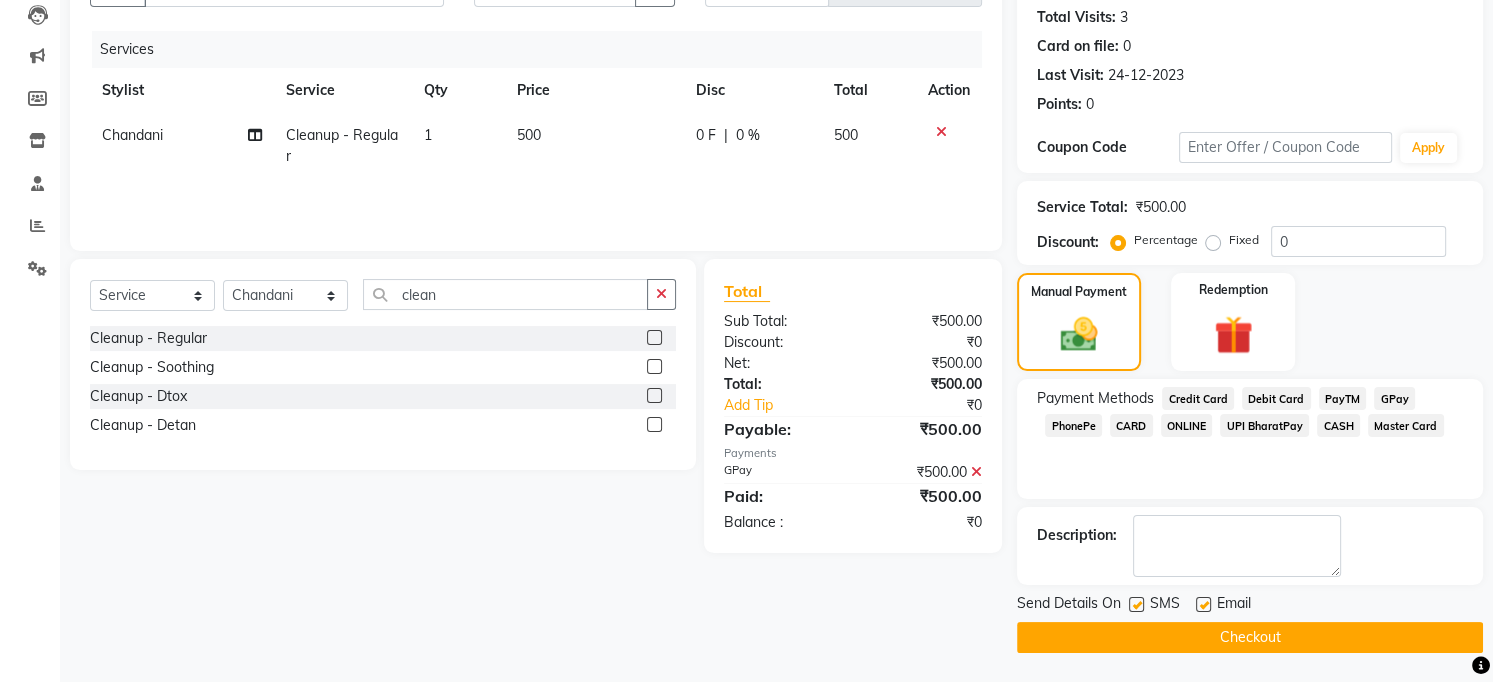 click on "Checkout" 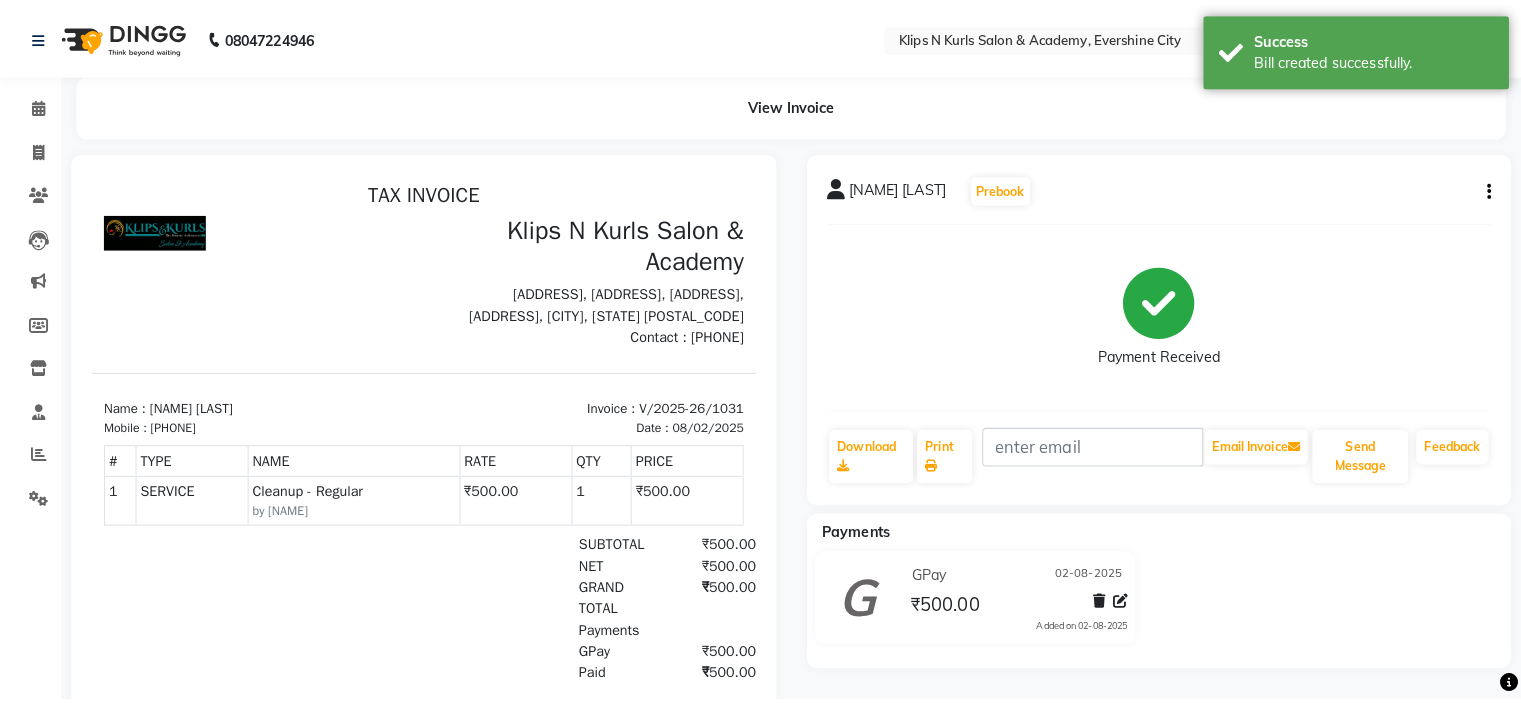 scroll, scrollTop: 0, scrollLeft: 0, axis: both 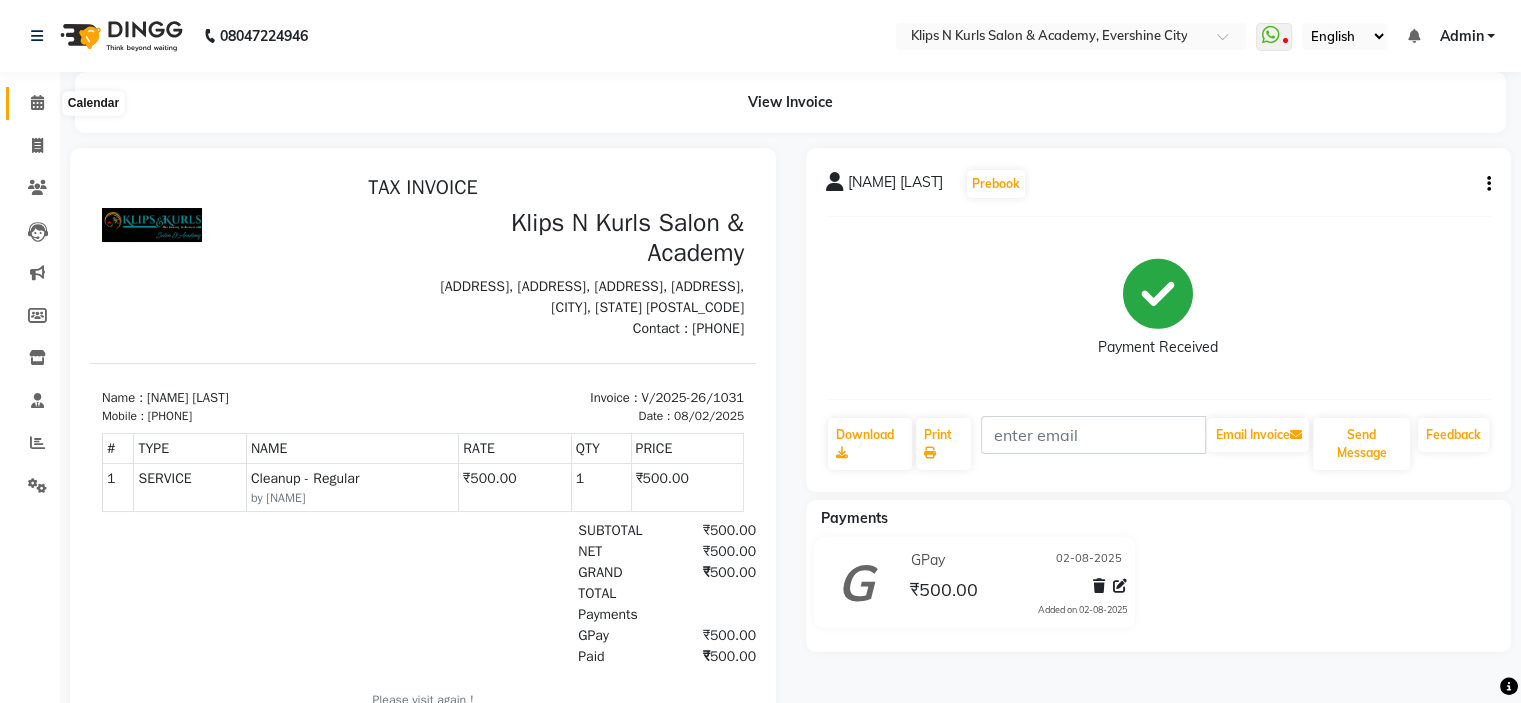 click 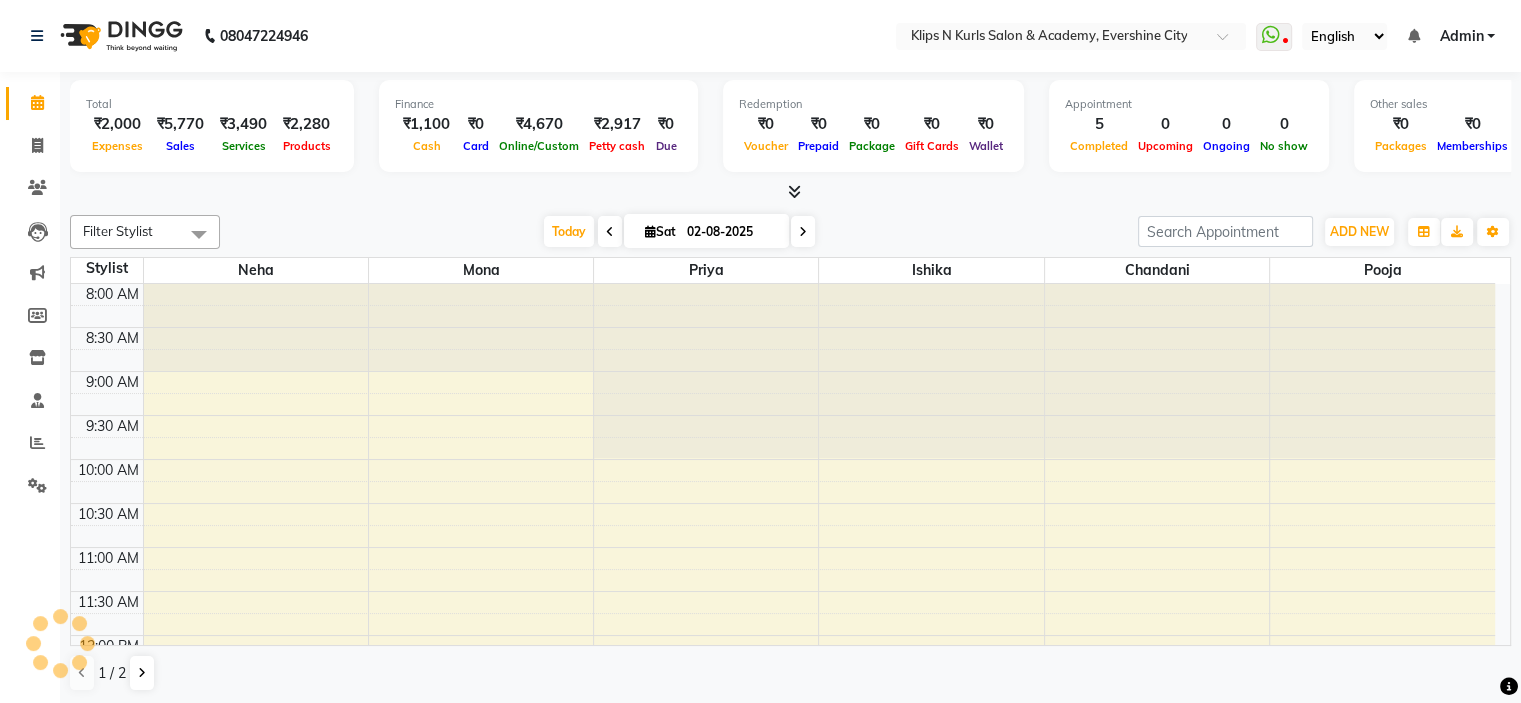 scroll, scrollTop: 0, scrollLeft: 0, axis: both 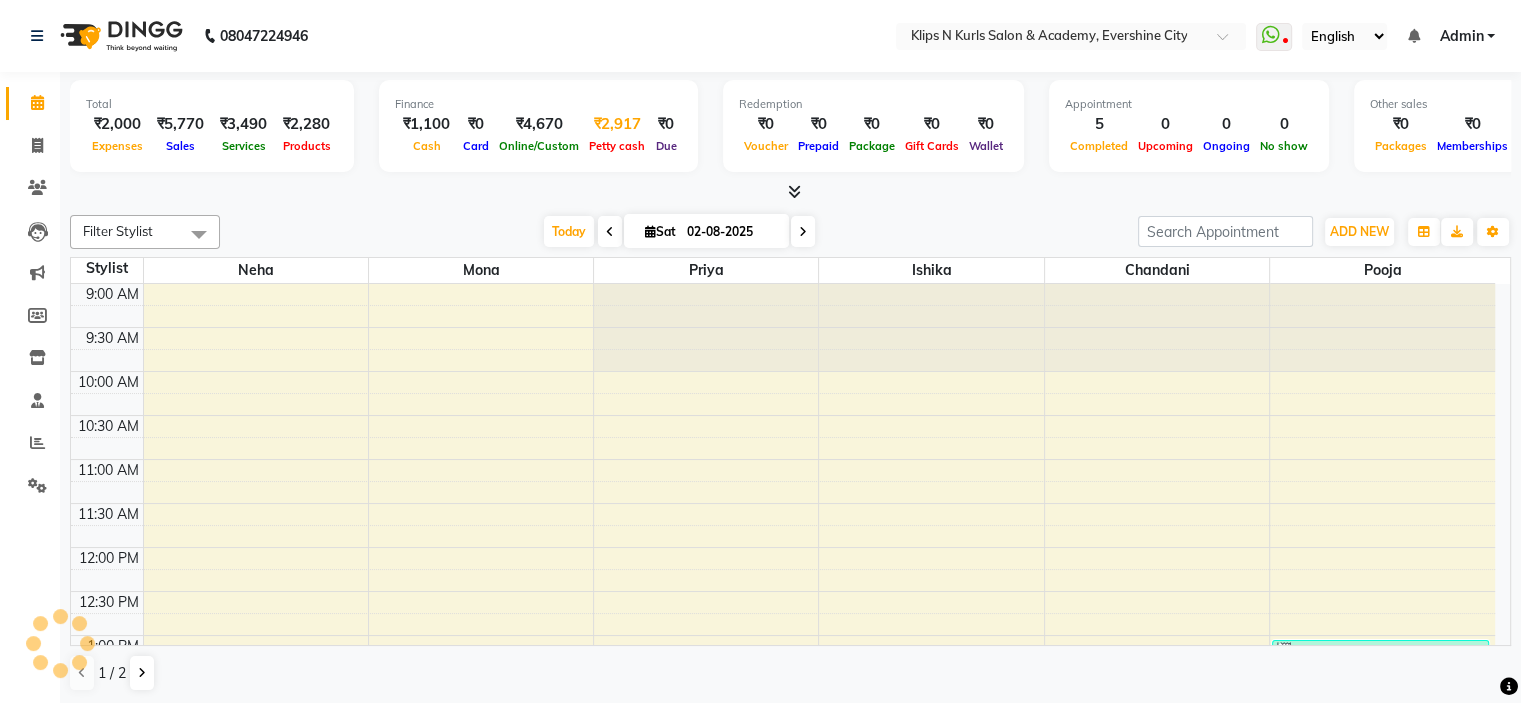 click on "Petty cash" at bounding box center (617, 146) 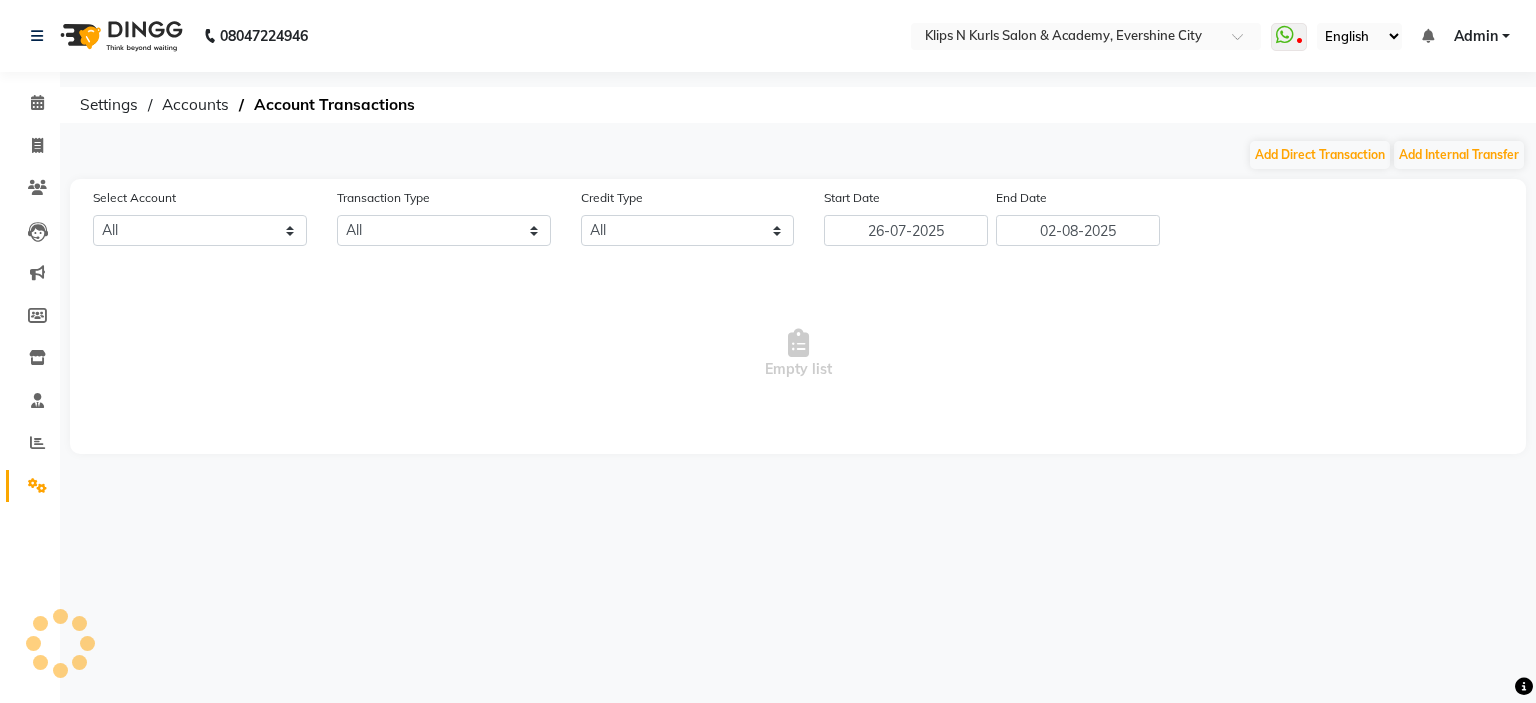 select on "2447" 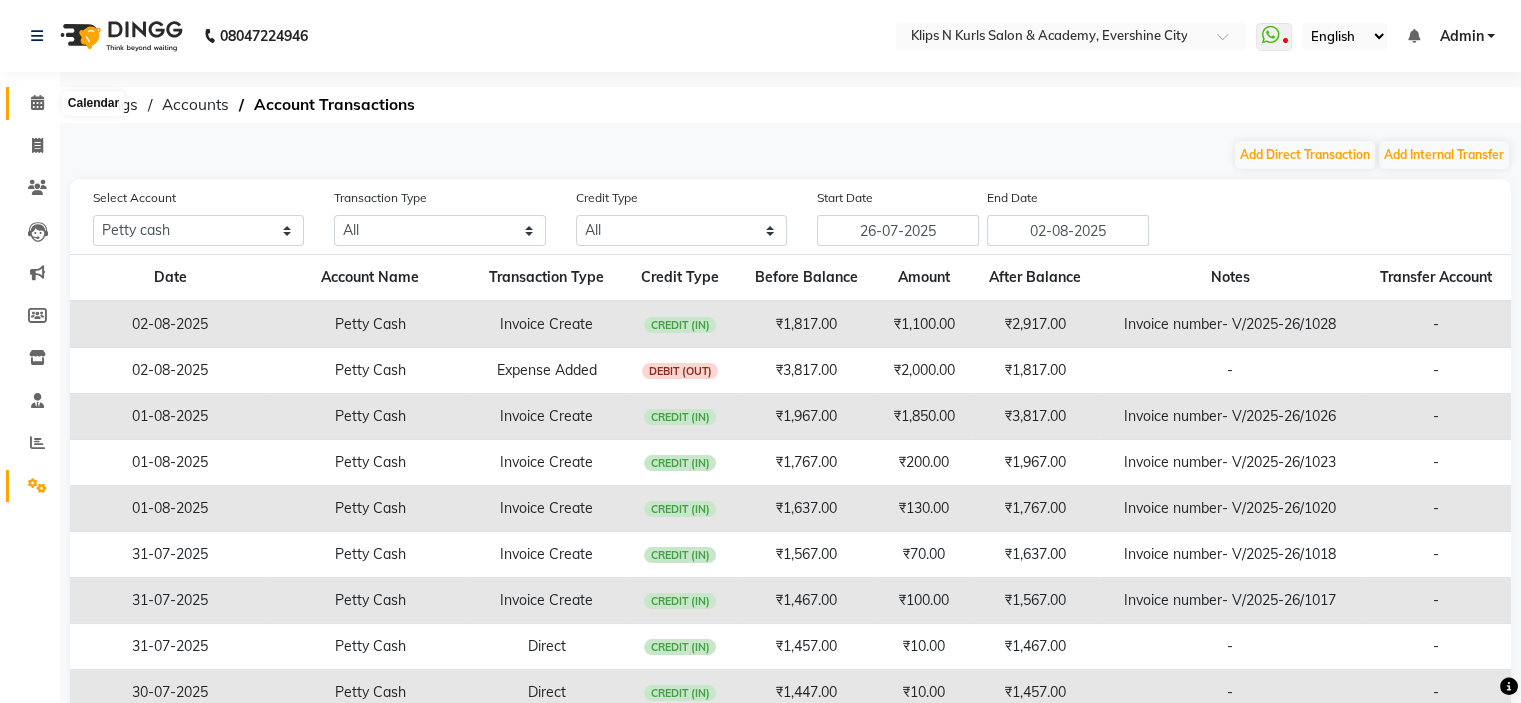 click 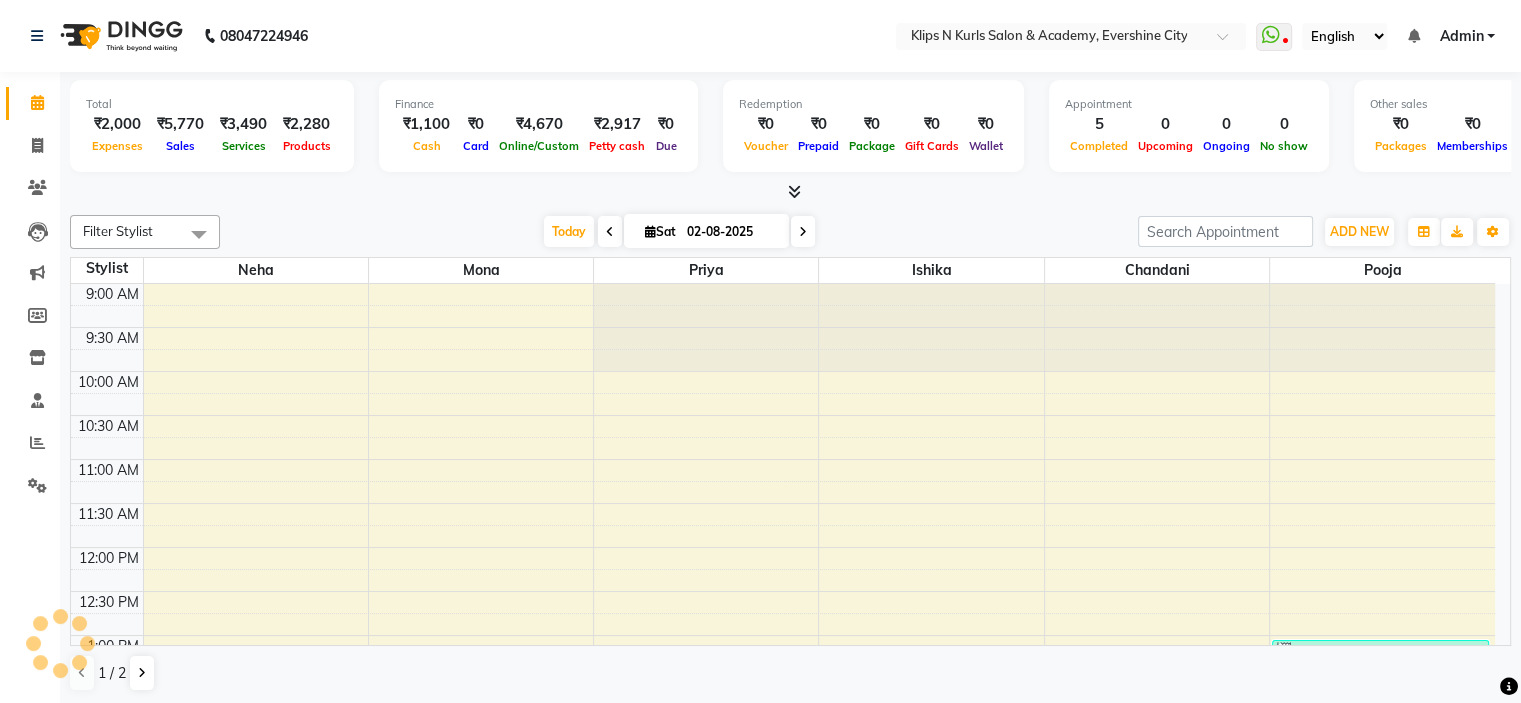 scroll, scrollTop: 0, scrollLeft: 0, axis: both 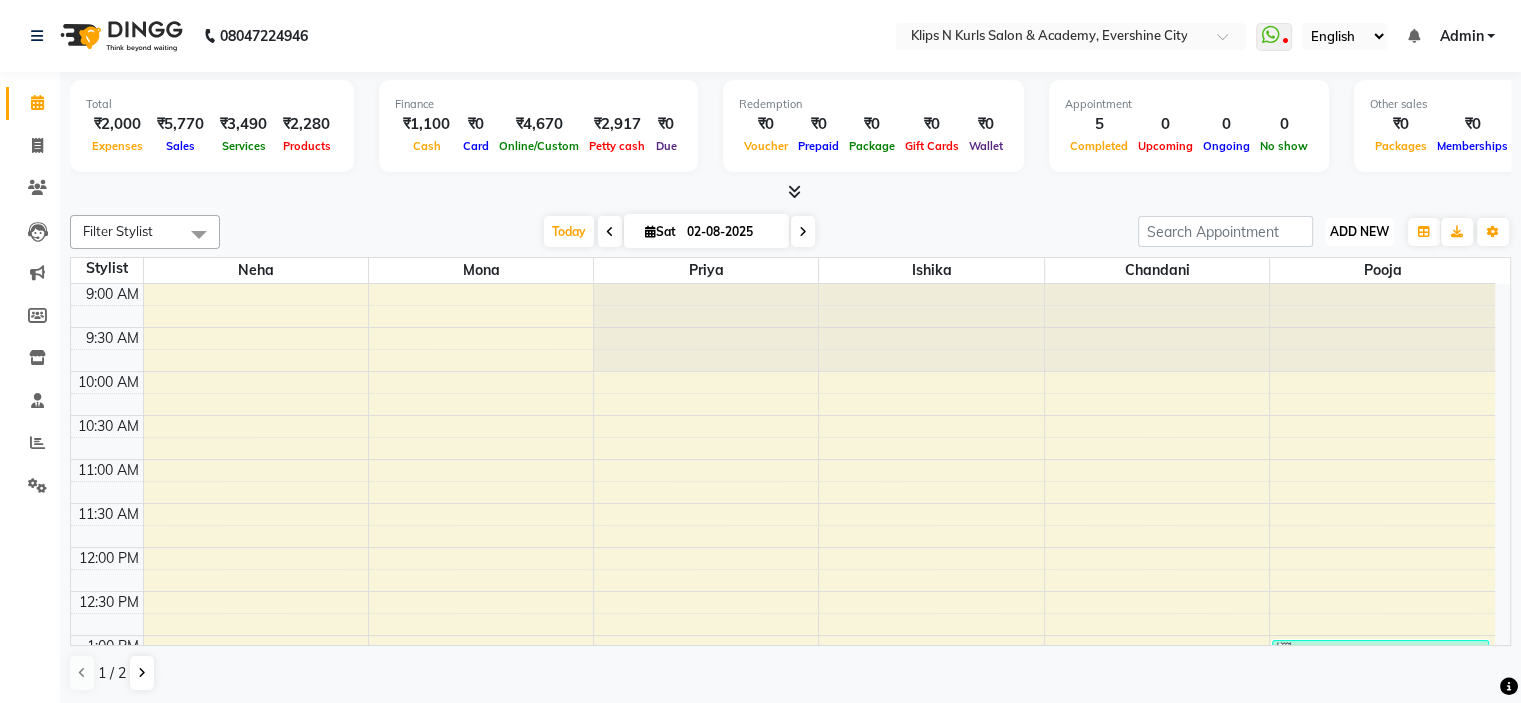click on "ADD NEW" at bounding box center [1359, 231] 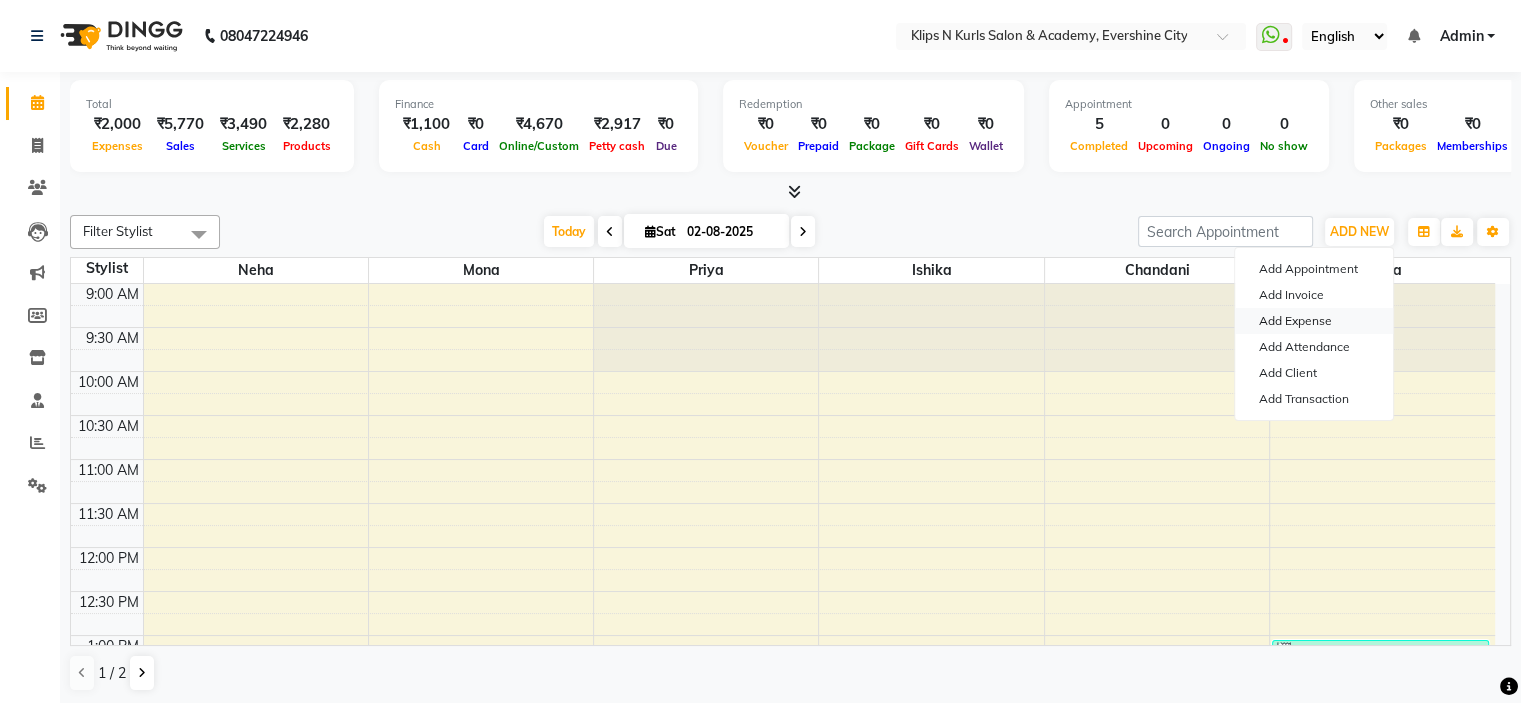 click on "Add Expense" at bounding box center [1314, 321] 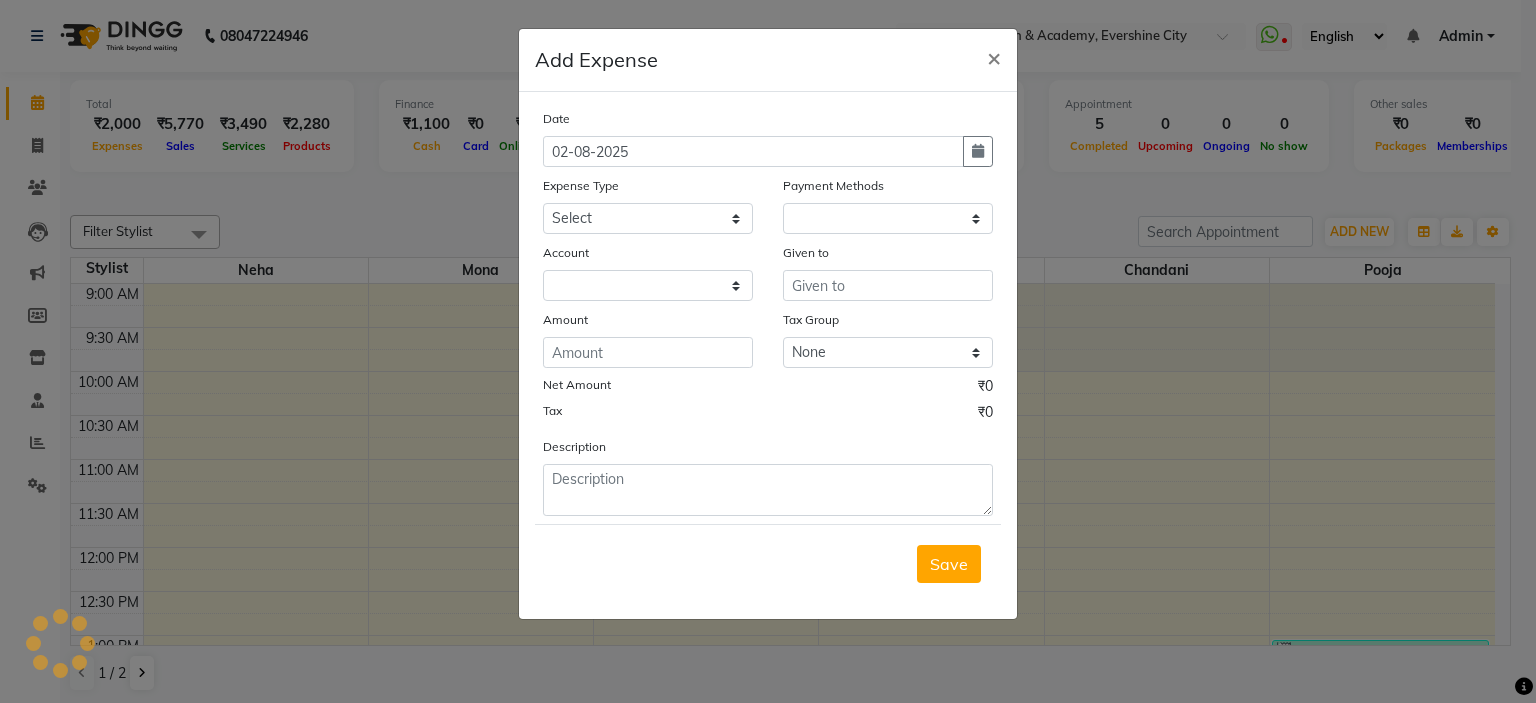 select on "1" 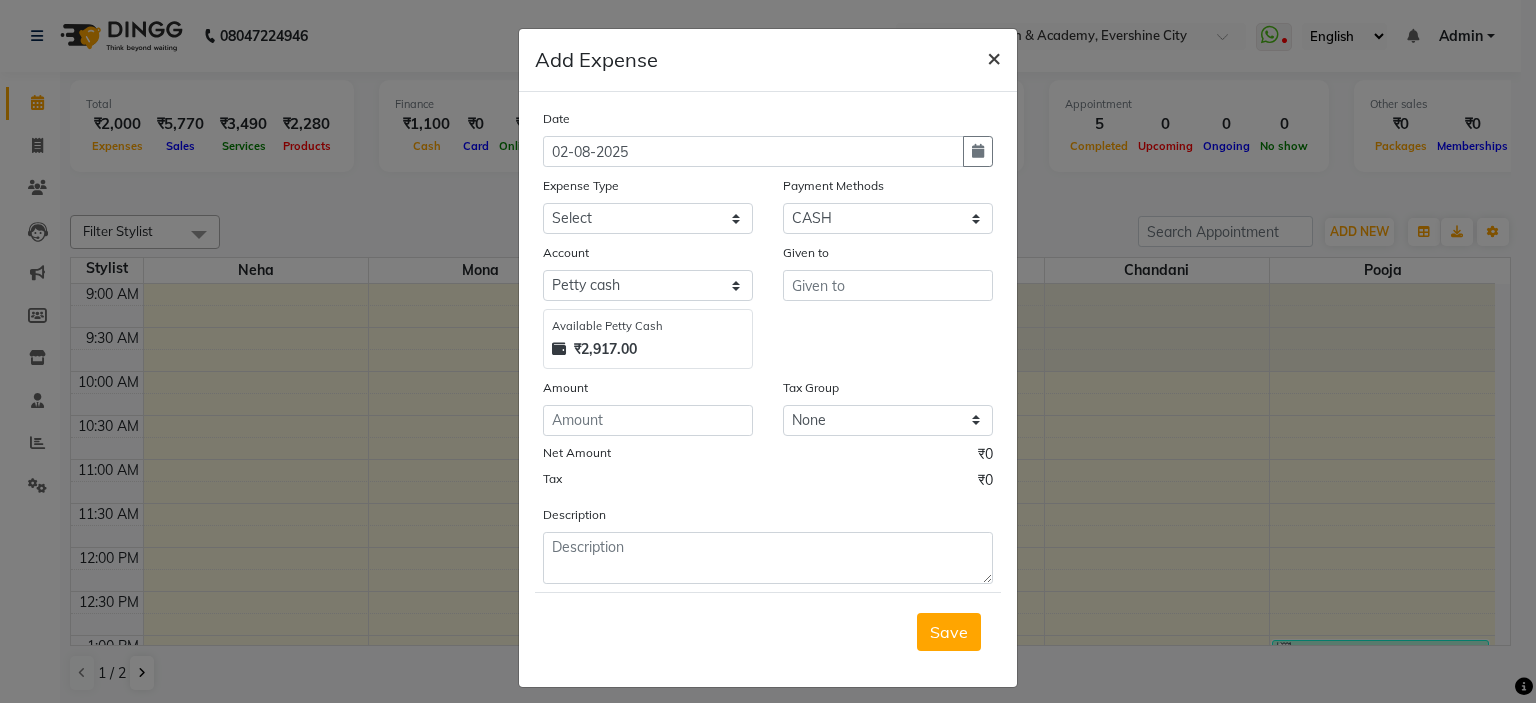 click on "×" 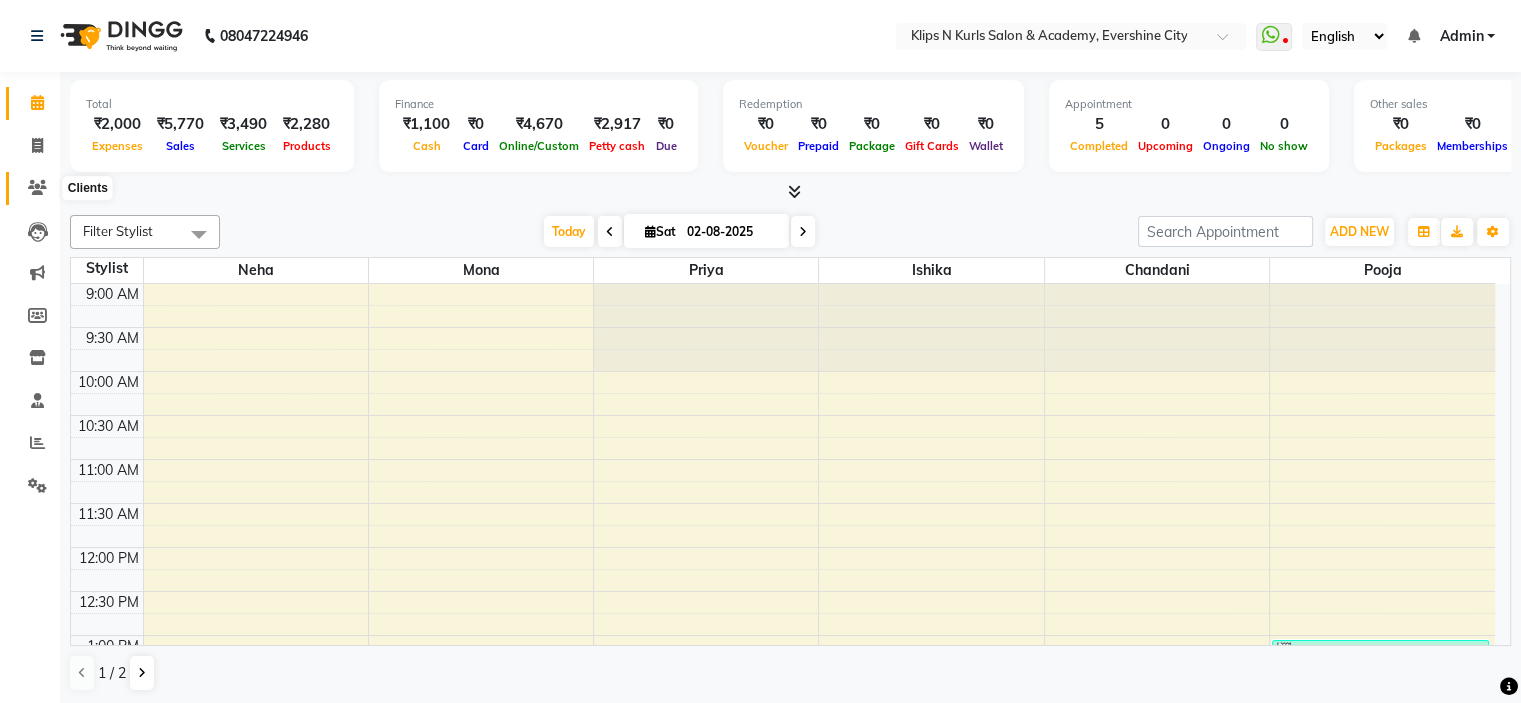 click 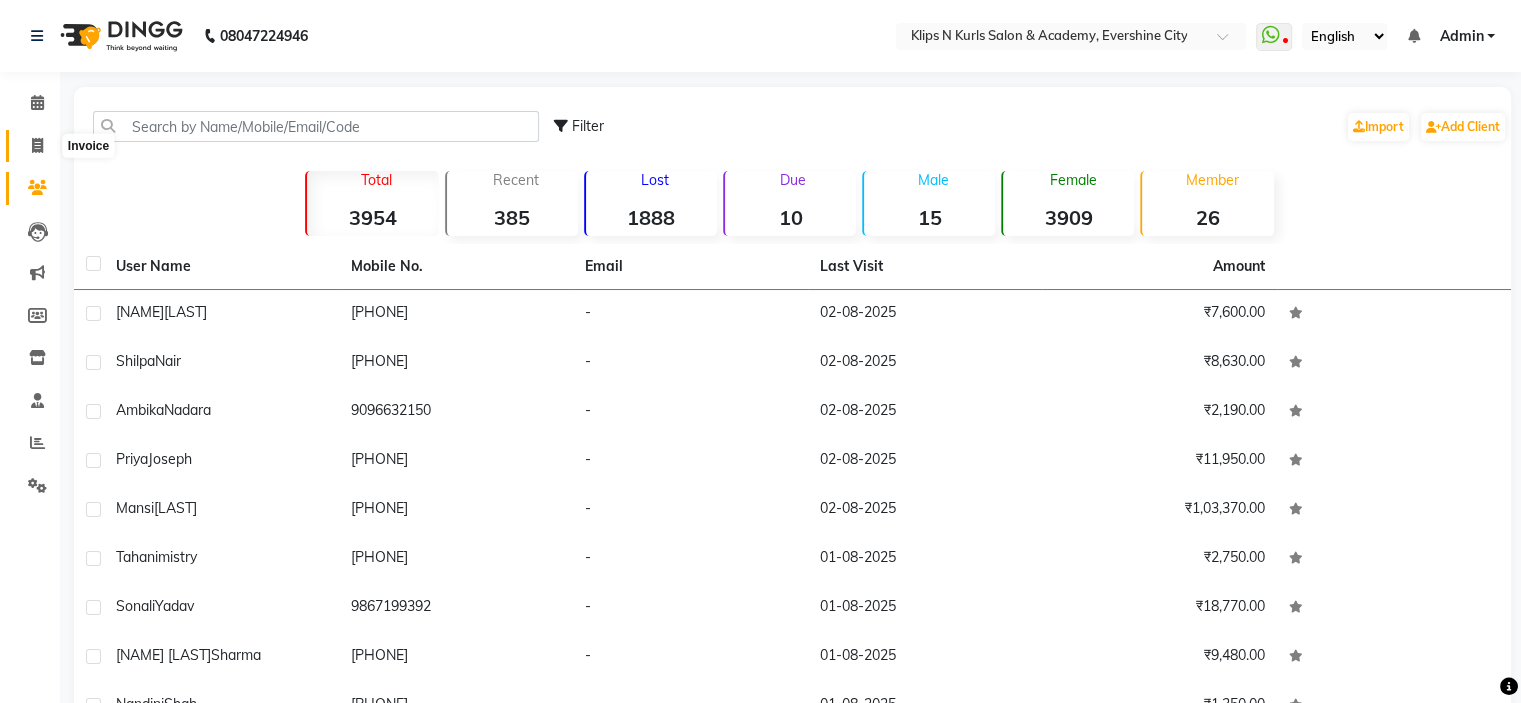 click 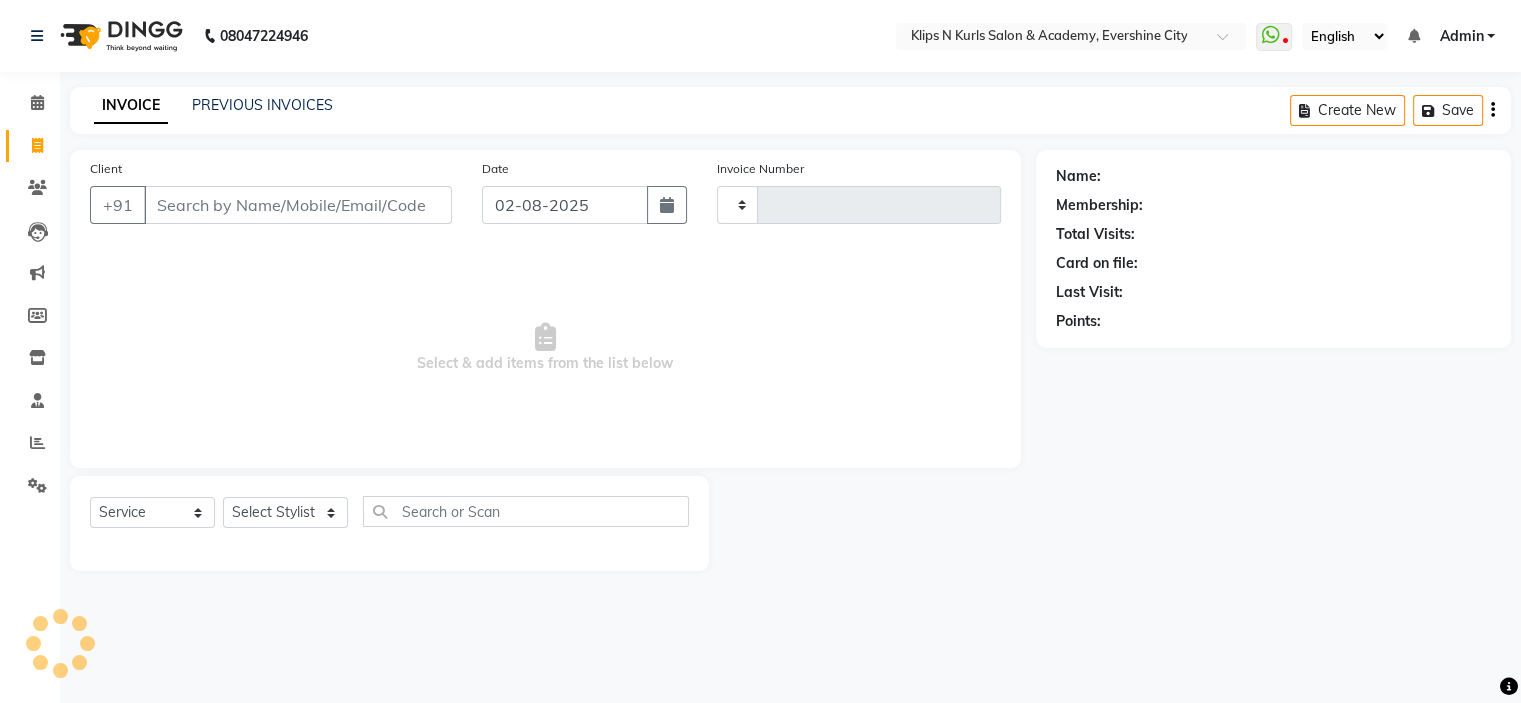 type on "1032" 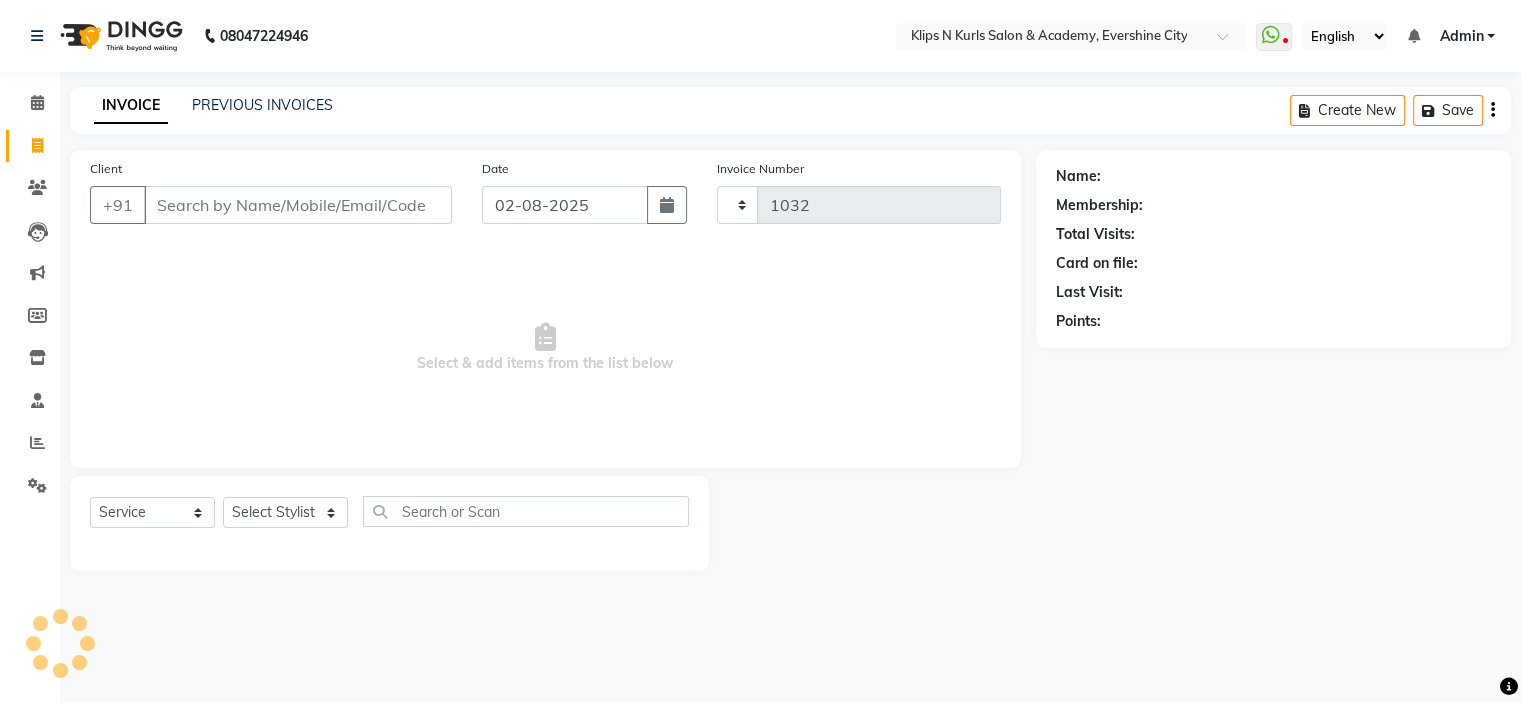 select on "124" 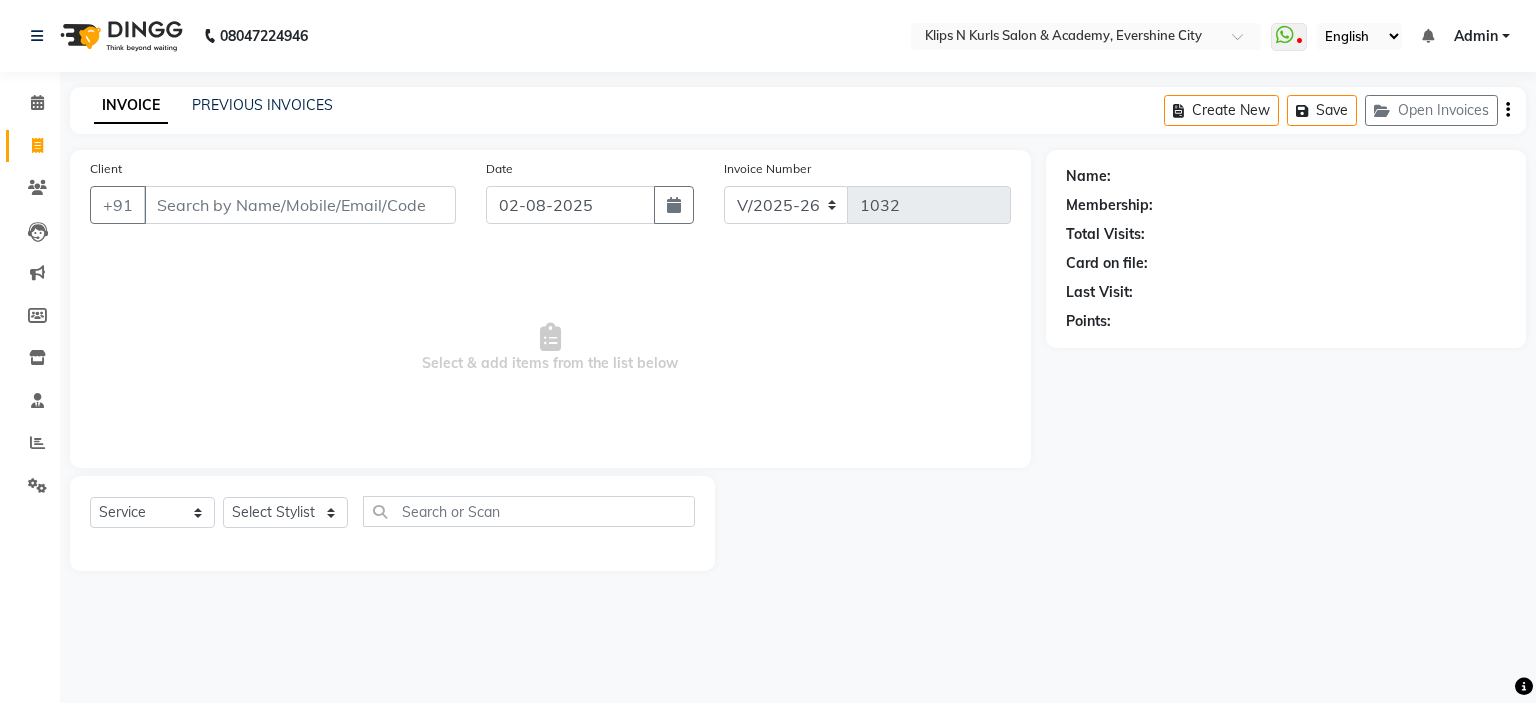 select on "3852" 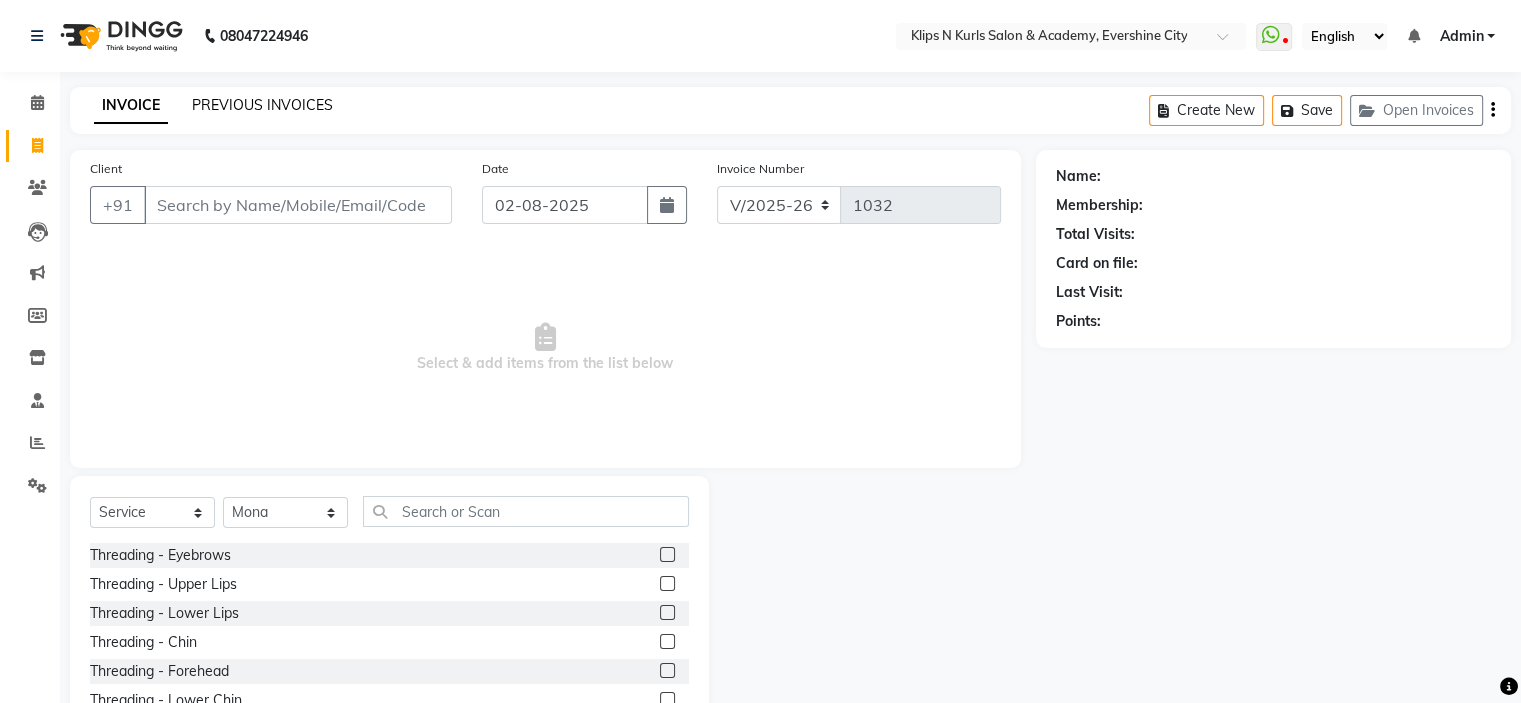 click on "PREVIOUS INVOICES" 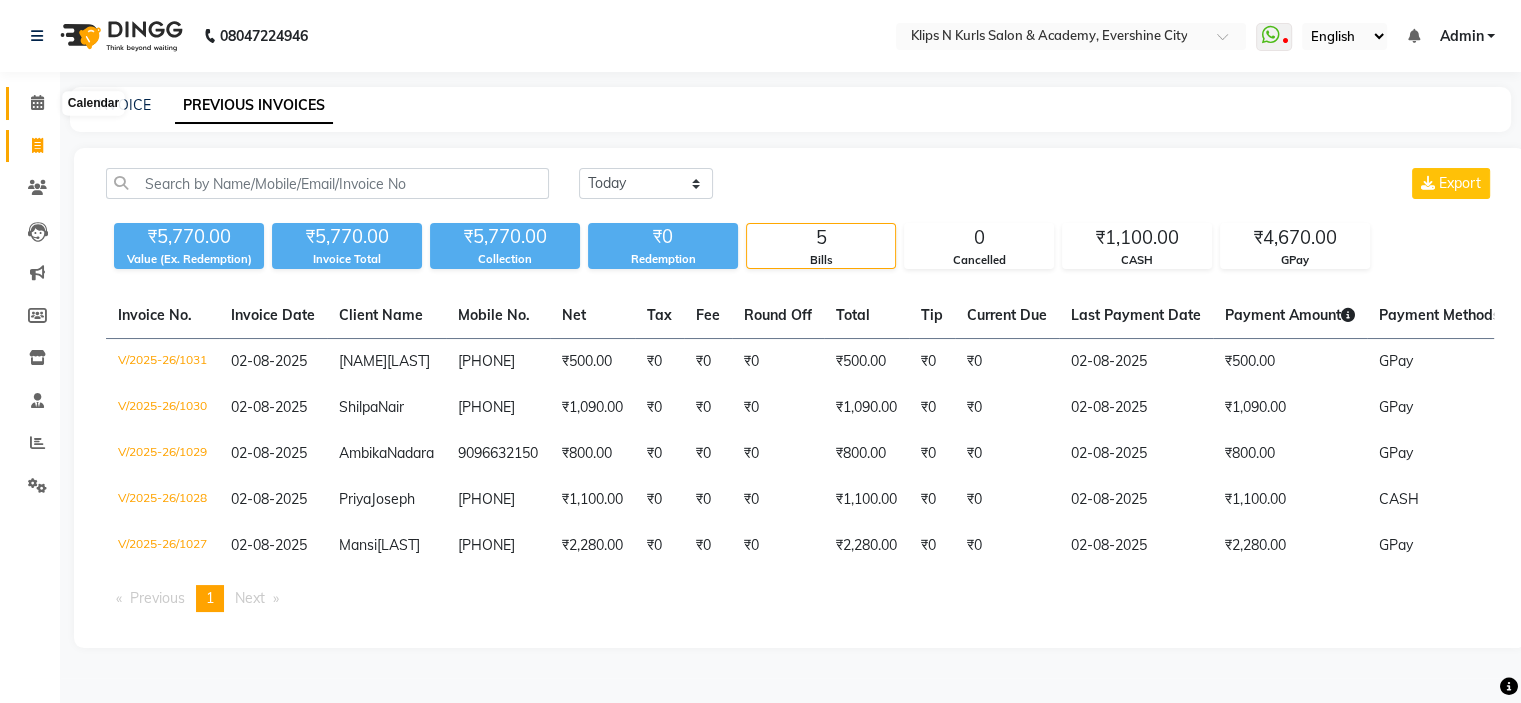 click 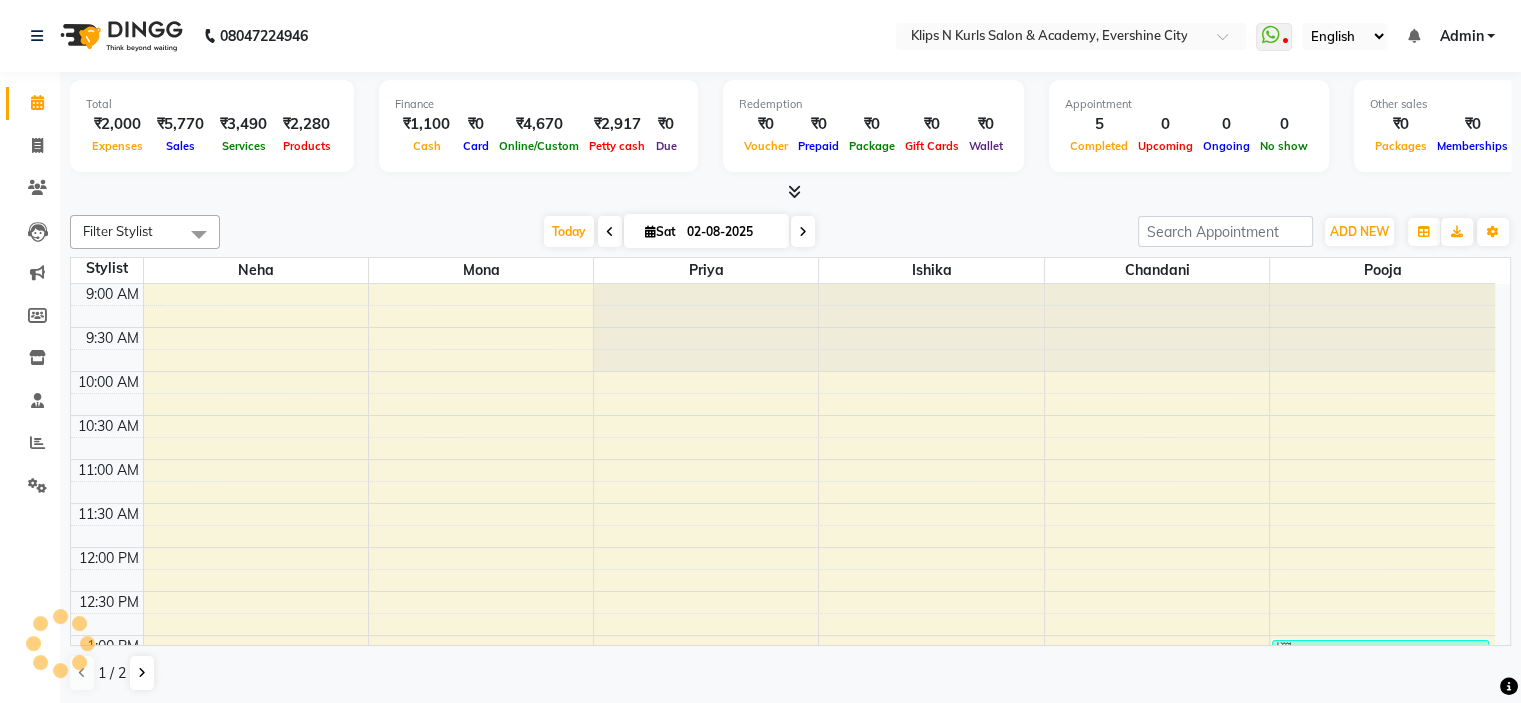 scroll, scrollTop: 0, scrollLeft: 0, axis: both 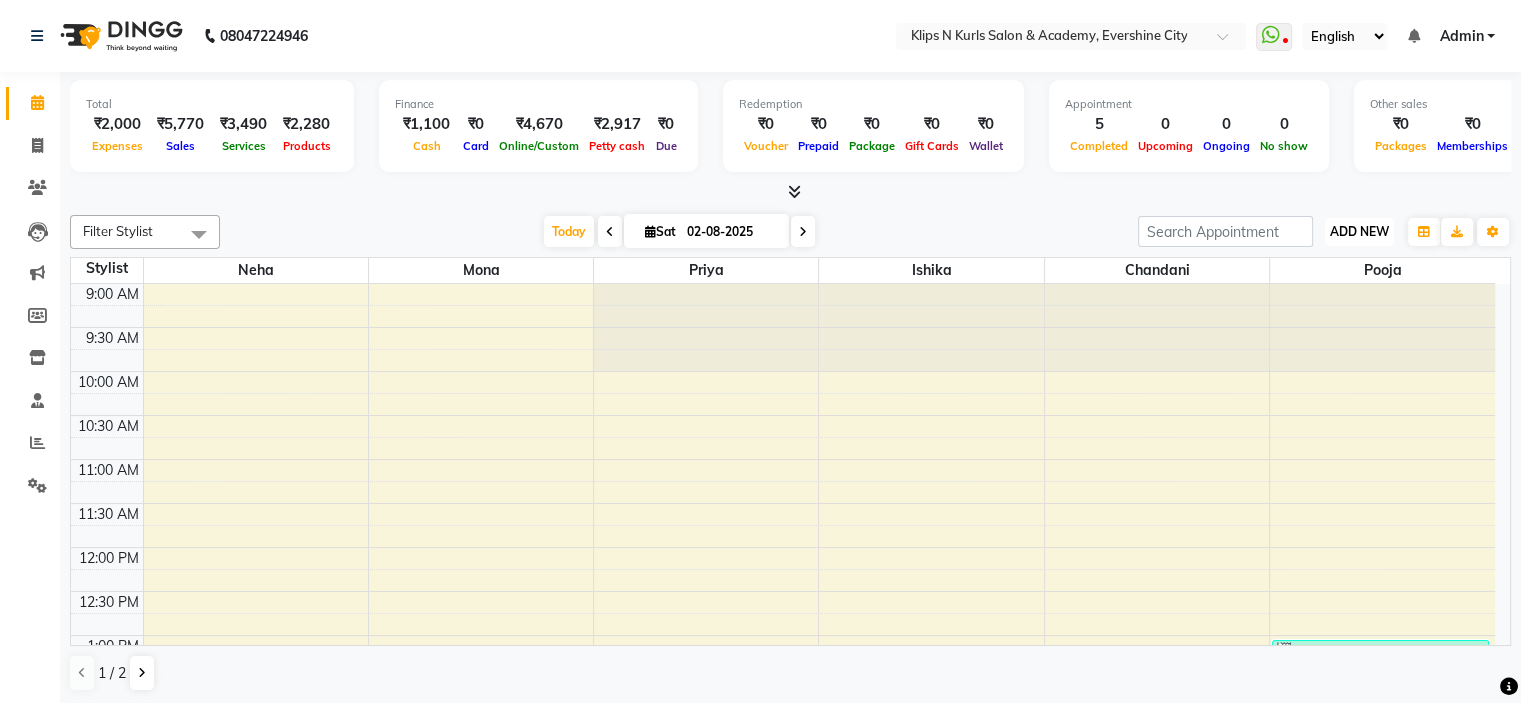 click on "ADD NEW Toggle Dropdown" at bounding box center (1359, 232) 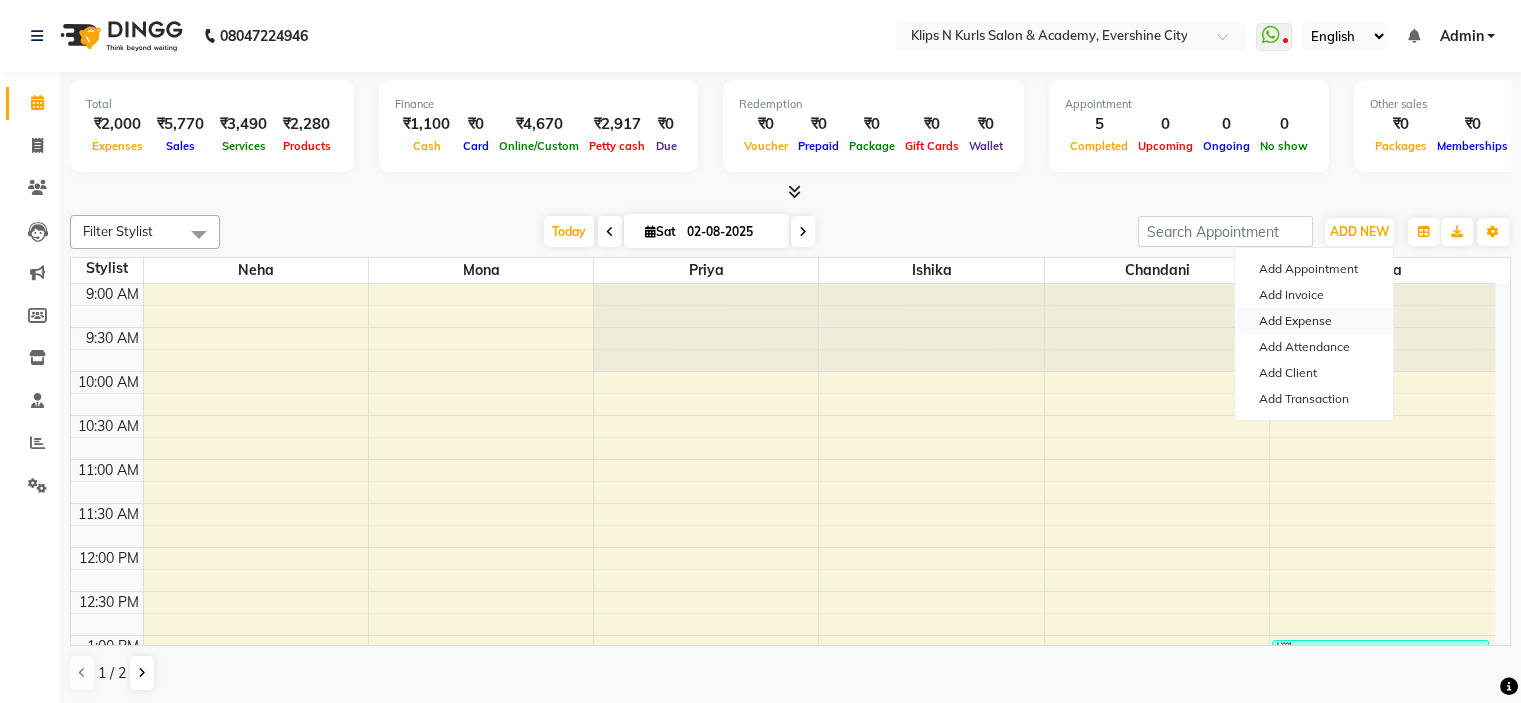 click on "Add Expense" at bounding box center [1314, 321] 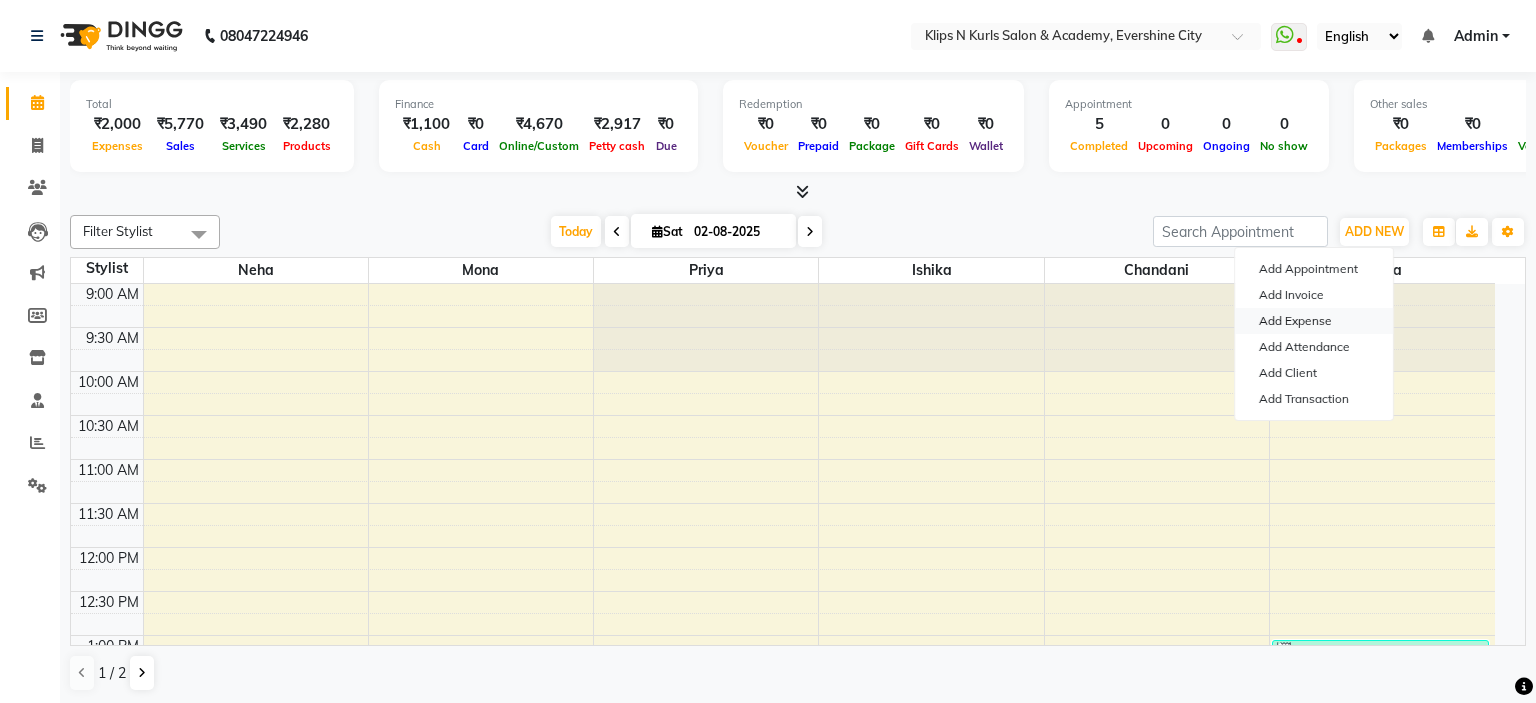 select on "1" 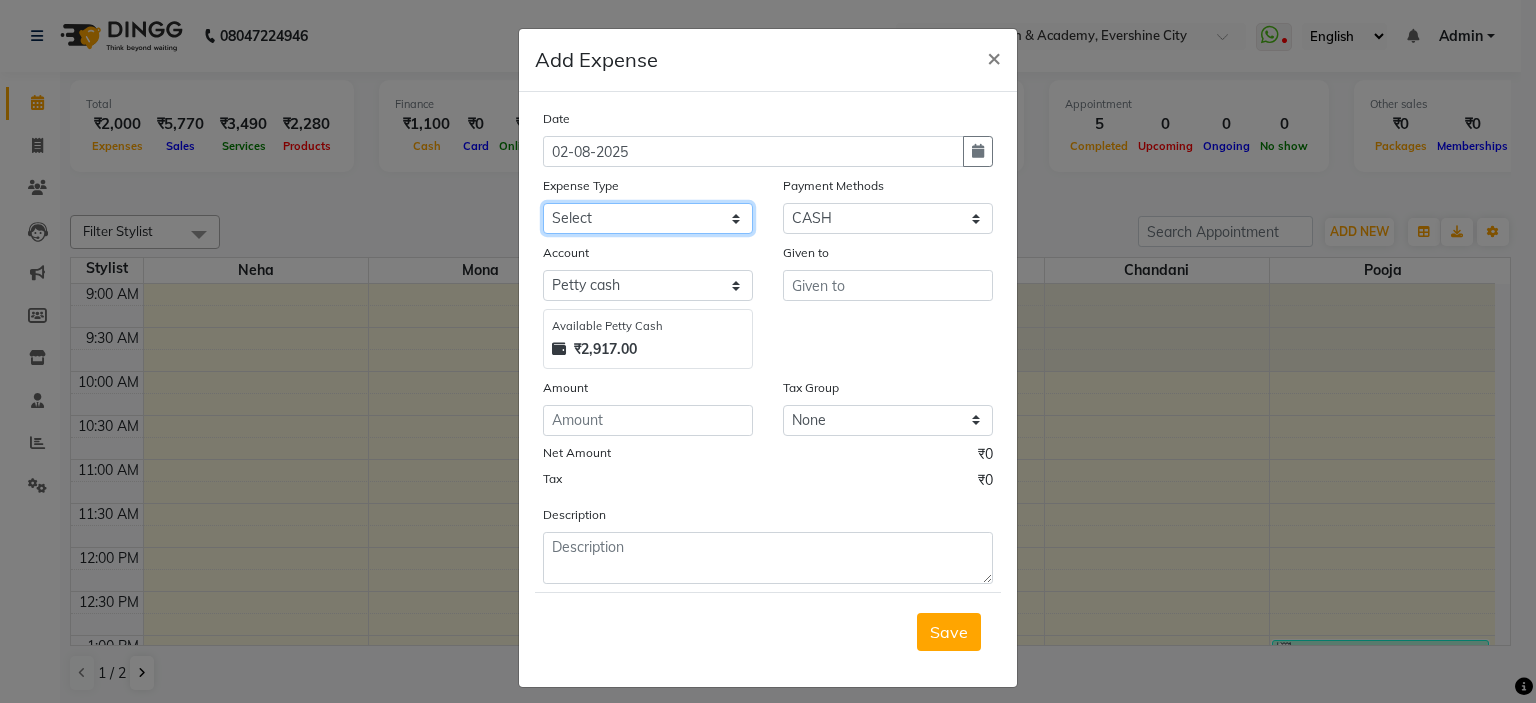 click on "Select Advance Salary Bank charges Brownie food Car maintenance  Cash transfer to bank Cash transfer to hub Client Snacks Clinical charges Equipment Fuel Govt fee Incentive Insurance International purchase Loan Repayment Maintenance Marketing Miscellaneous MRA Other Pantry Product Rent Salary Staff Snacks Tax Tea & Refreshment Utilities" 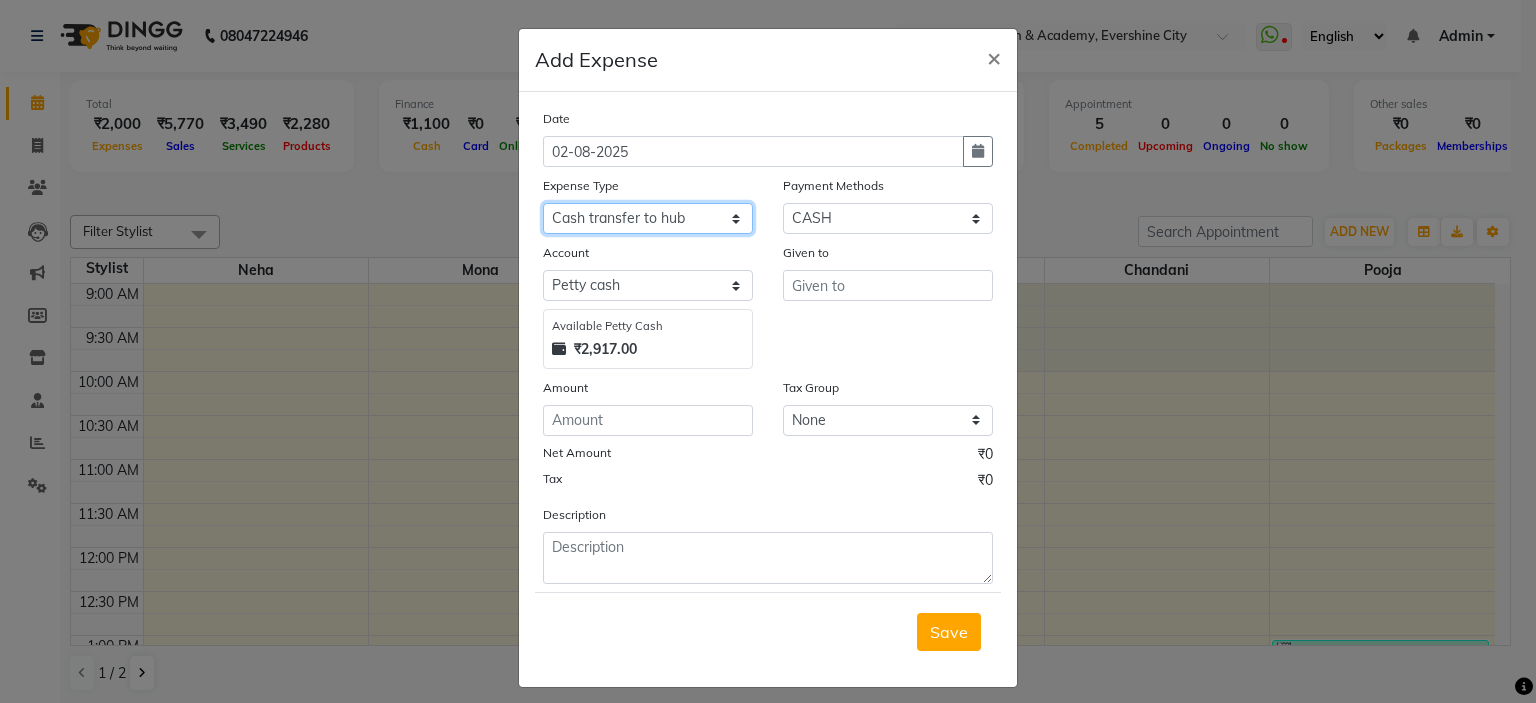 click on "Select Advance Salary Bank charges Brownie food Car maintenance  Cash transfer to bank Cash transfer to hub Client Snacks Clinical charges Equipment Fuel Govt fee Incentive Insurance International purchase Loan Repayment Maintenance Marketing Miscellaneous MRA Other Pantry Product Rent Salary Staff Snacks Tax Tea & Refreshment Utilities" 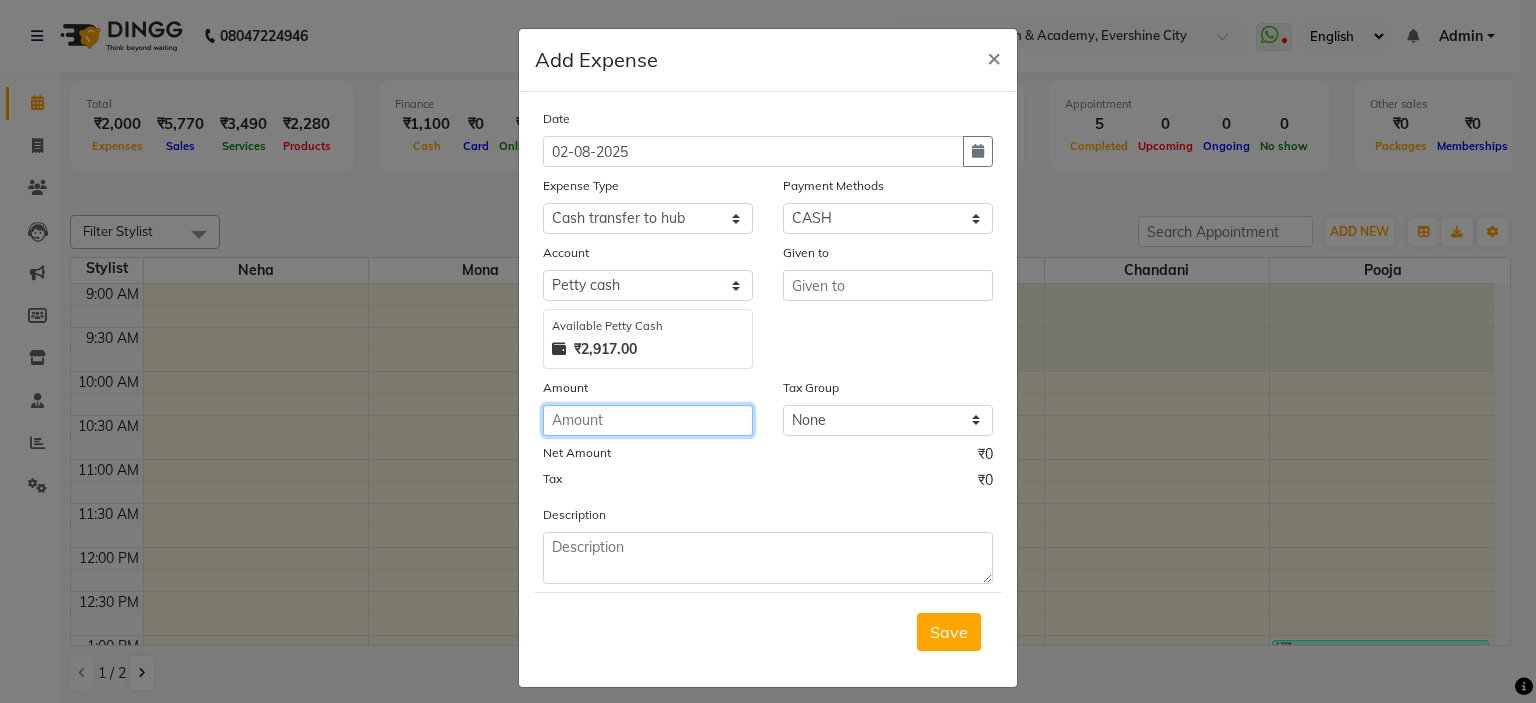 click 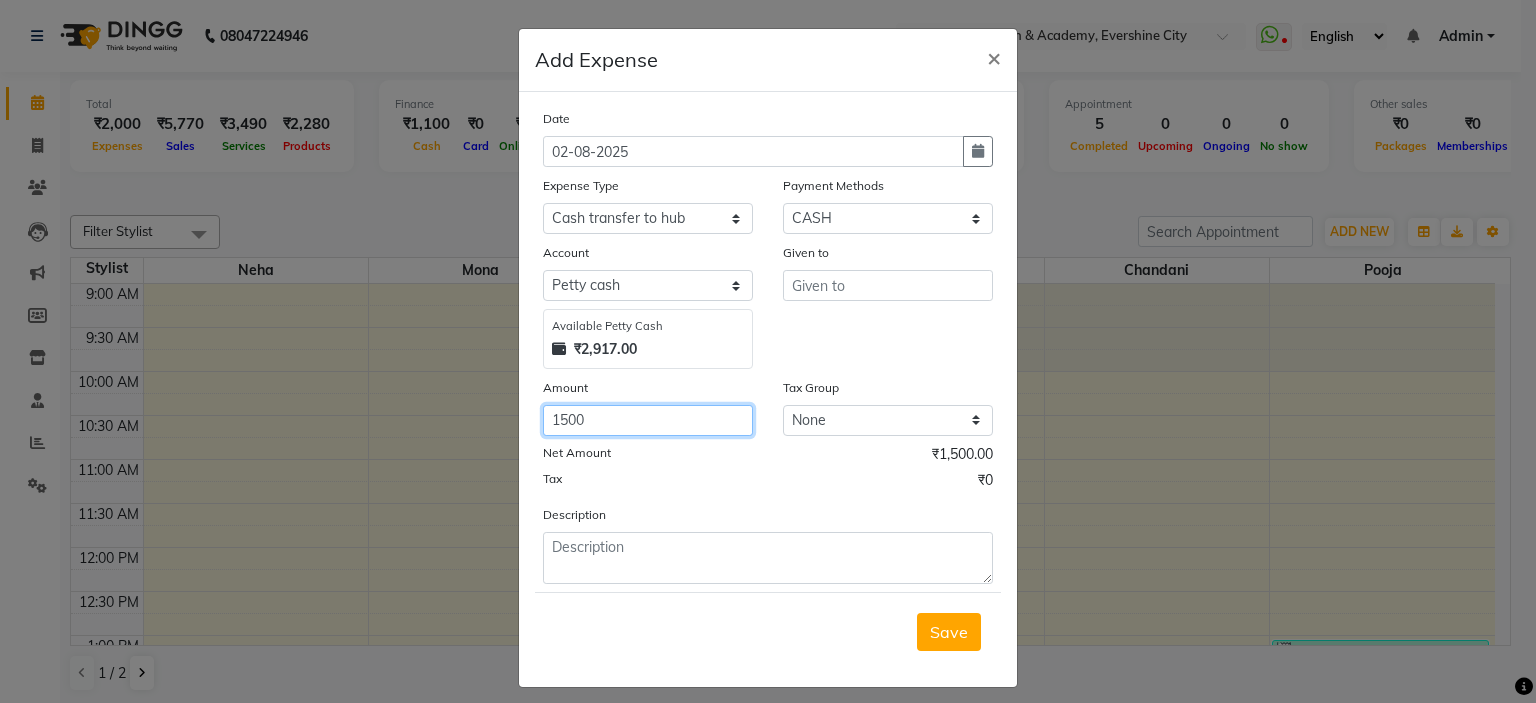 type on "1500" 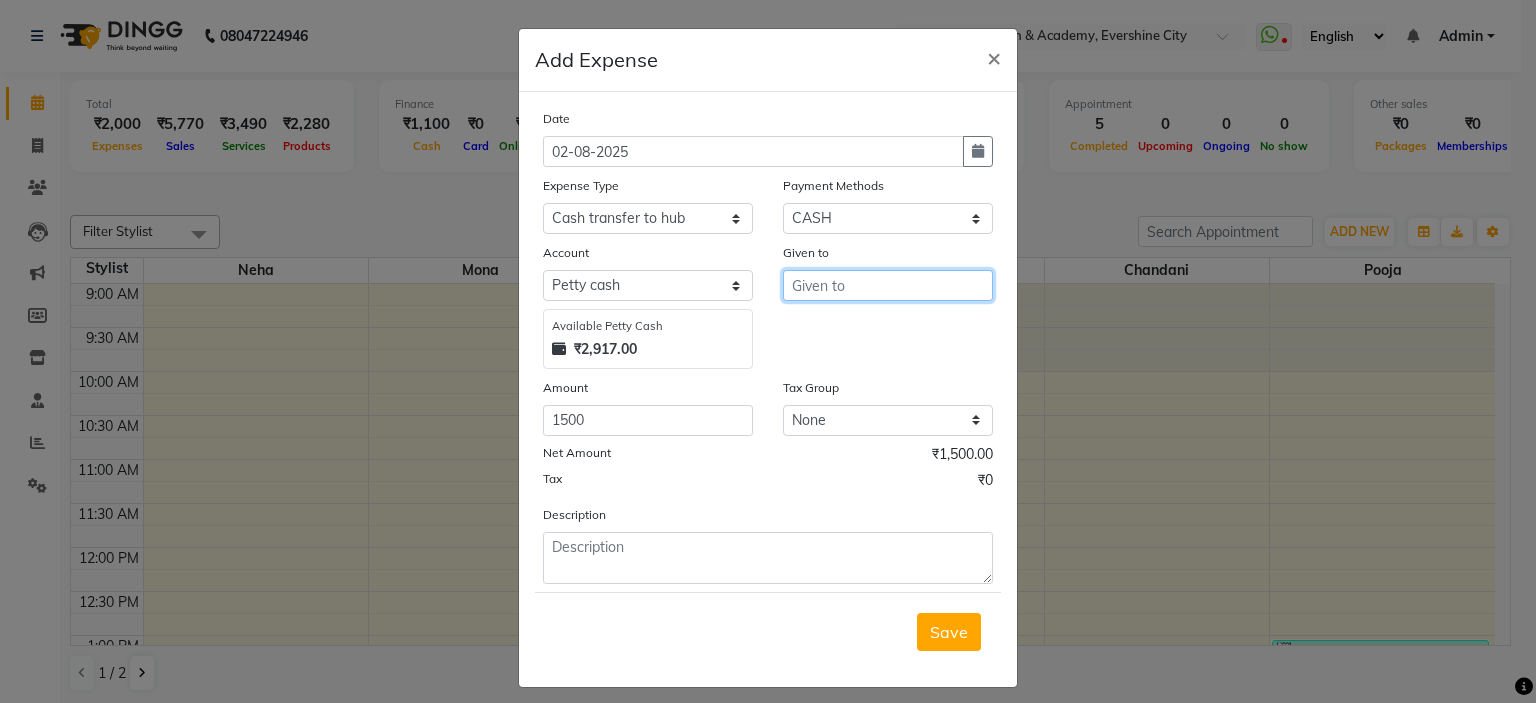 click at bounding box center (888, 285) 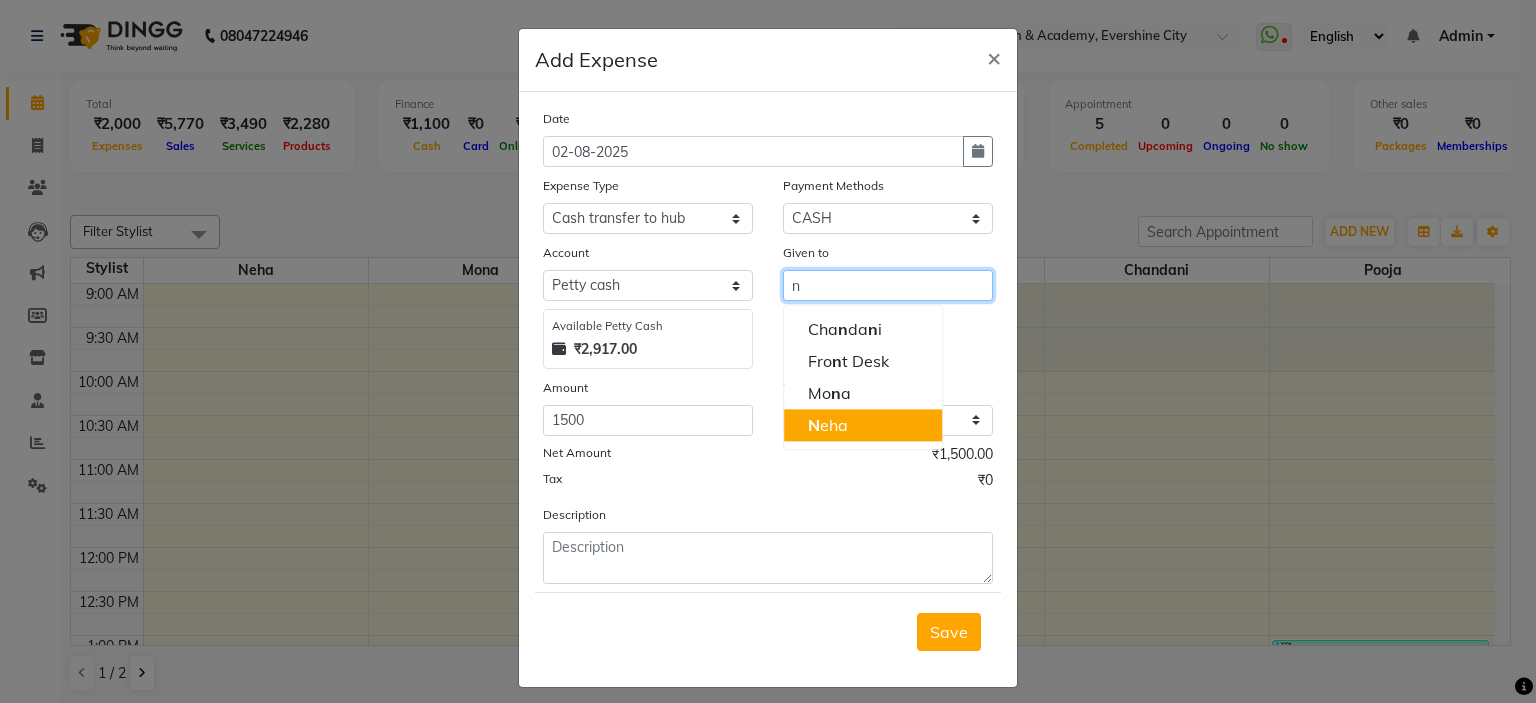 click on "N eha" at bounding box center [863, 425] 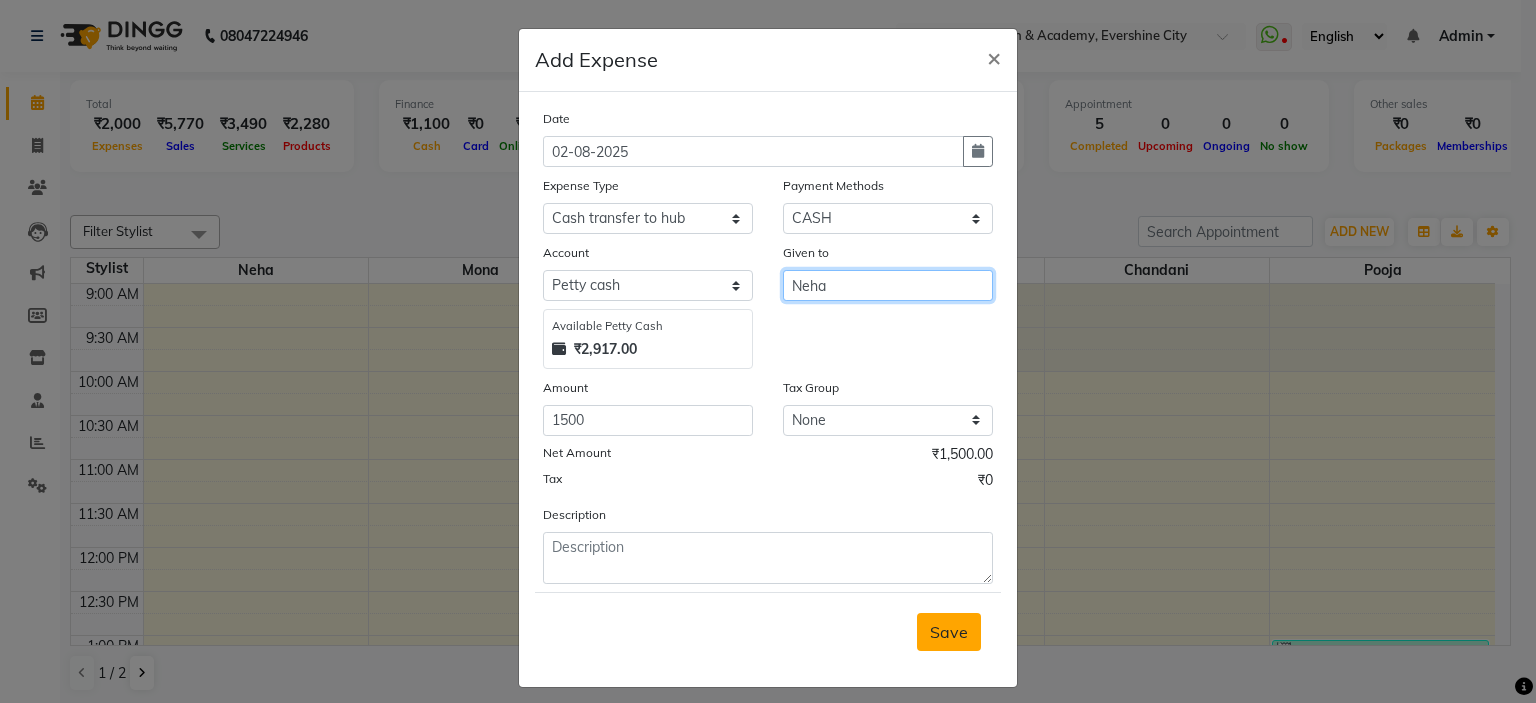 type on "Neha" 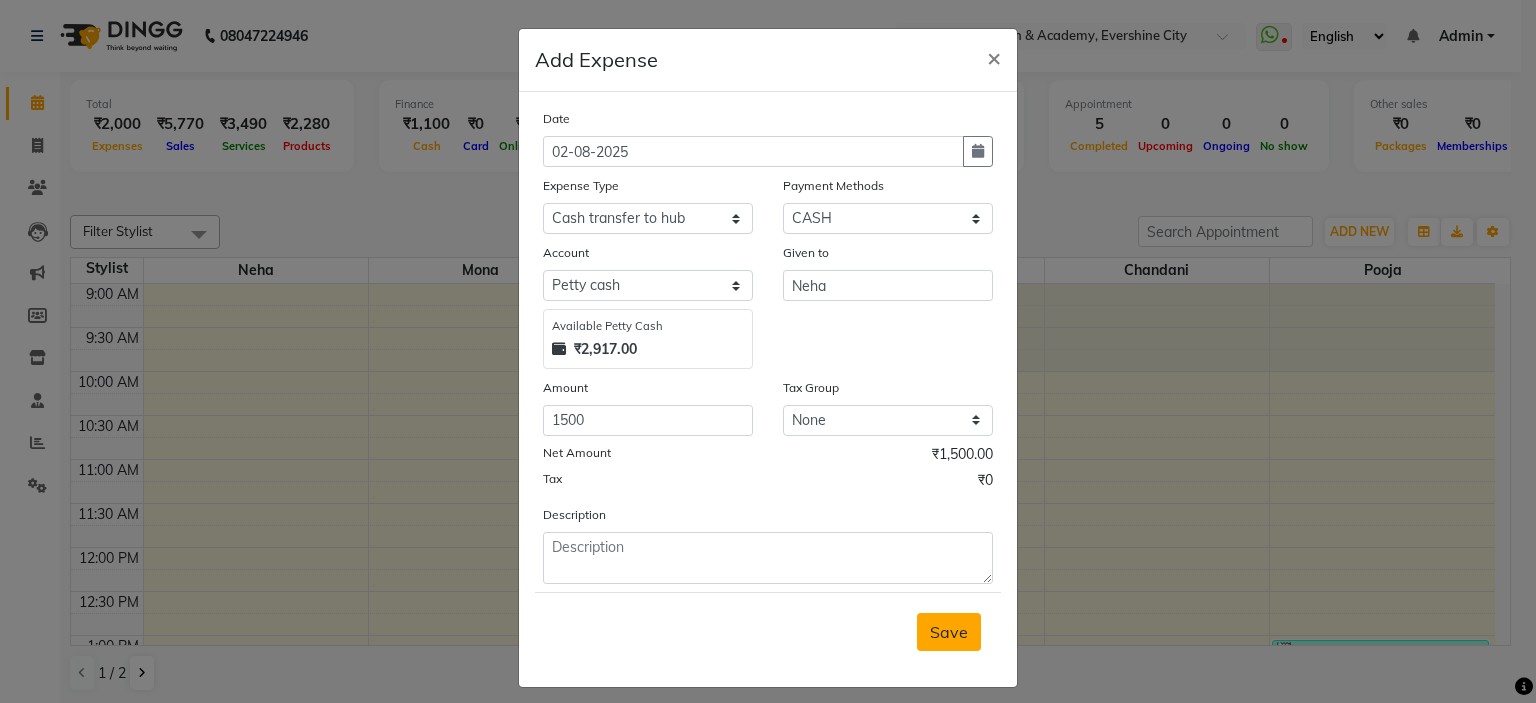 click on "Save" at bounding box center (949, 632) 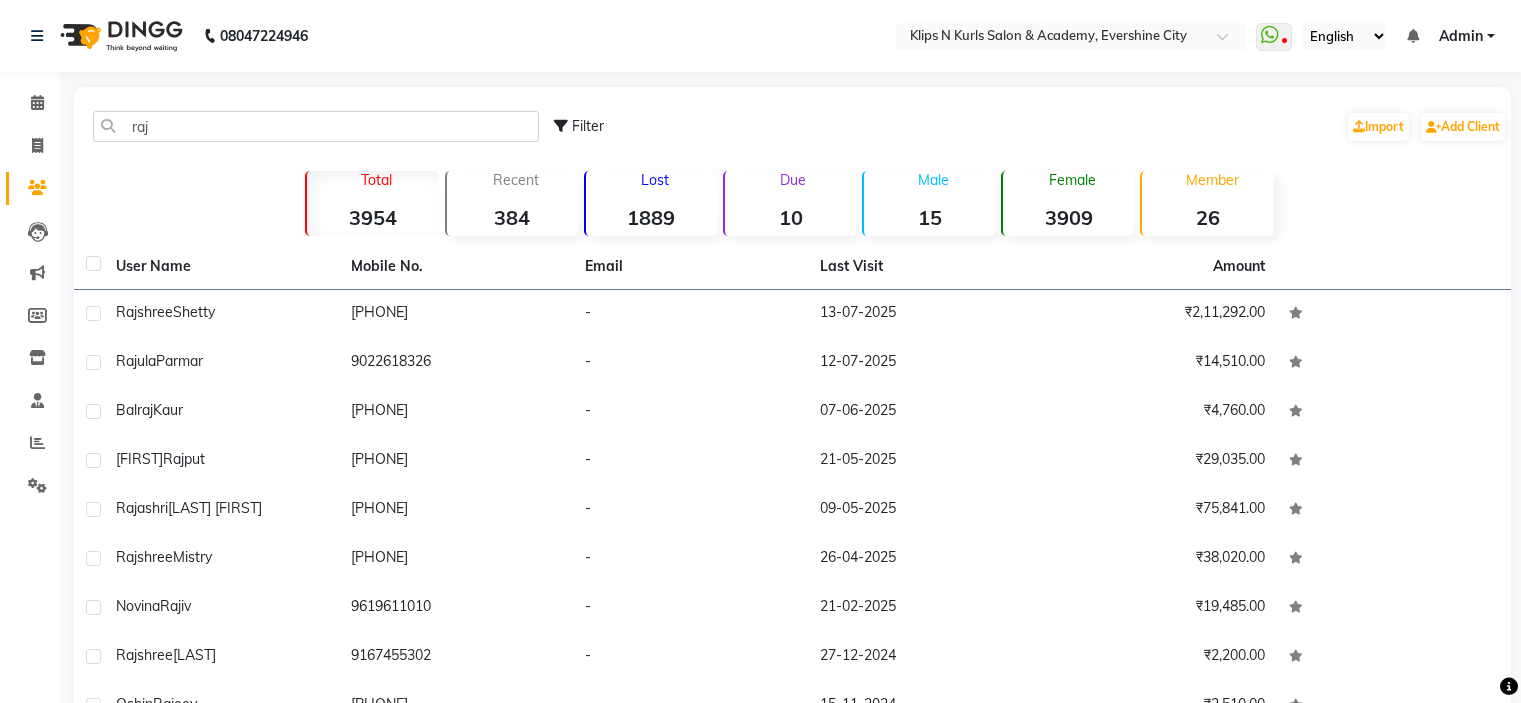 scroll, scrollTop: 0, scrollLeft: 0, axis: both 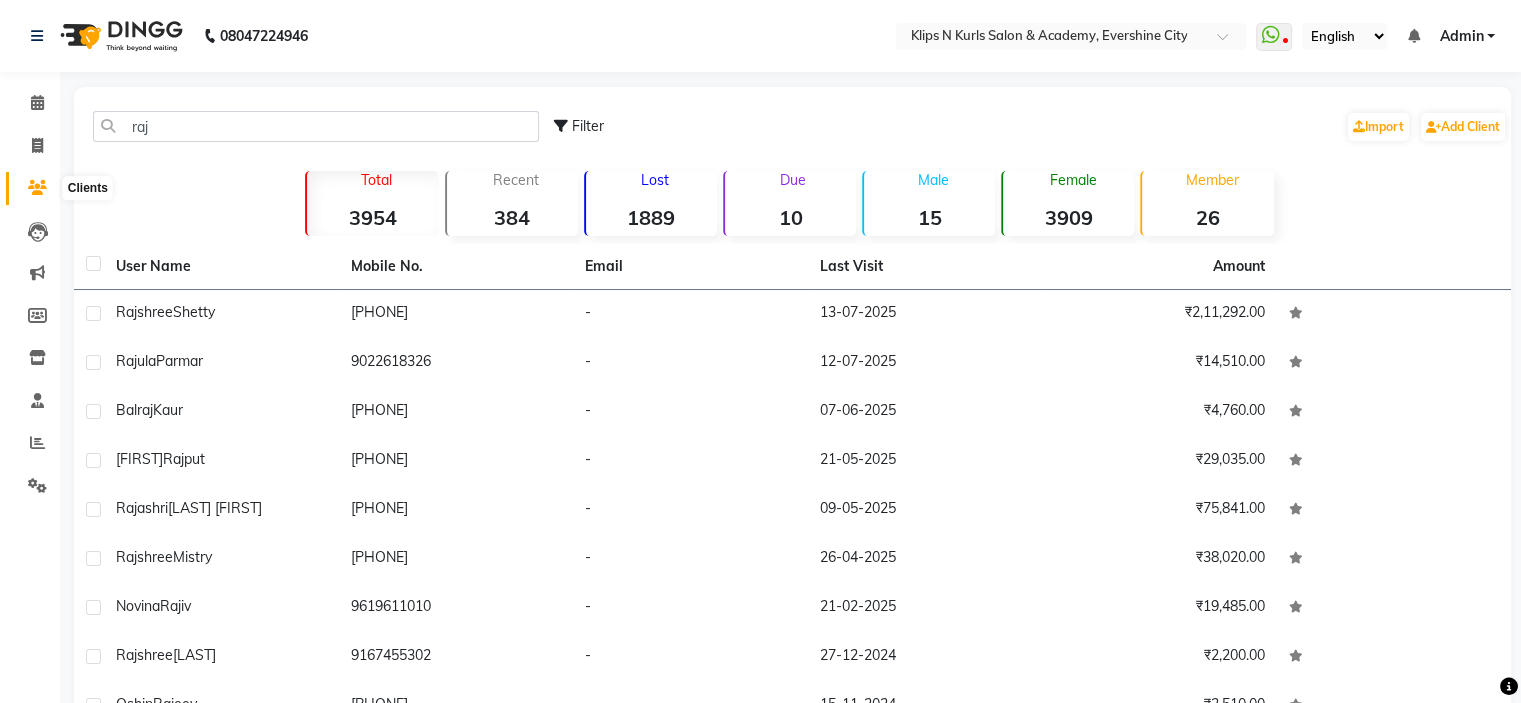 click 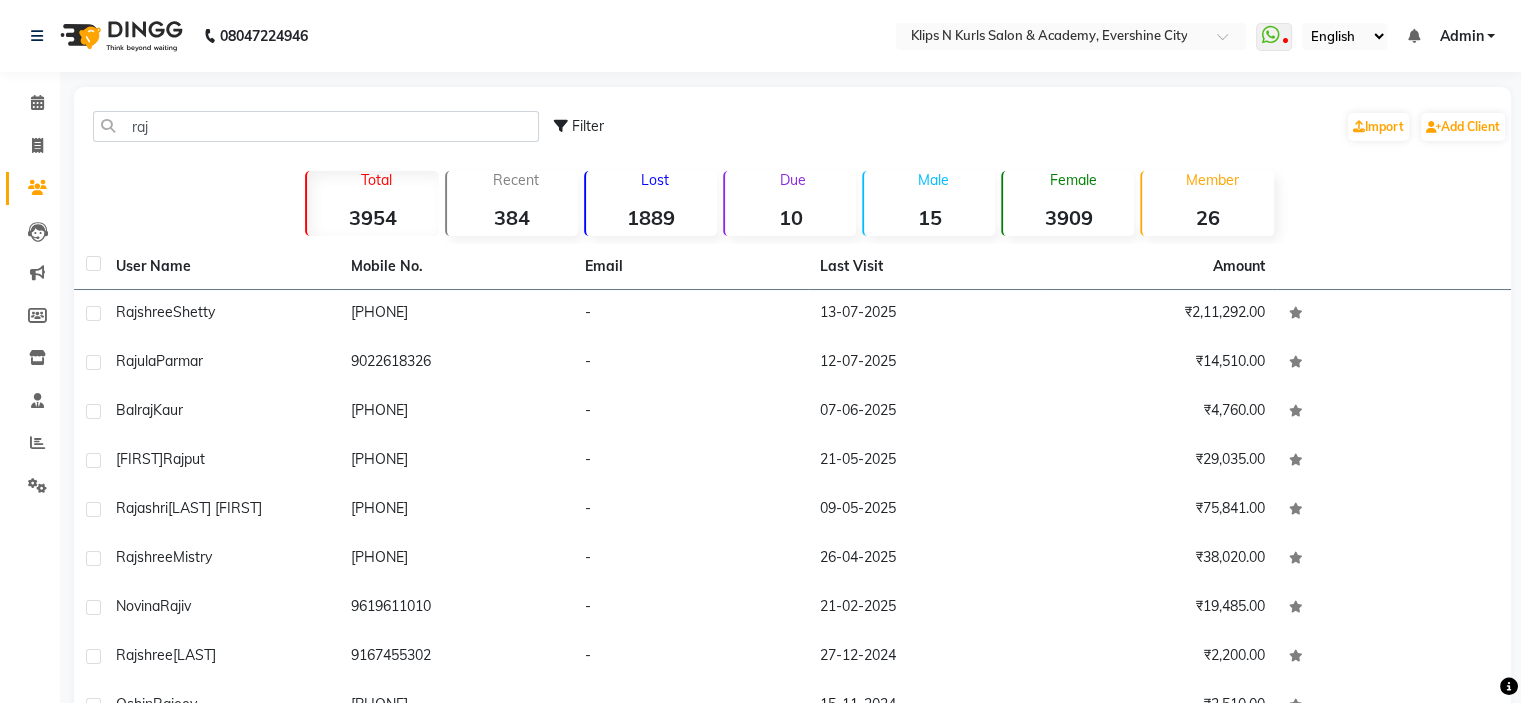 click 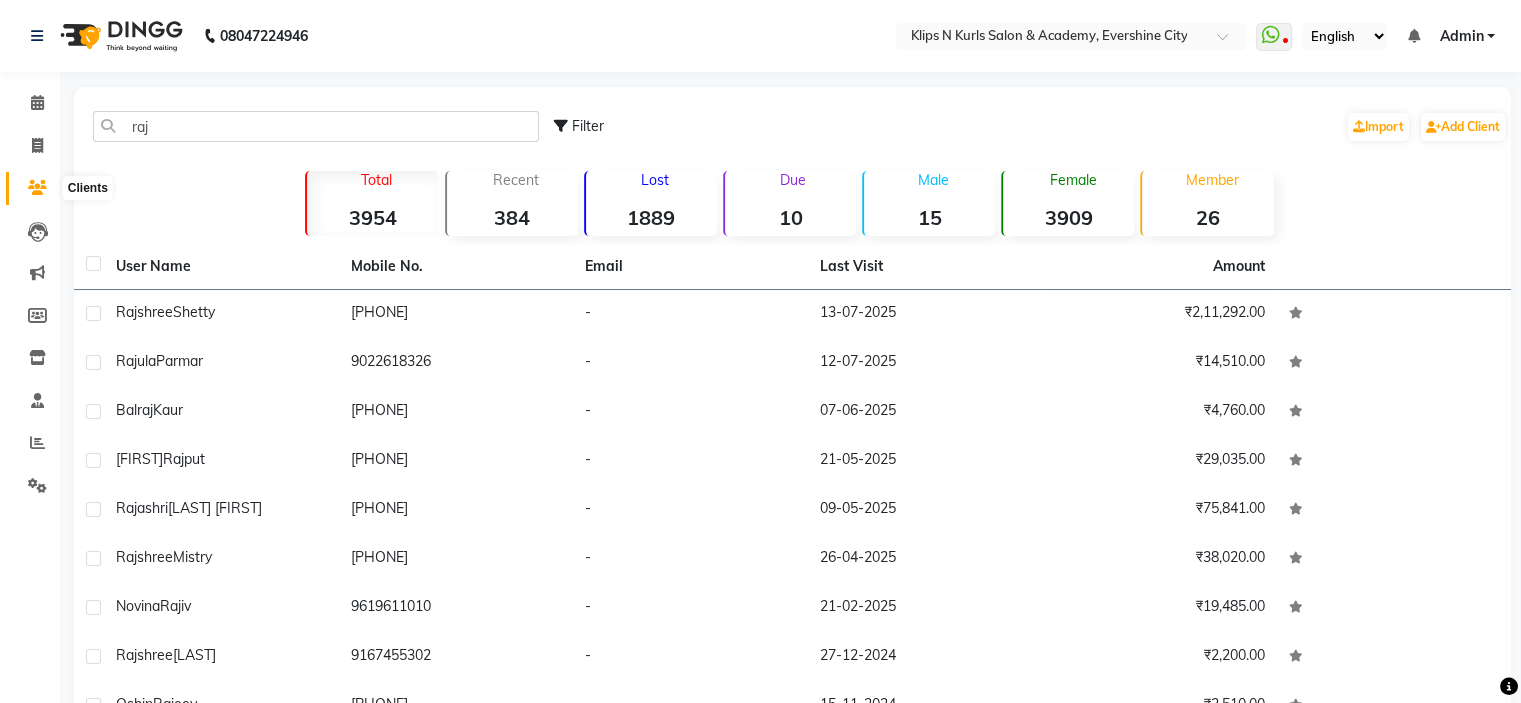click 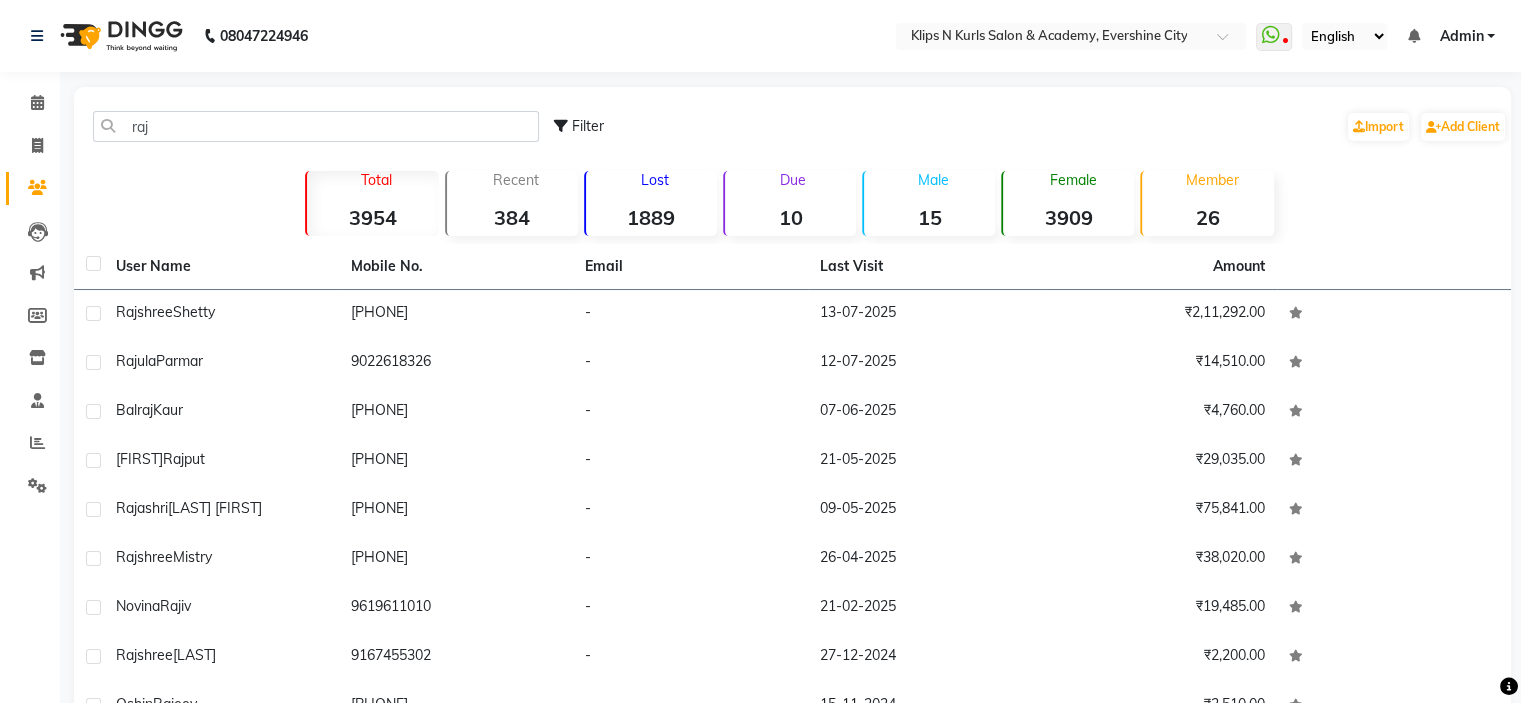 click 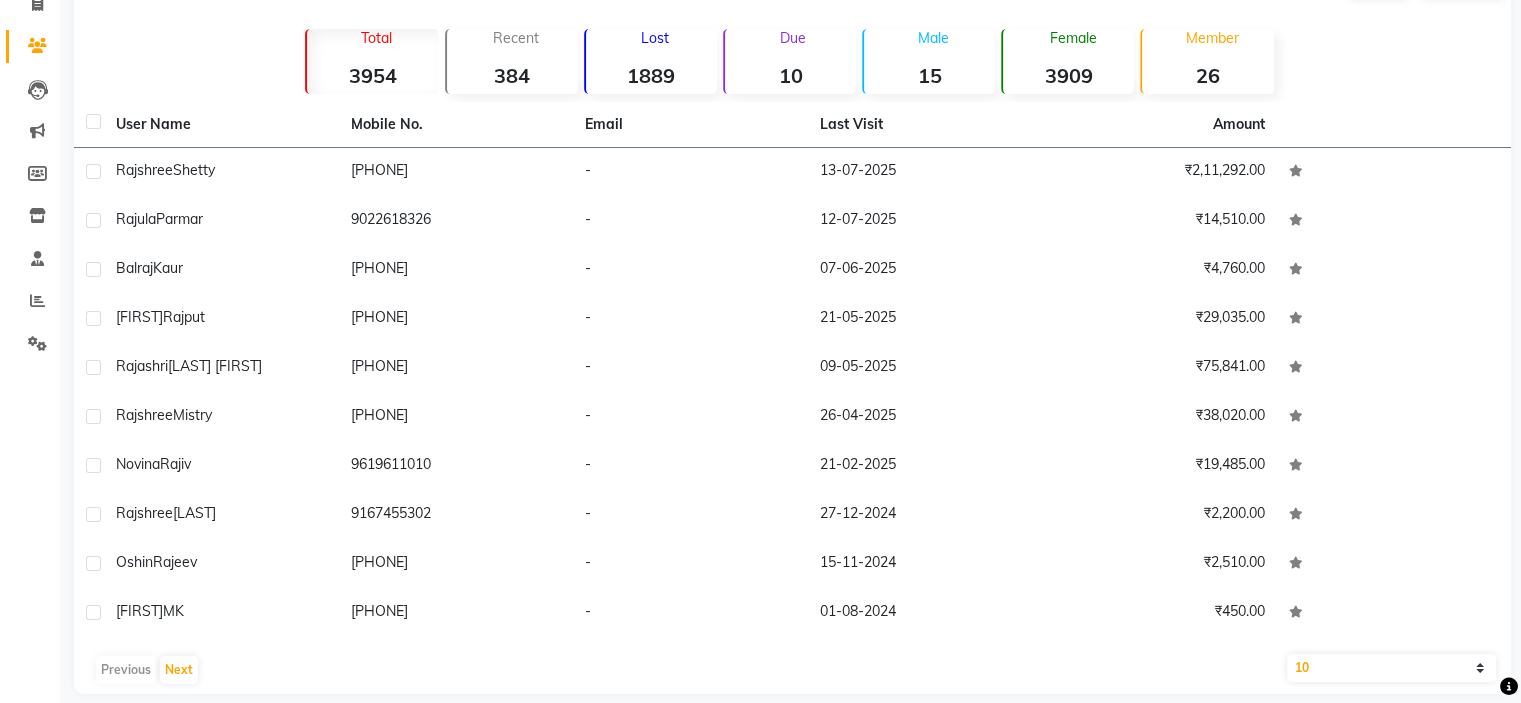 scroll, scrollTop: 162, scrollLeft: 0, axis: vertical 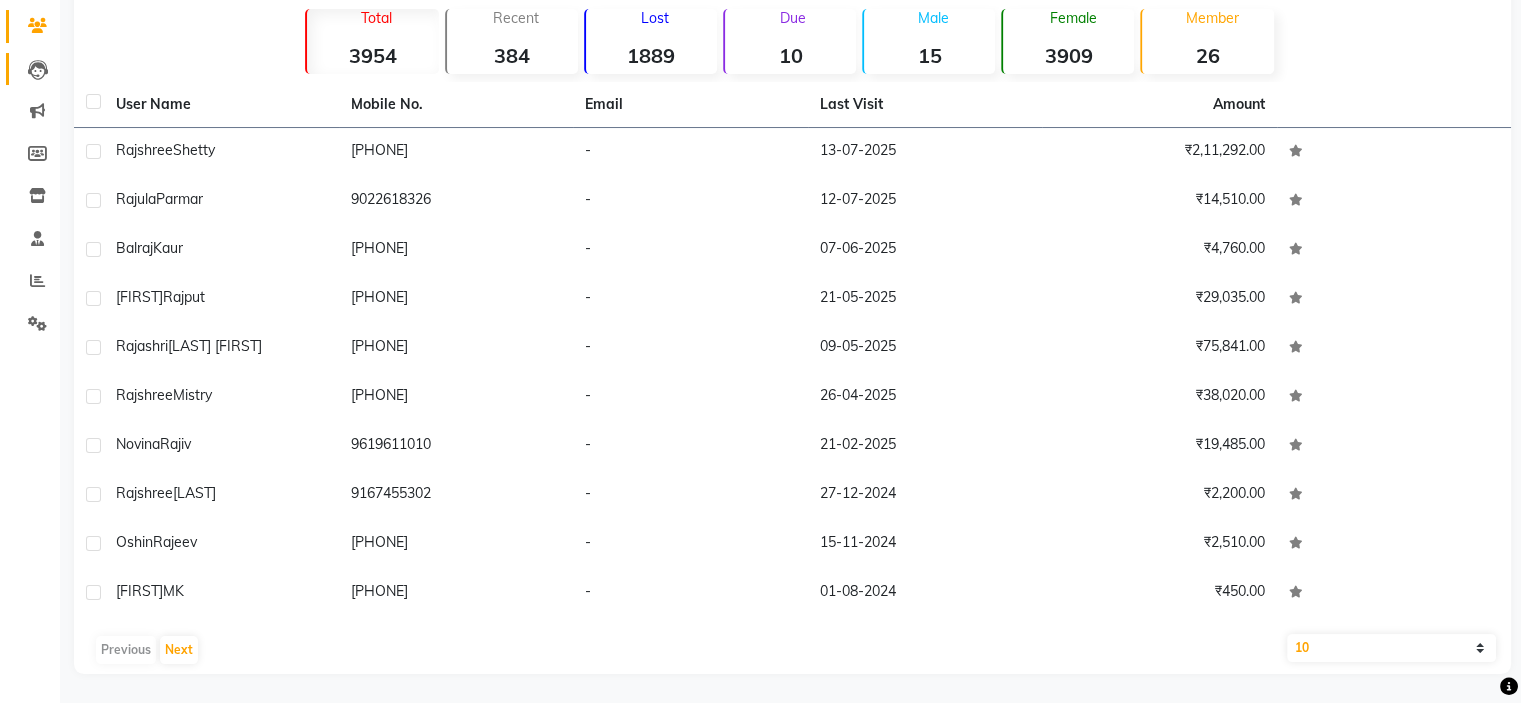 click on "Leads" 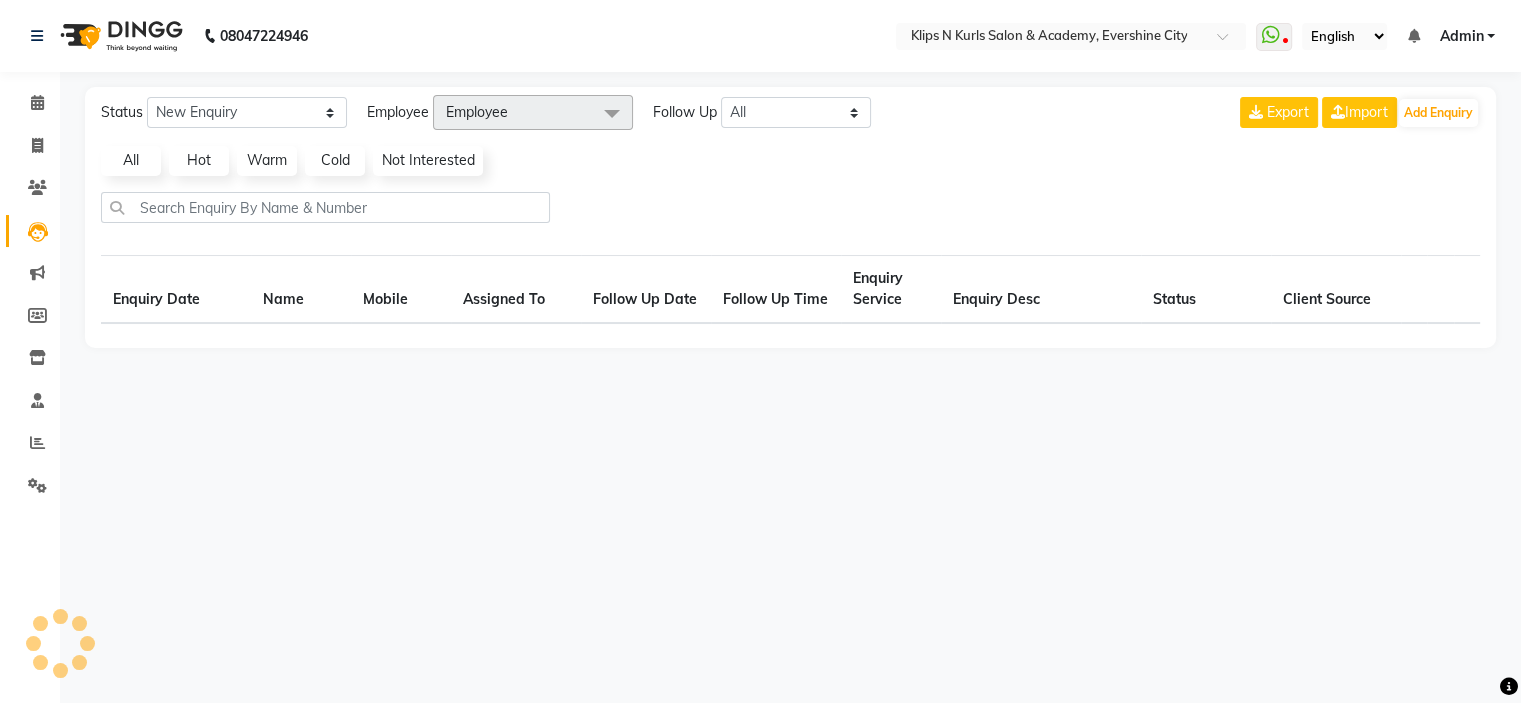 scroll, scrollTop: 0, scrollLeft: 0, axis: both 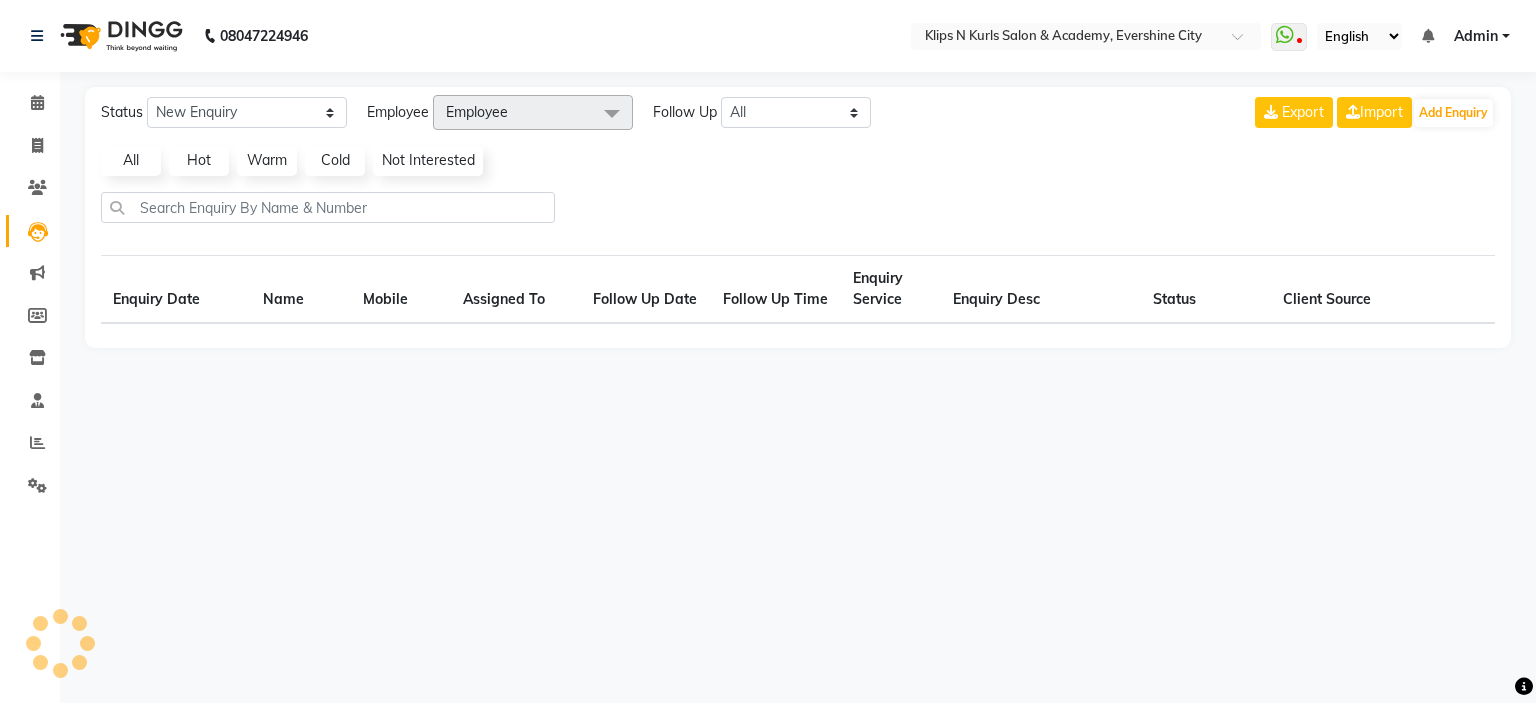 select on "10" 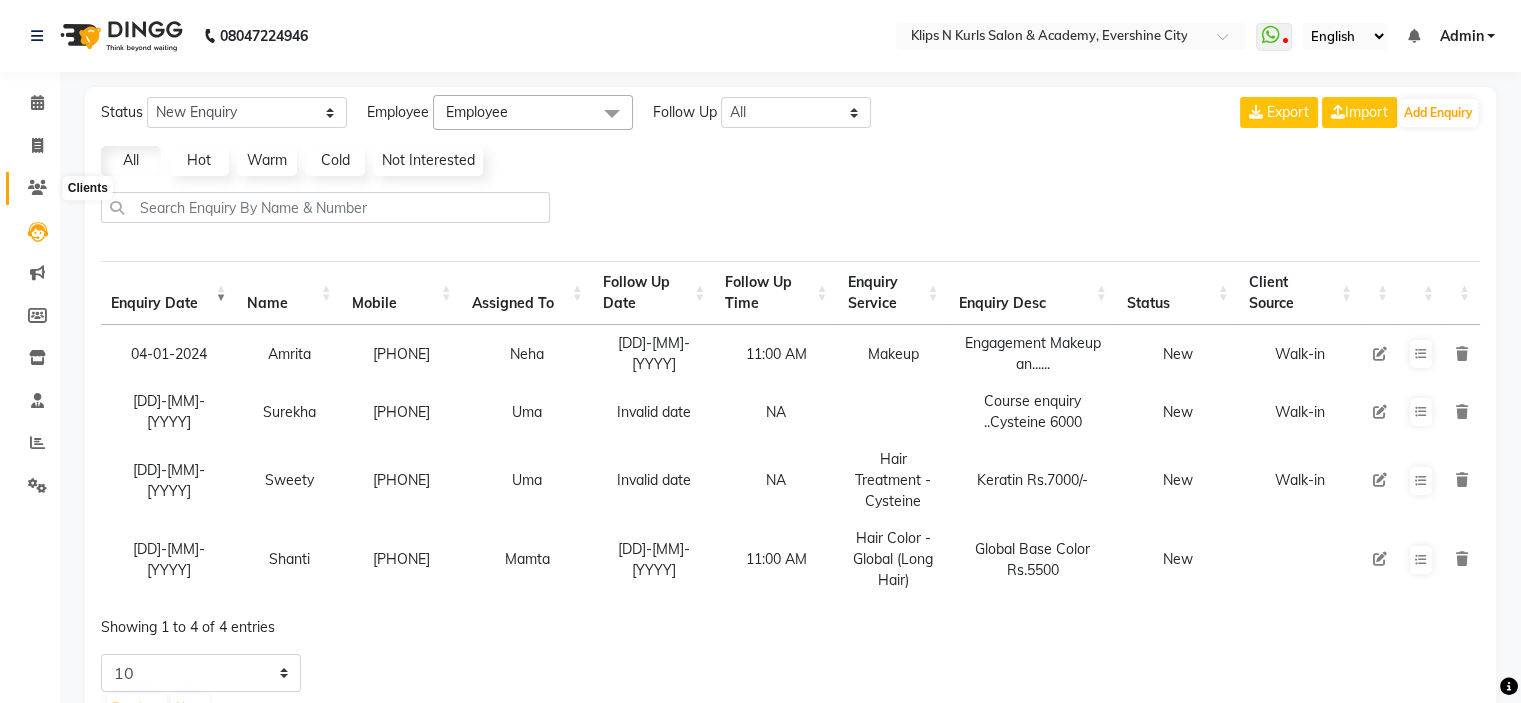 click 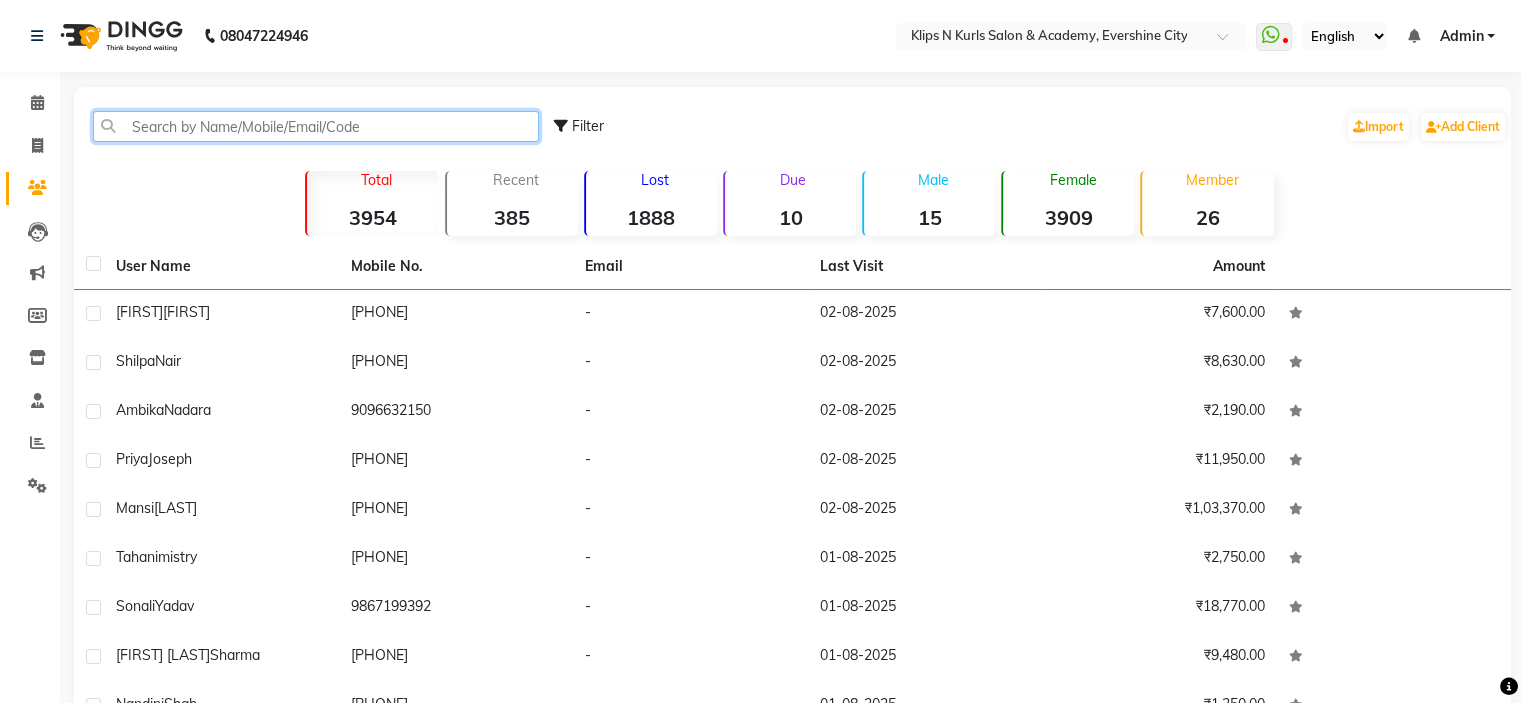 click 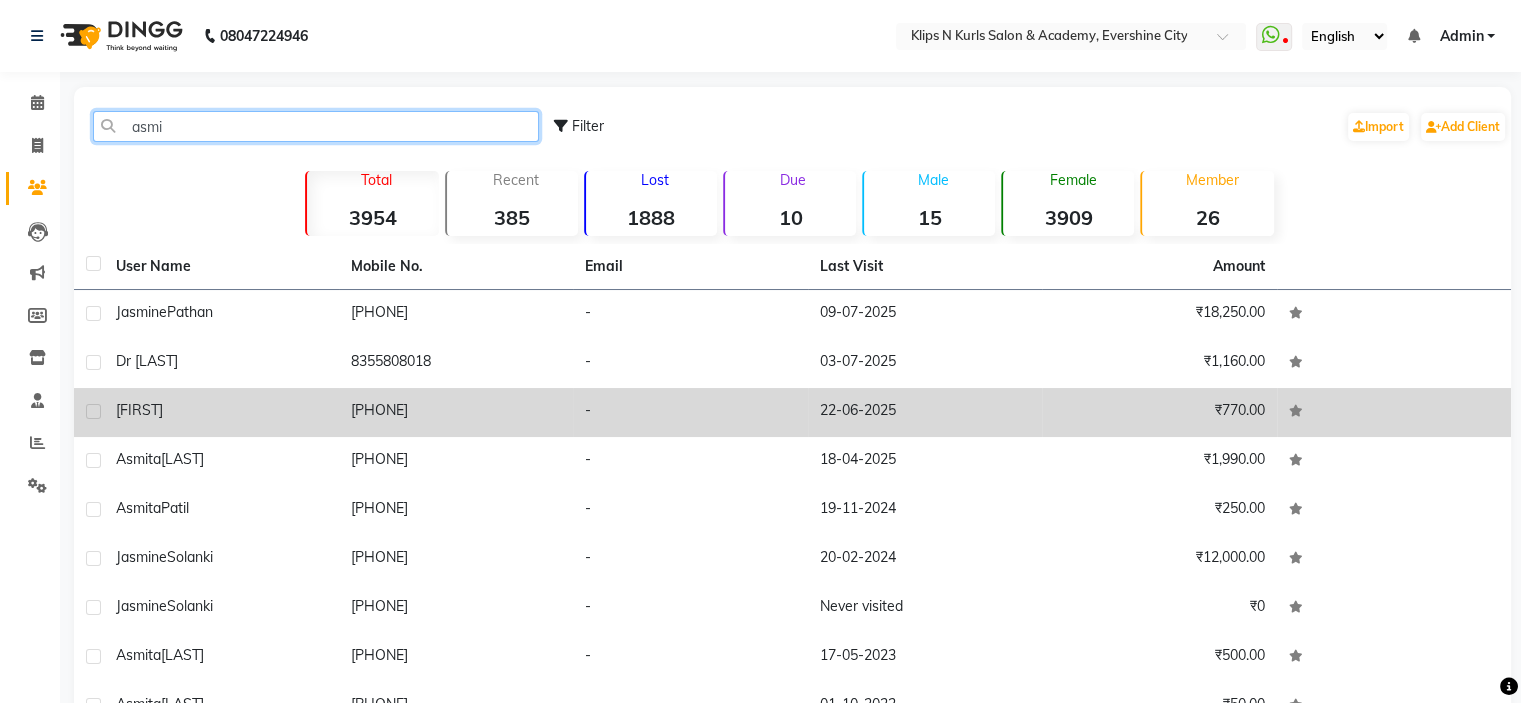 type on "asmi" 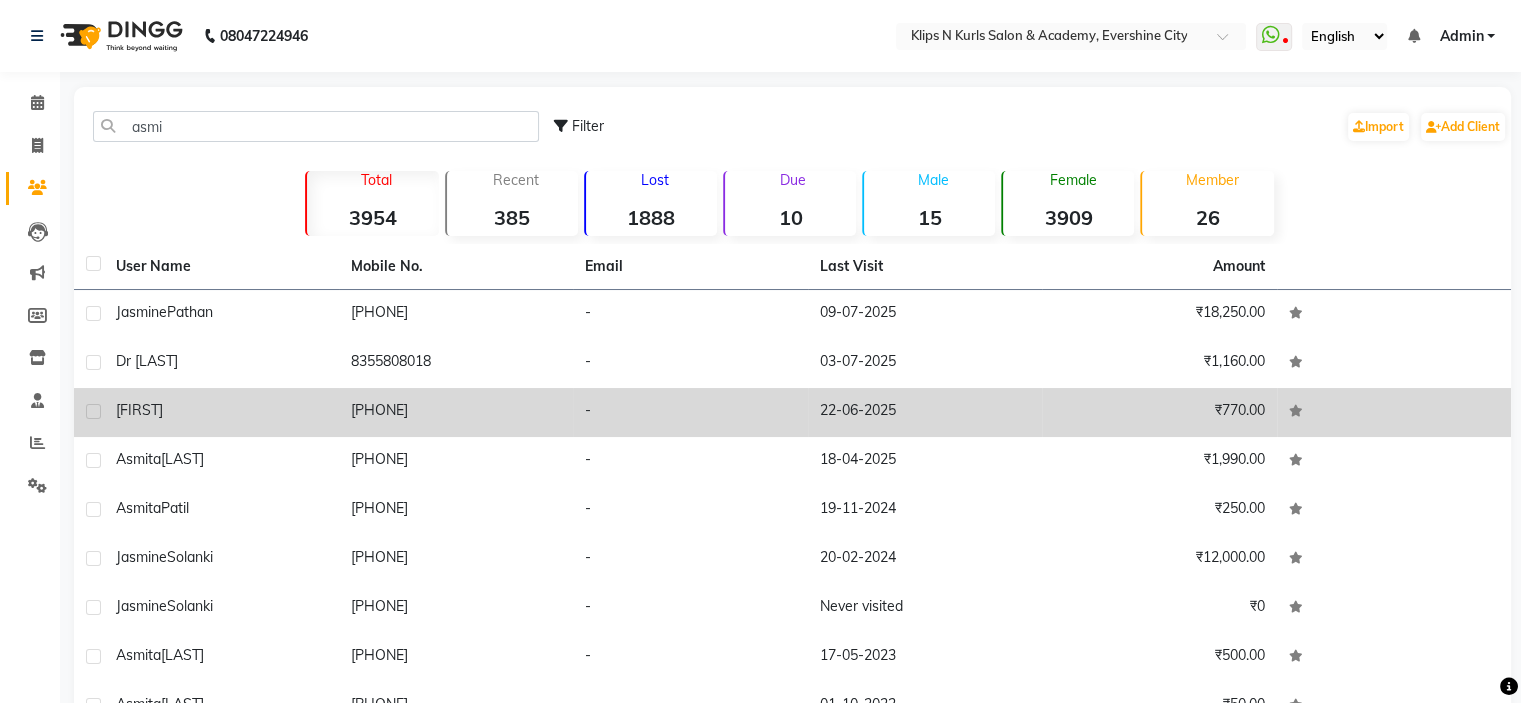click on "Asmitha" 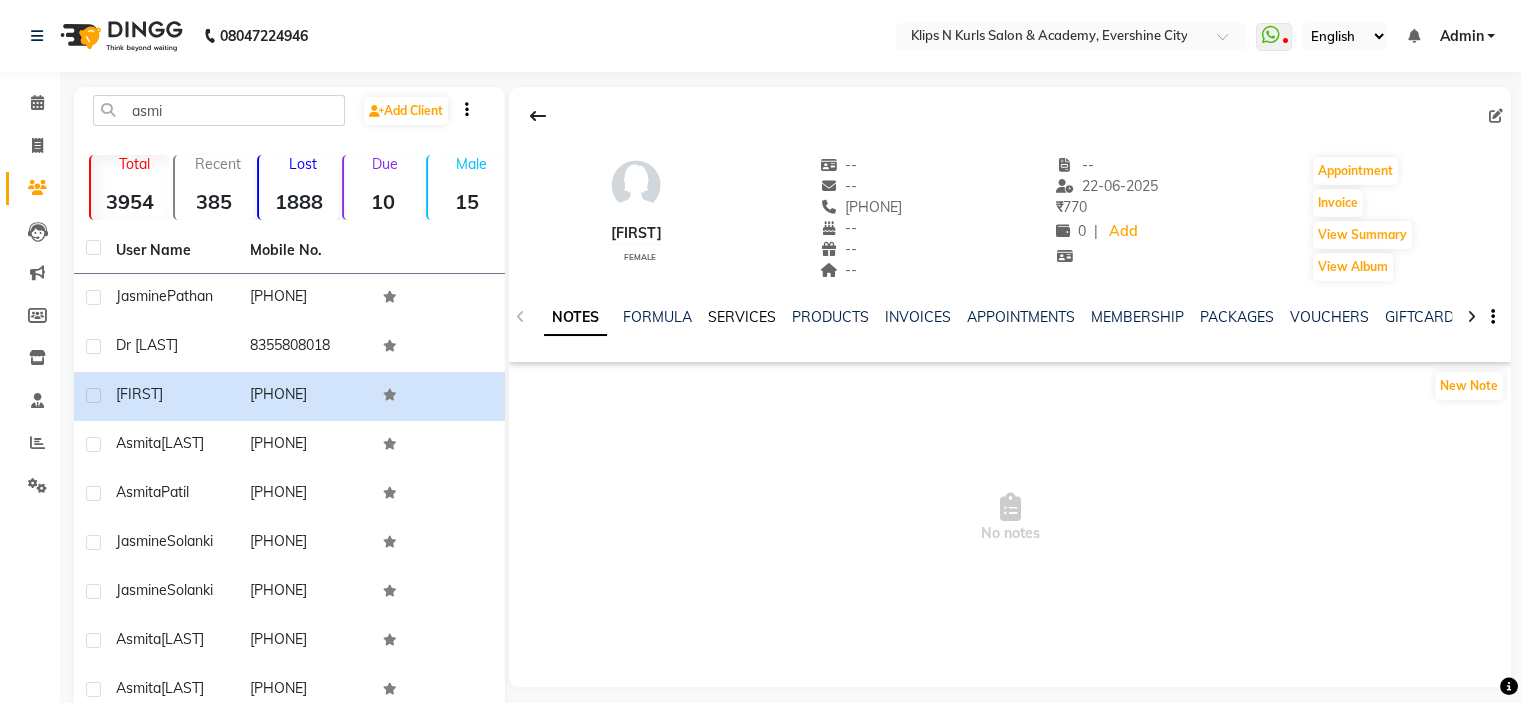 click on "SERVICES" 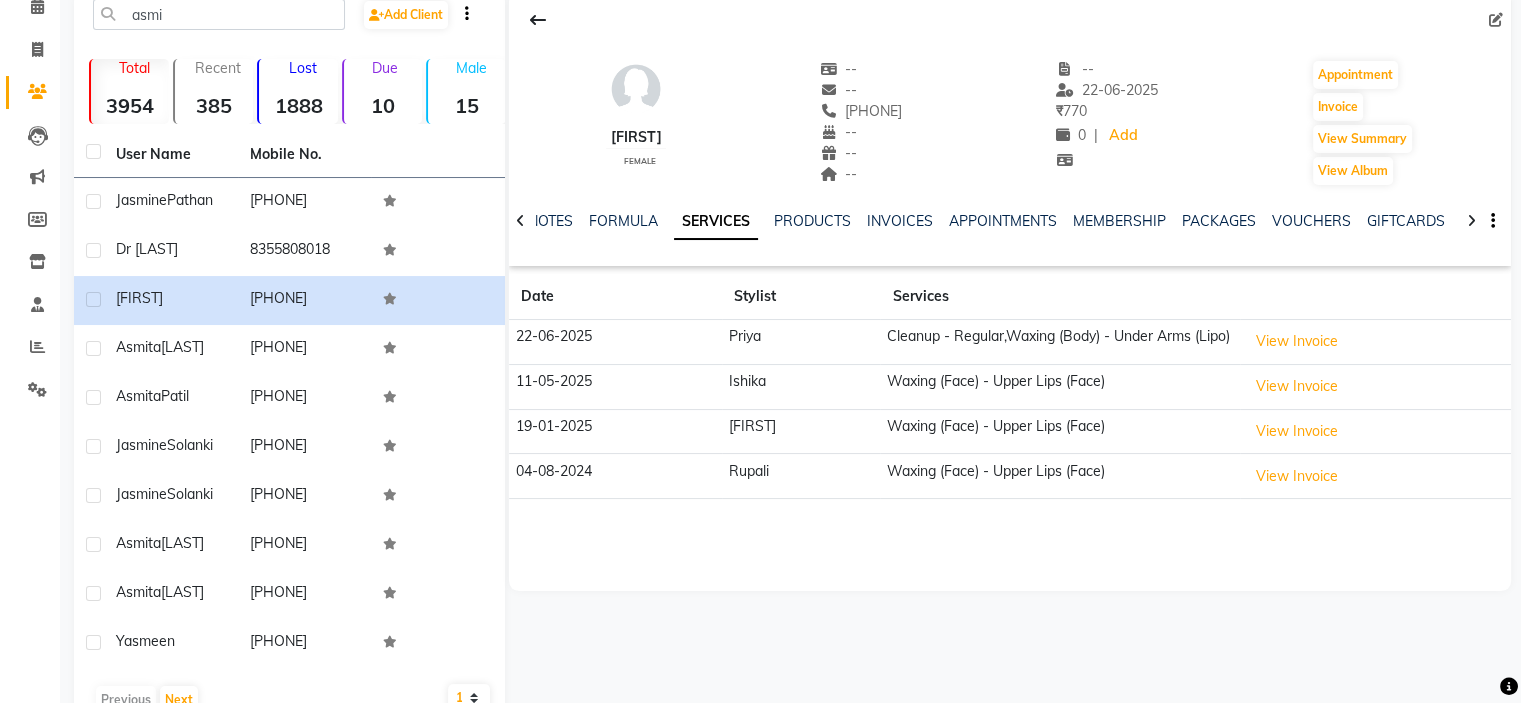 scroll, scrollTop: 146, scrollLeft: 0, axis: vertical 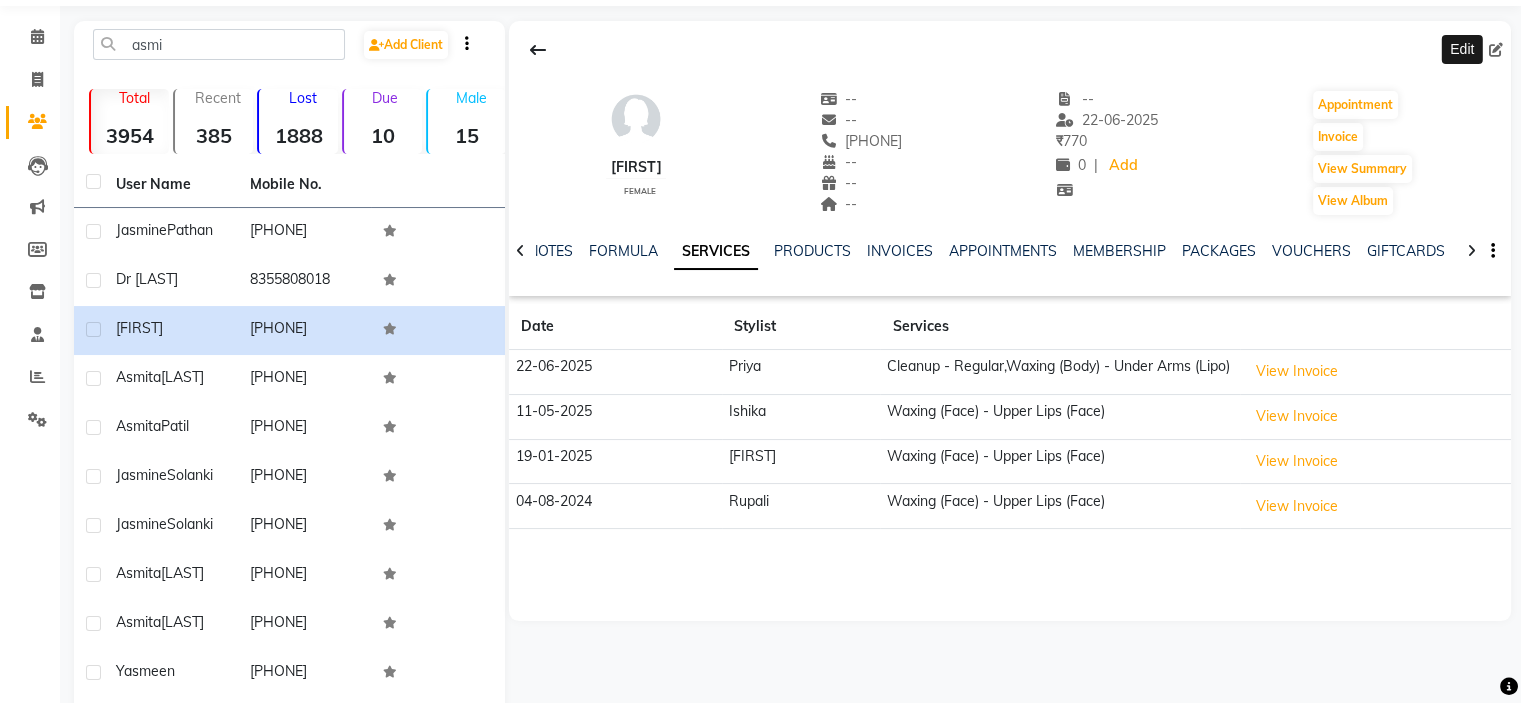 click 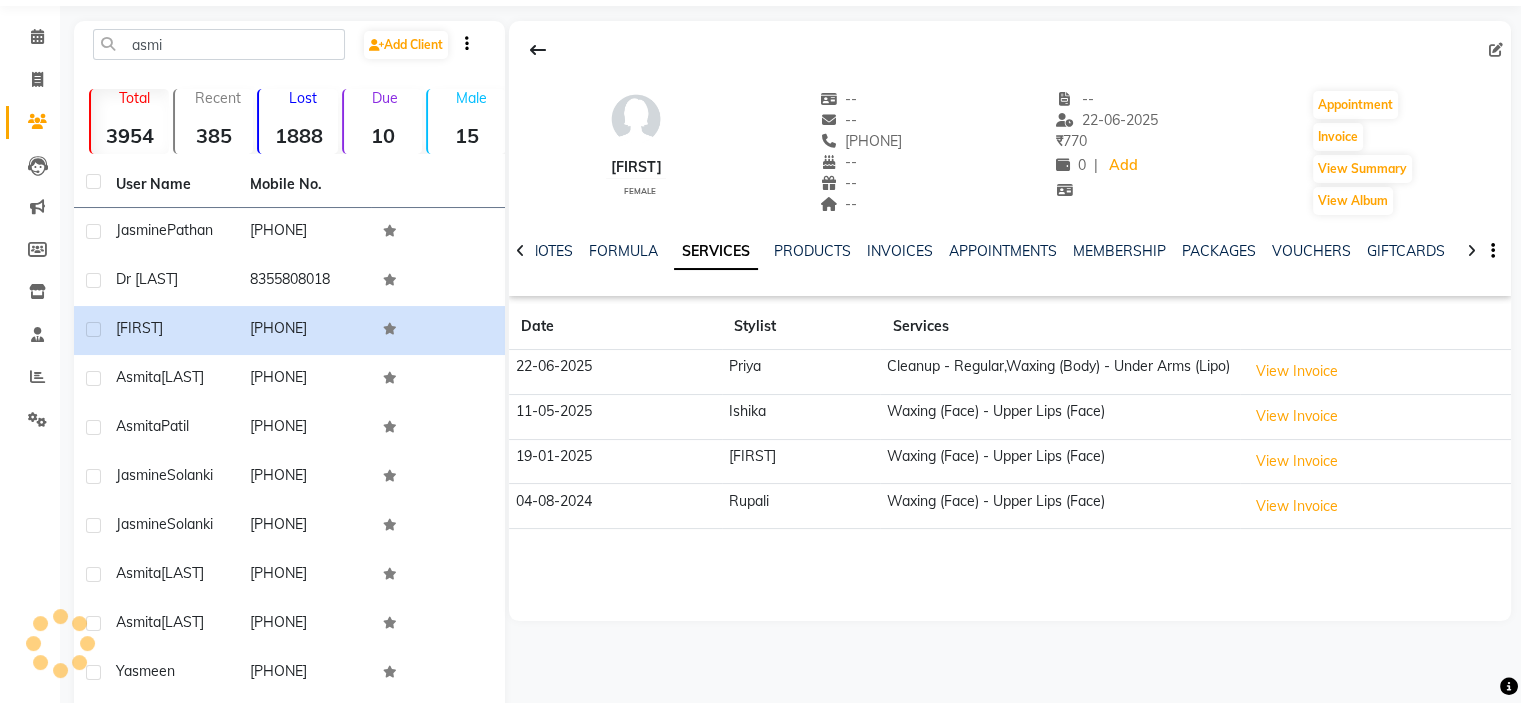 select on "22" 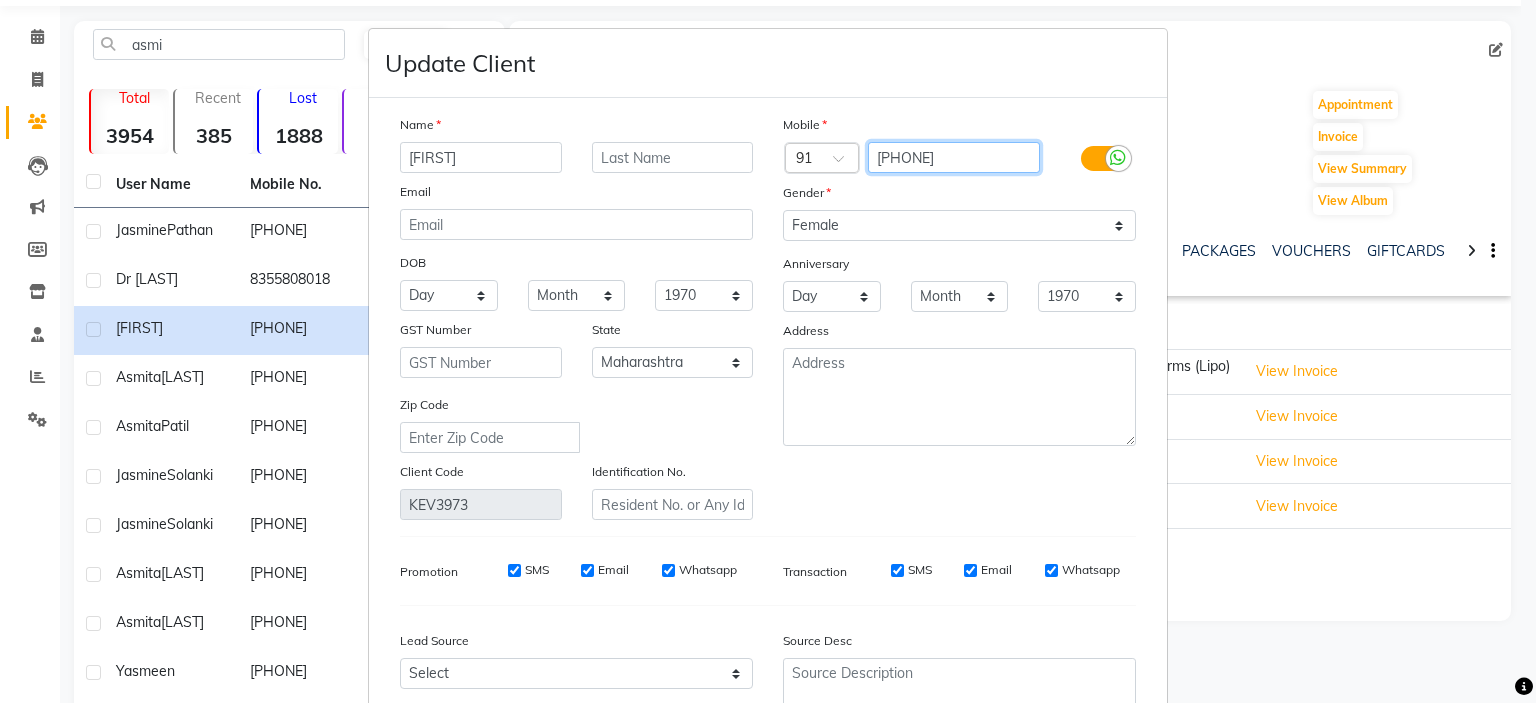 click on "8483999462" at bounding box center (954, 157) 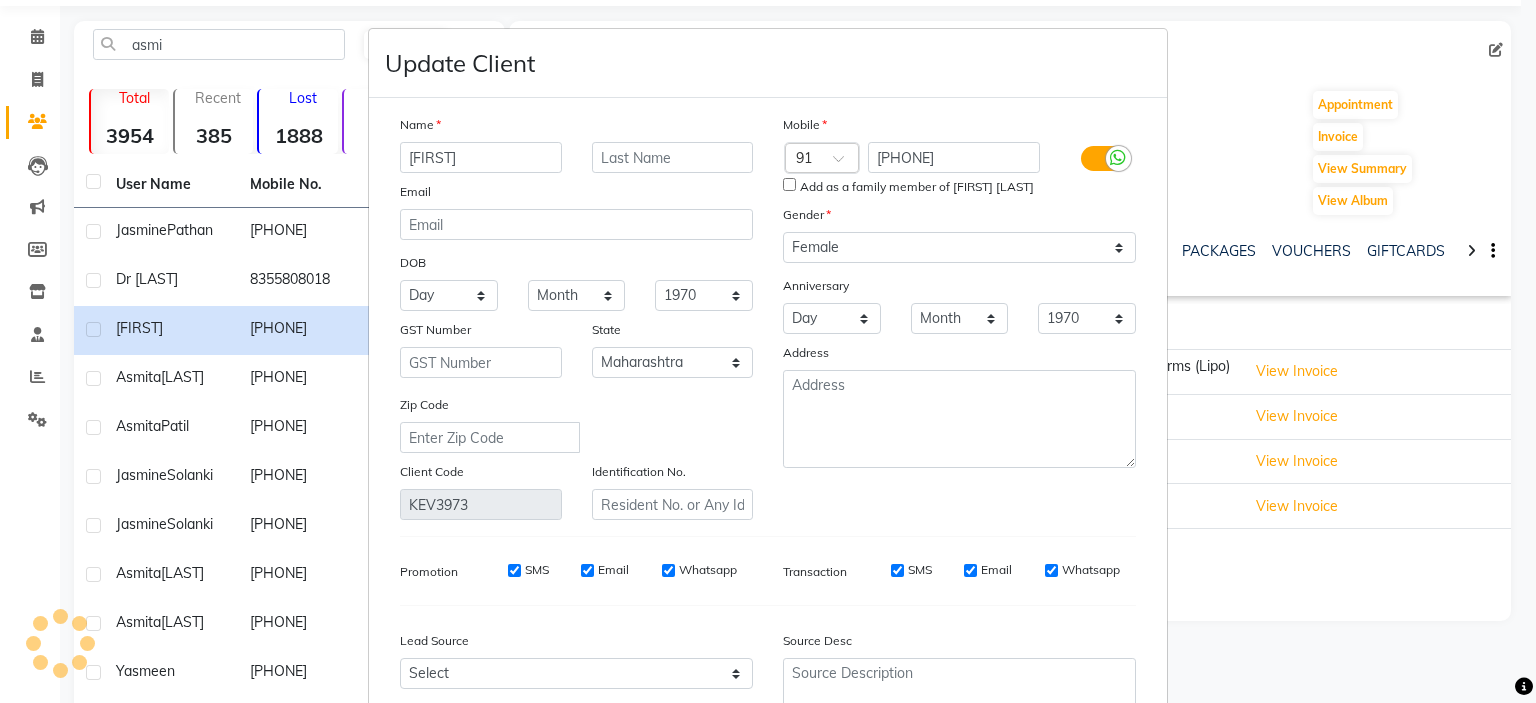 scroll, scrollTop: 194, scrollLeft: 0, axis: vertical 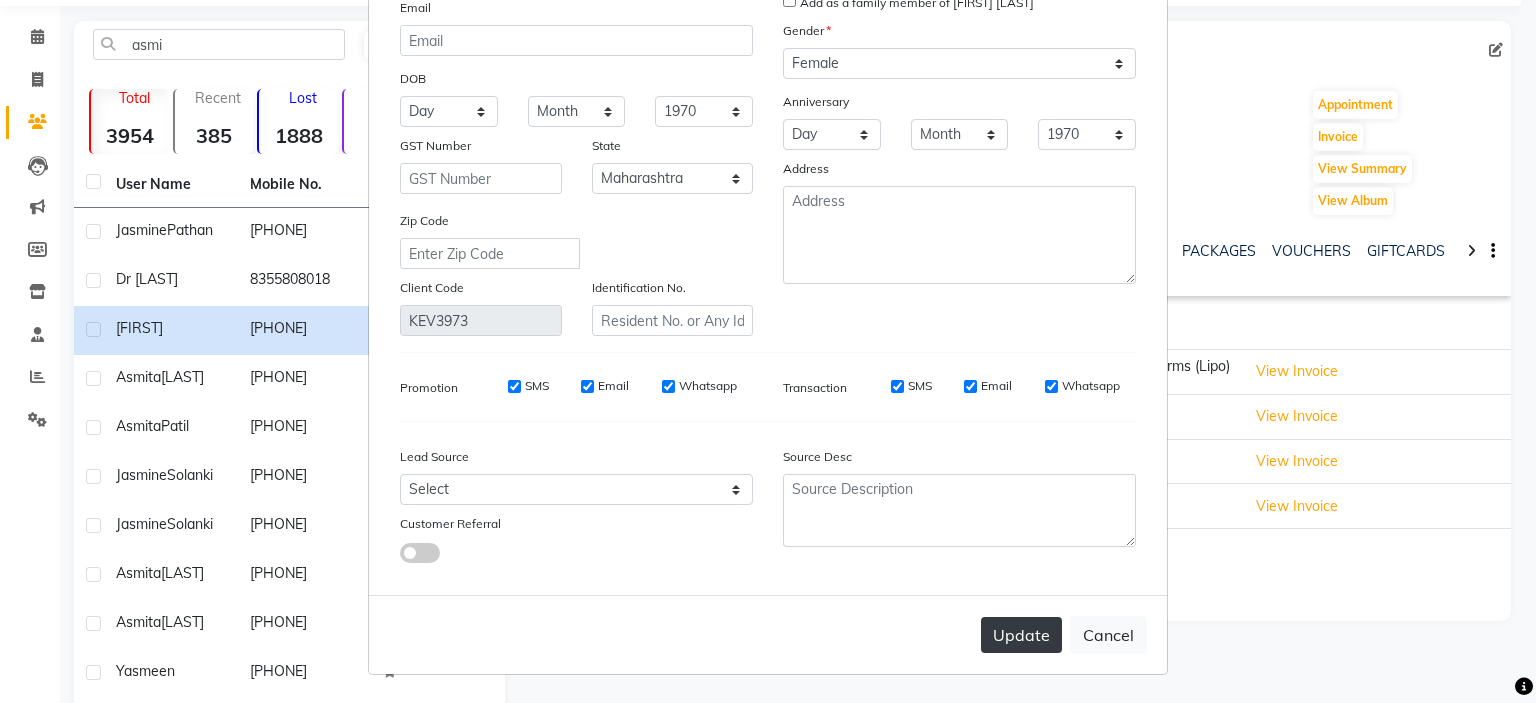 click on "Update" at bounding box center (1021, 635) 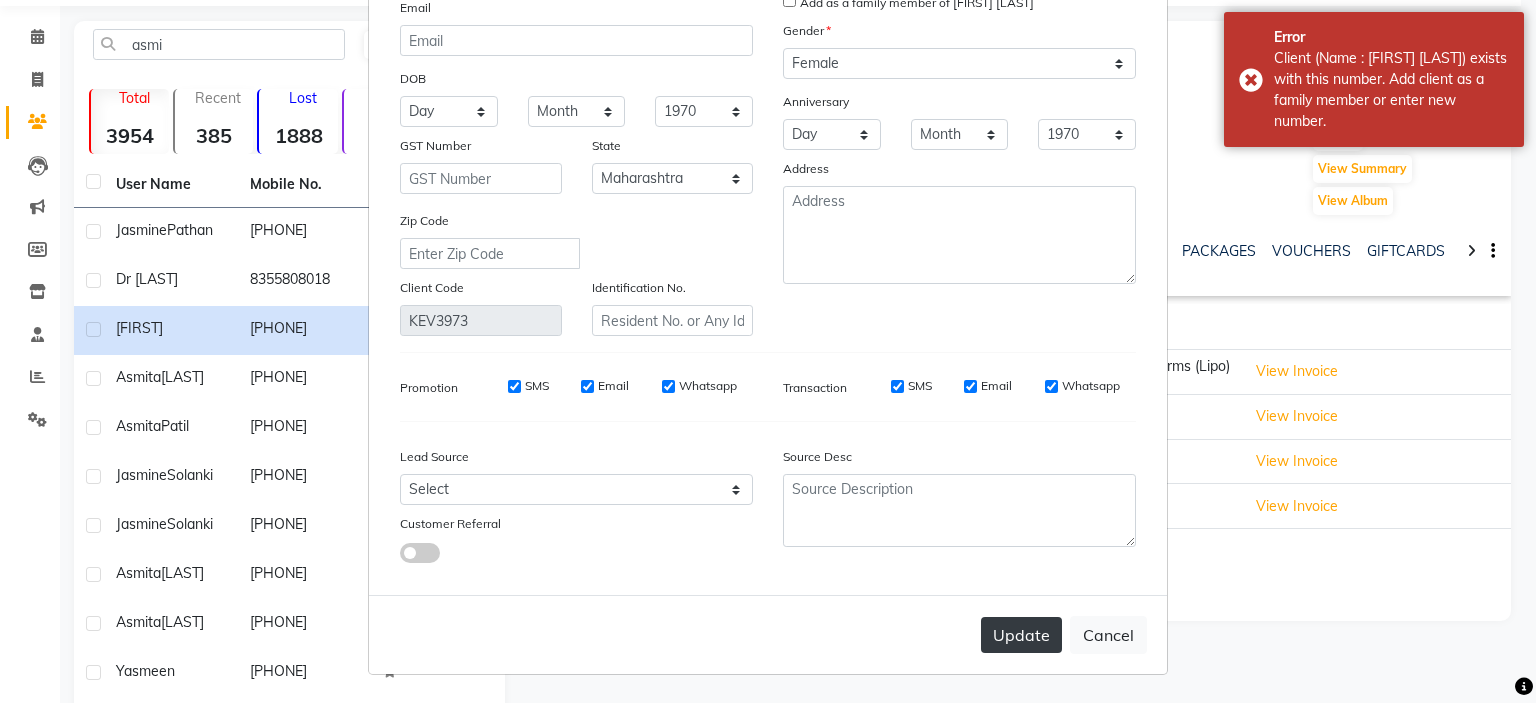 click on "Update" at bounding box center (1021, 635) 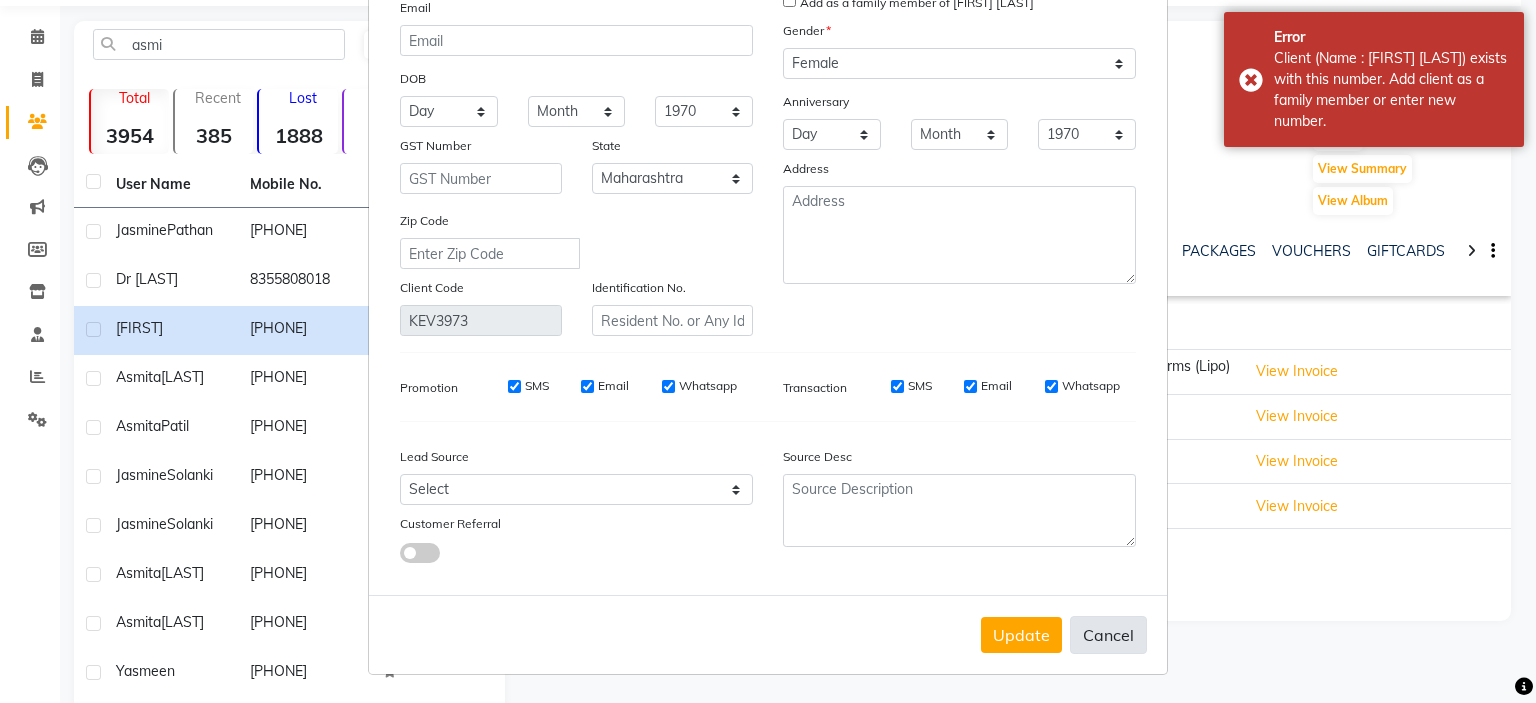 click on "Cancel" at bounding box center (1108, 635) 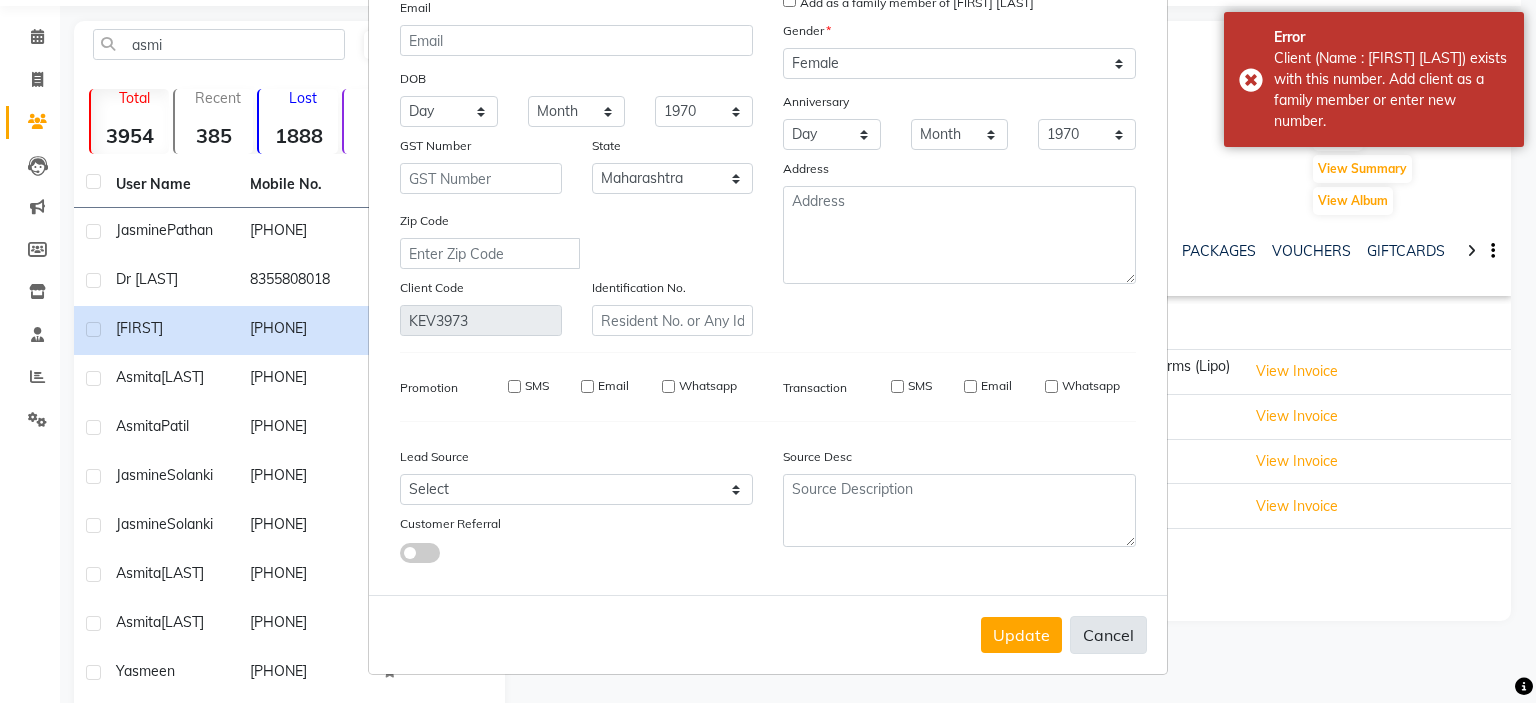 type 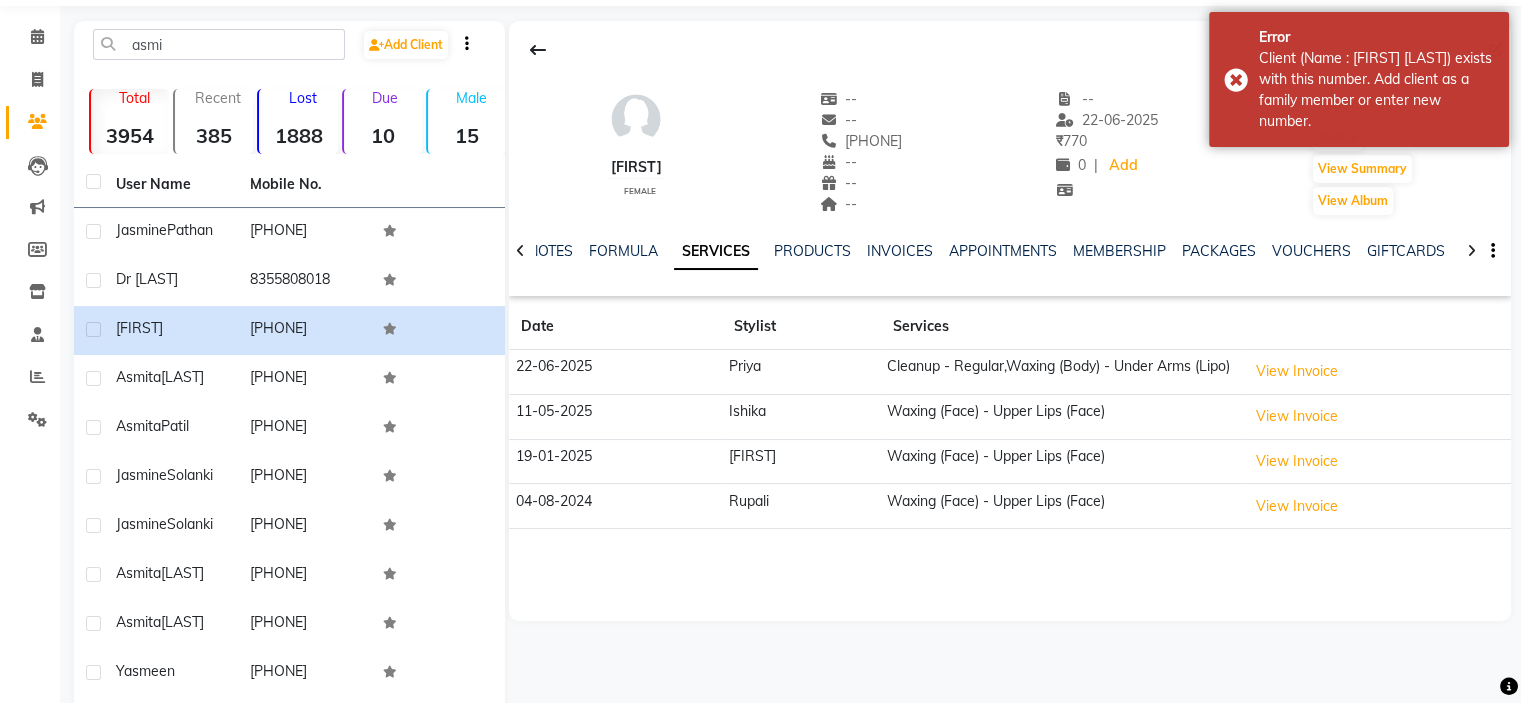 click on "Edit" 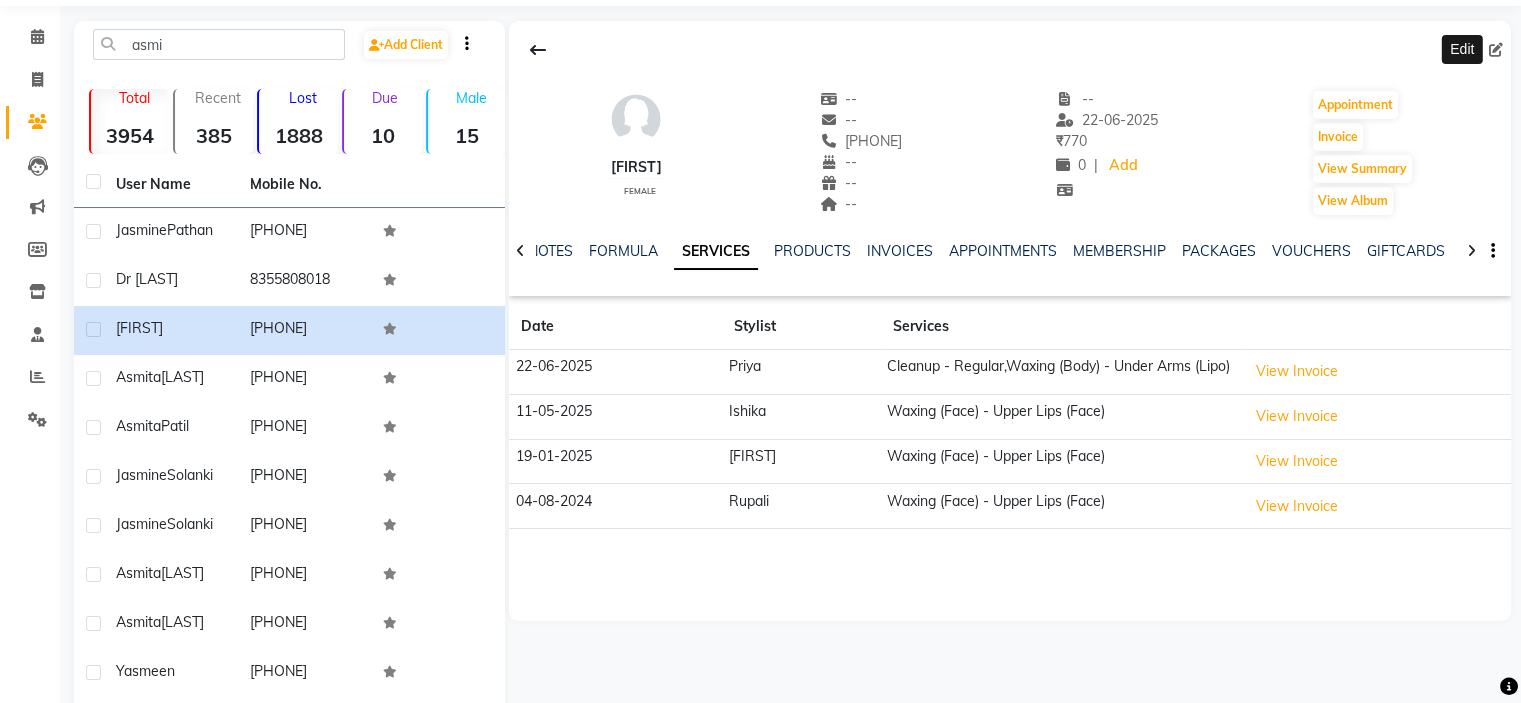 click 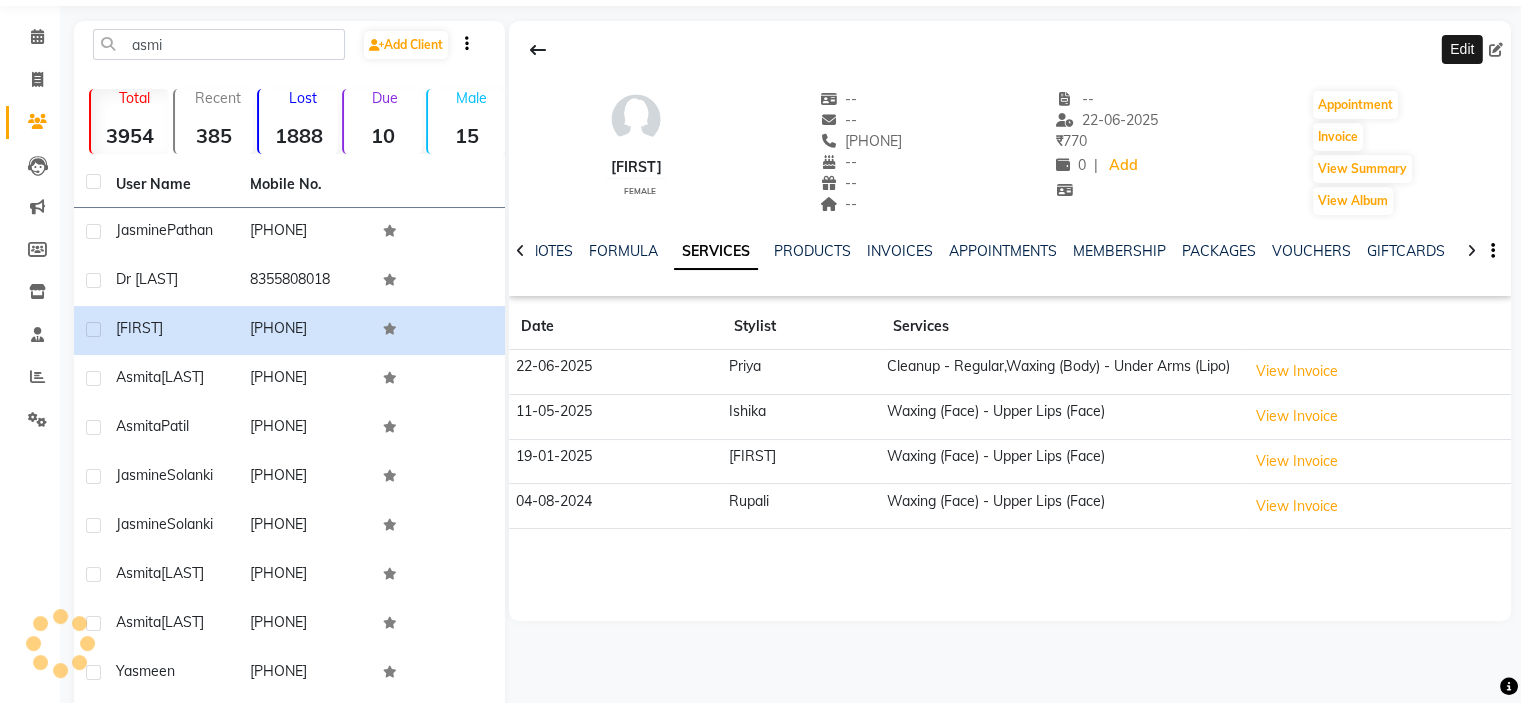 select on "22" 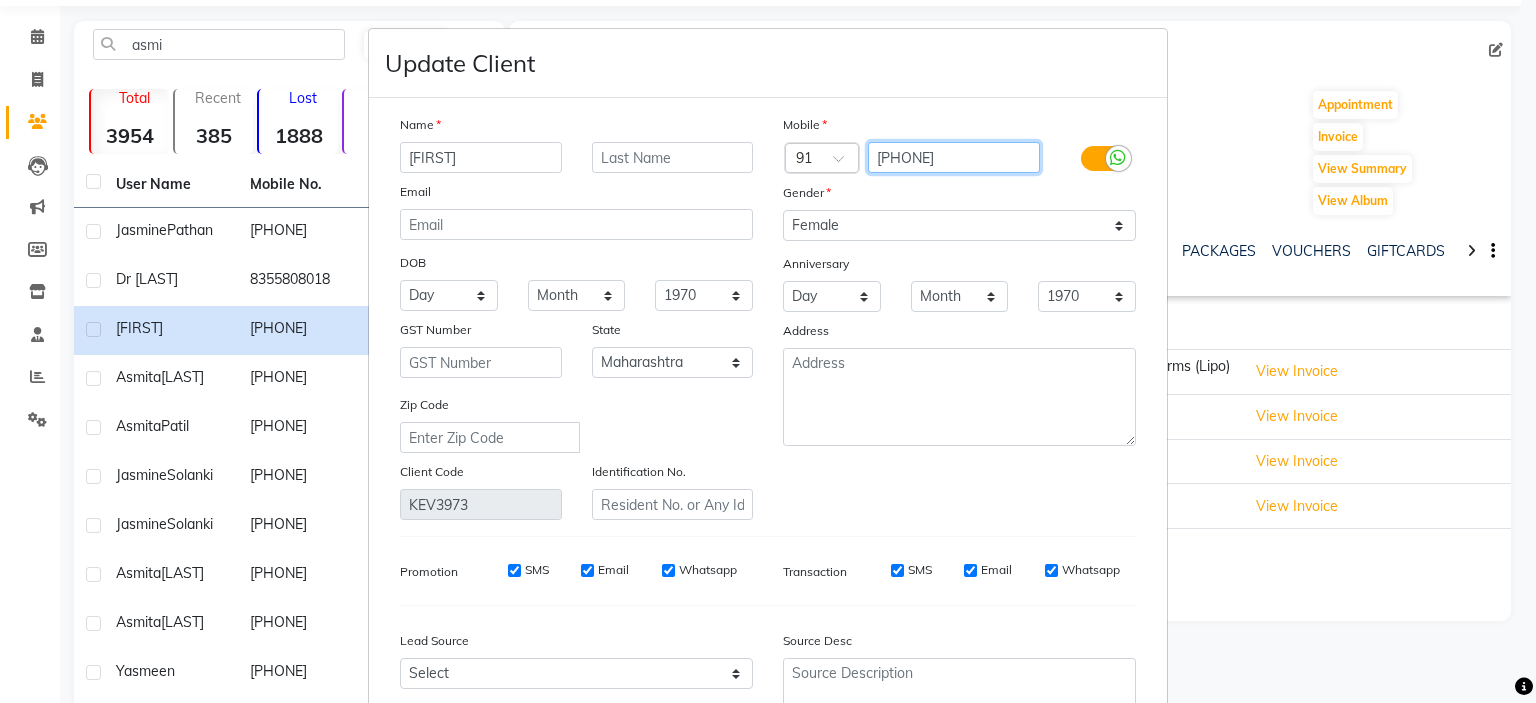 click on "8483999462" at bounding box center [954, 157] 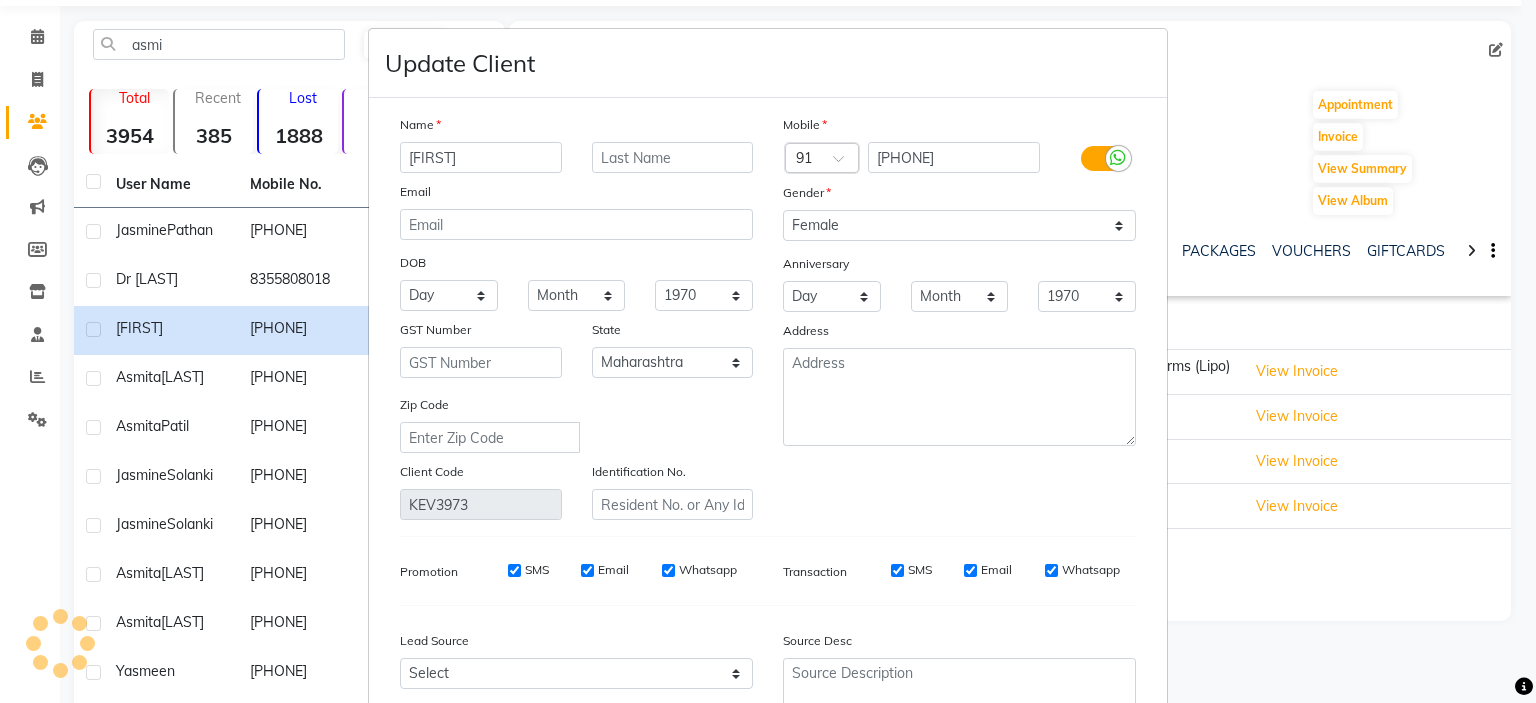 scroll, scrollTop: 194, scrollLeft: 0, axis: vertical 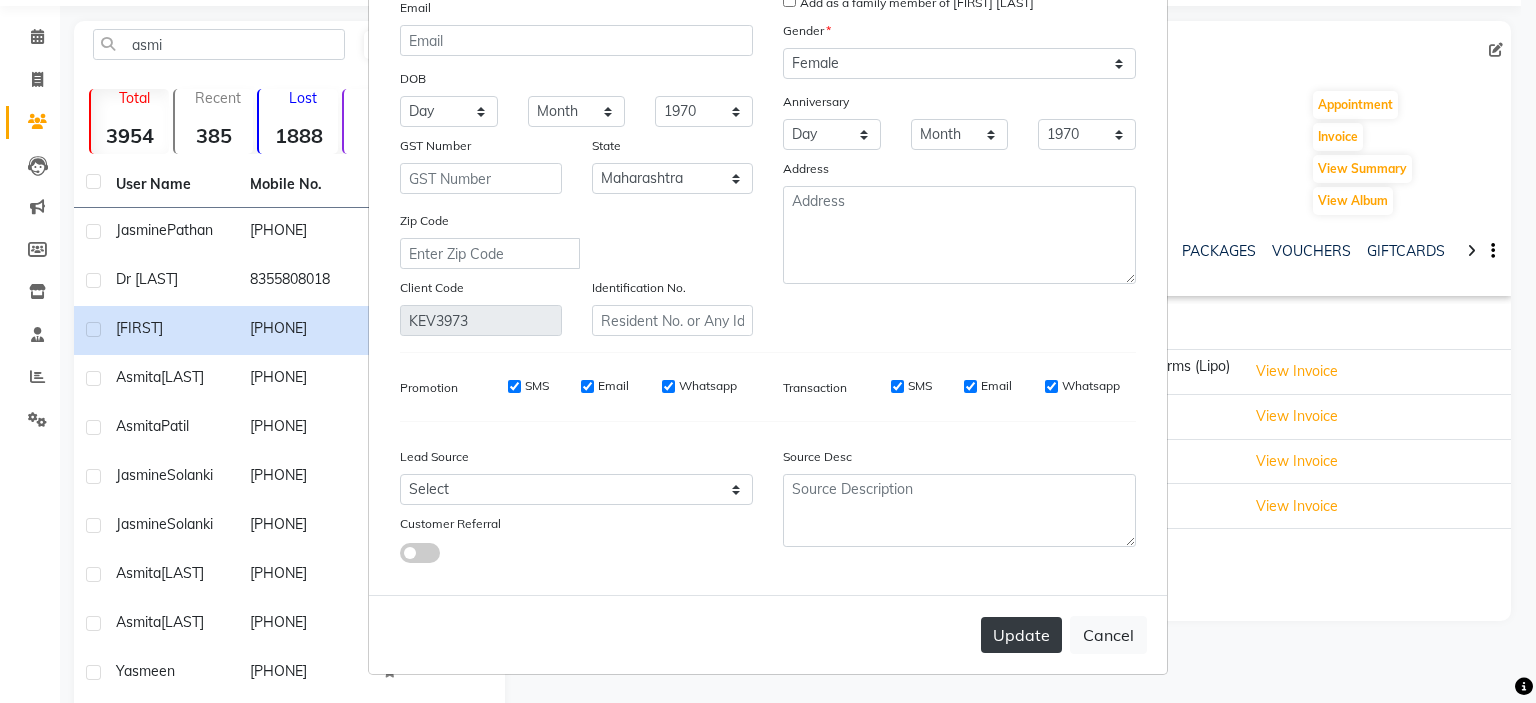 click on "Update" at bounding box center [1021, 635] 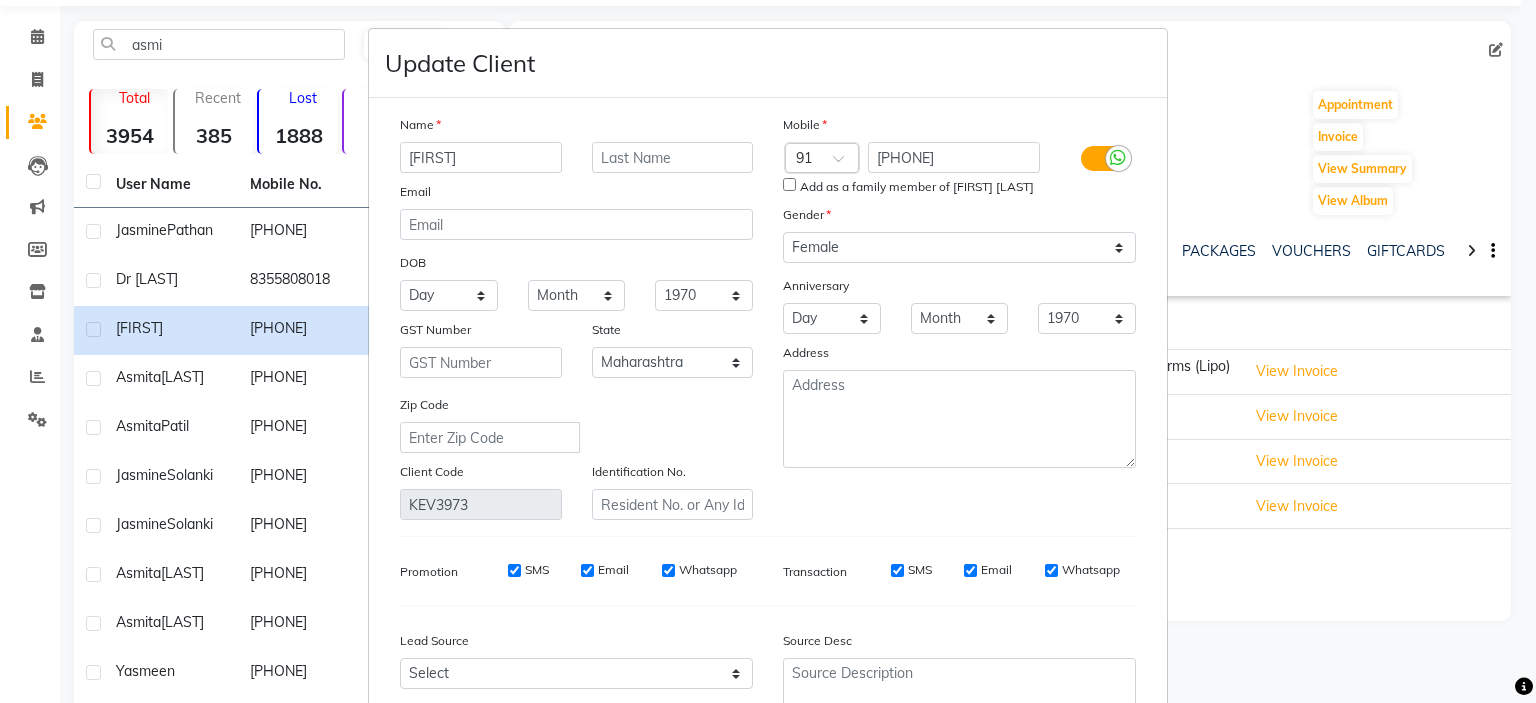 scroll, scrollTop: 185, scrollLeft: 0, axis: vertical 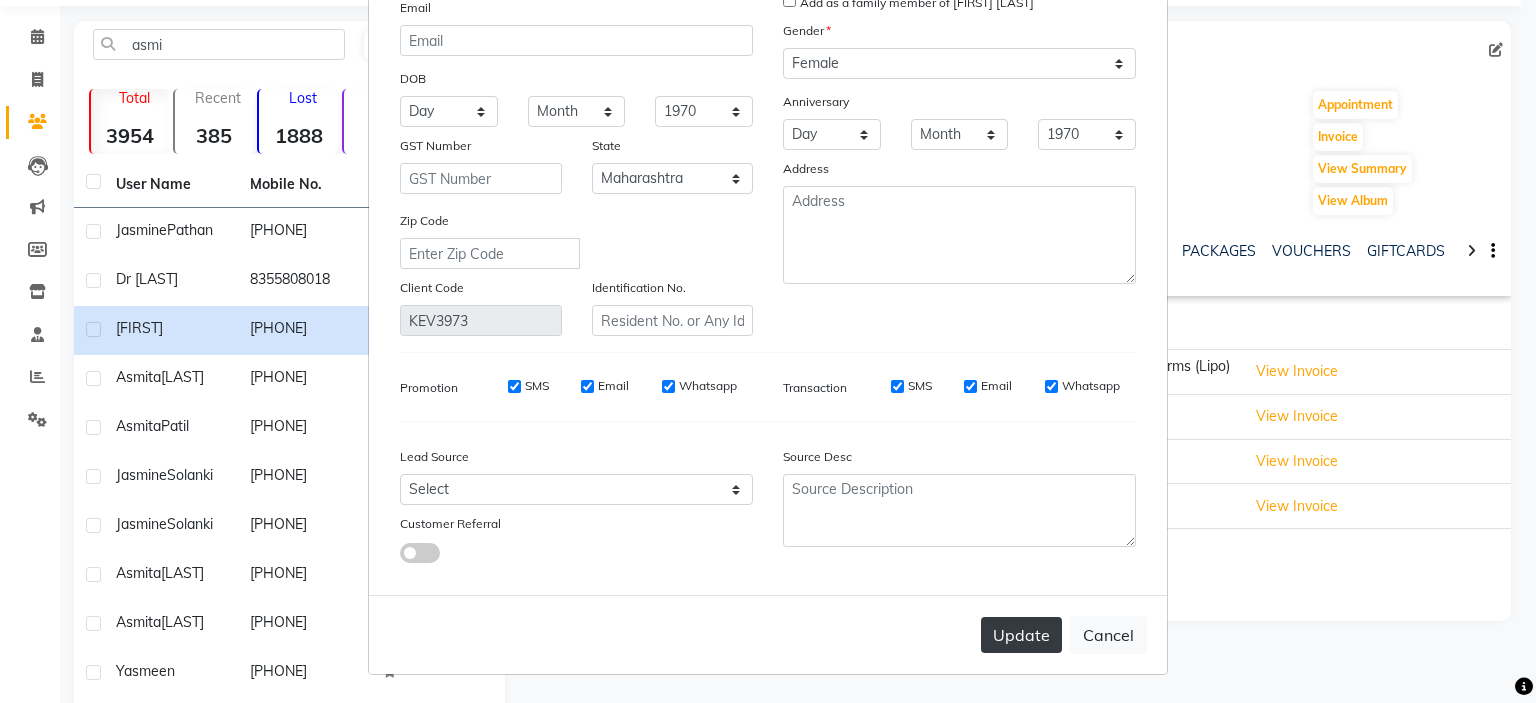 click on "Update" at bounding box center [1021, 635] 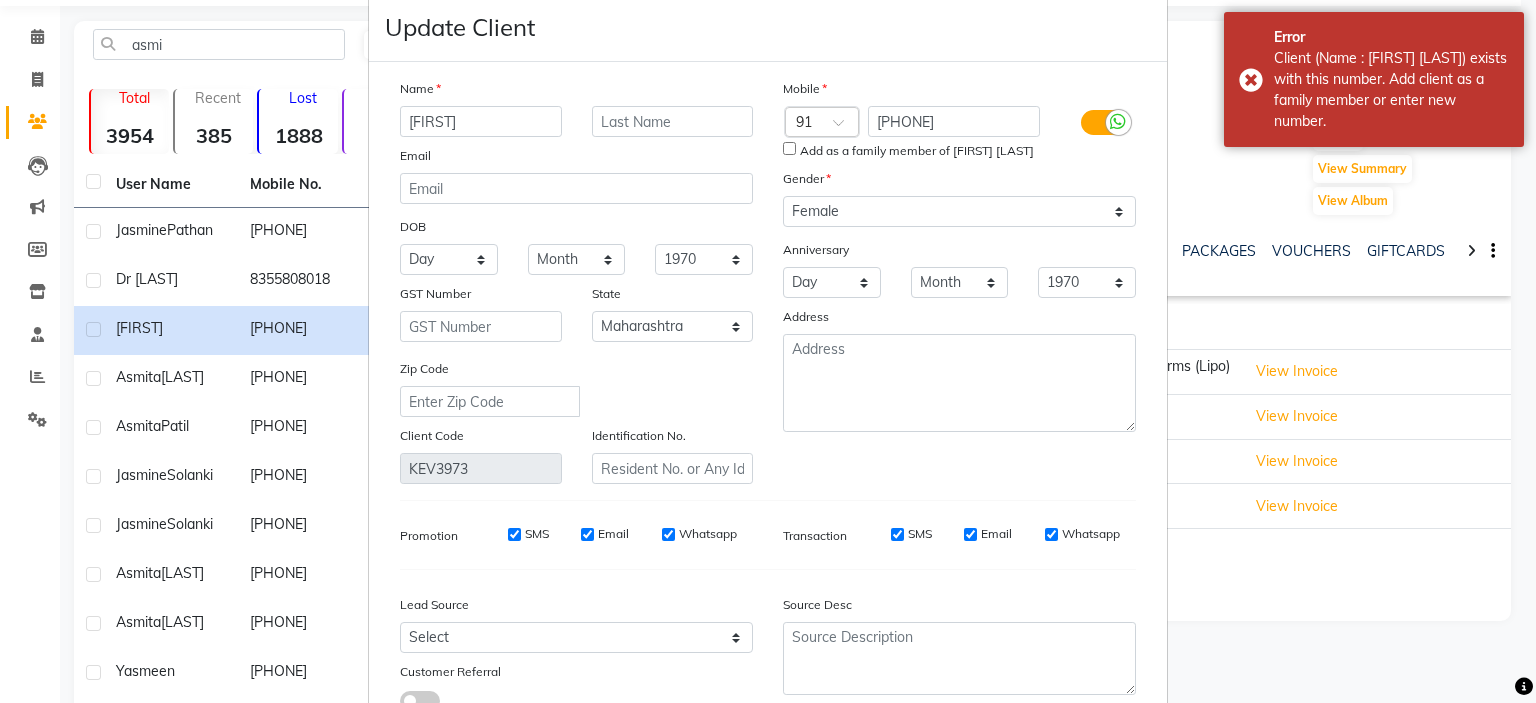 scroll, scrollTop: 0, scrollLeft: 0, axis: both 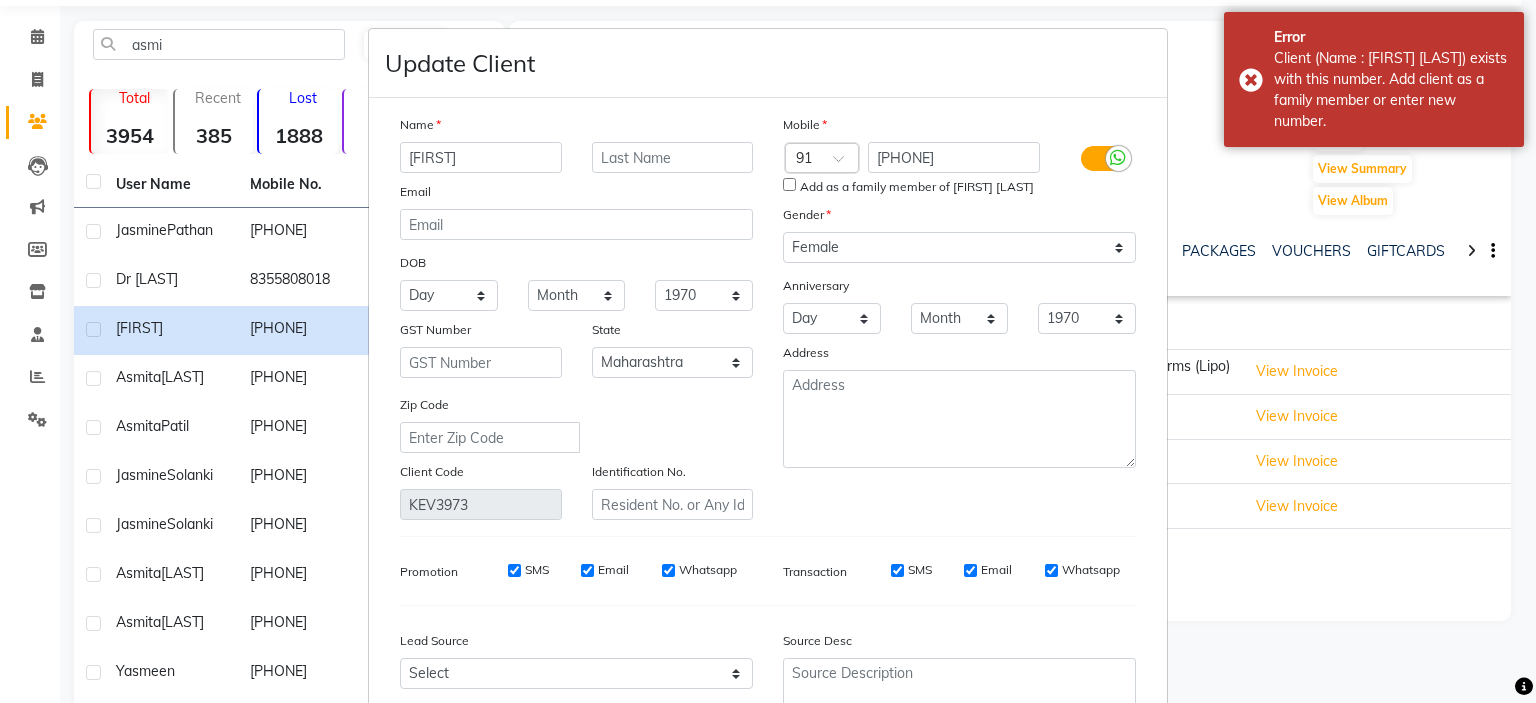 click on "Update Client Name Asmitha Email DOB Day 01 02 03 04 05 06 07 08 09 10 11 12 13 14 15 16 17 18 19 20 21 22 23 24 25 26 27 28 29 30 31 Month January February March April May June July August September October November December 1940 1941 1942 1943 1944 1945 1946 1947 1948 1949 1950 1951 1952 1953 1954 1955 1956 1957 1958 1959 1960 1961 1962 1963 1964 1965 1966 1967 1968 1969 1970 1971 1972 1973 1974 1975 1976 1977 1978 1979 1980 1981 1982 1983 1984 1985 1986 1987 1988 1989 1990 1991 1992 1993 1994 1995 1996 1997 1998 1999 2000 2001 2002 2003 2004 2005 2006 2007 2008 2009 2010 2011 2012 2013 2014 2015 2016 2017 2018 2019 2020 2021 2022 2023 2024 GST Number State Select Andaman and Nicobar Islands Andhra Pradesh Arunachal Pradesh Assam Bihar Chandigarh Chhattisgarh Dadra and Nagar Haveli Daman and Diu Delhi Goa Gujarat Haryana Himachal Pradesh Jammu and Kashmir Jharkhand Karnataka Kerala Lakshadweep Madhya Pradesh Maharashtra Manipur Meghalaya Mizoram Nagaland Odisha Pondicherry Punjab Rajasthan Sikkim Tamil Nadu" at bounding box center [768, 351] 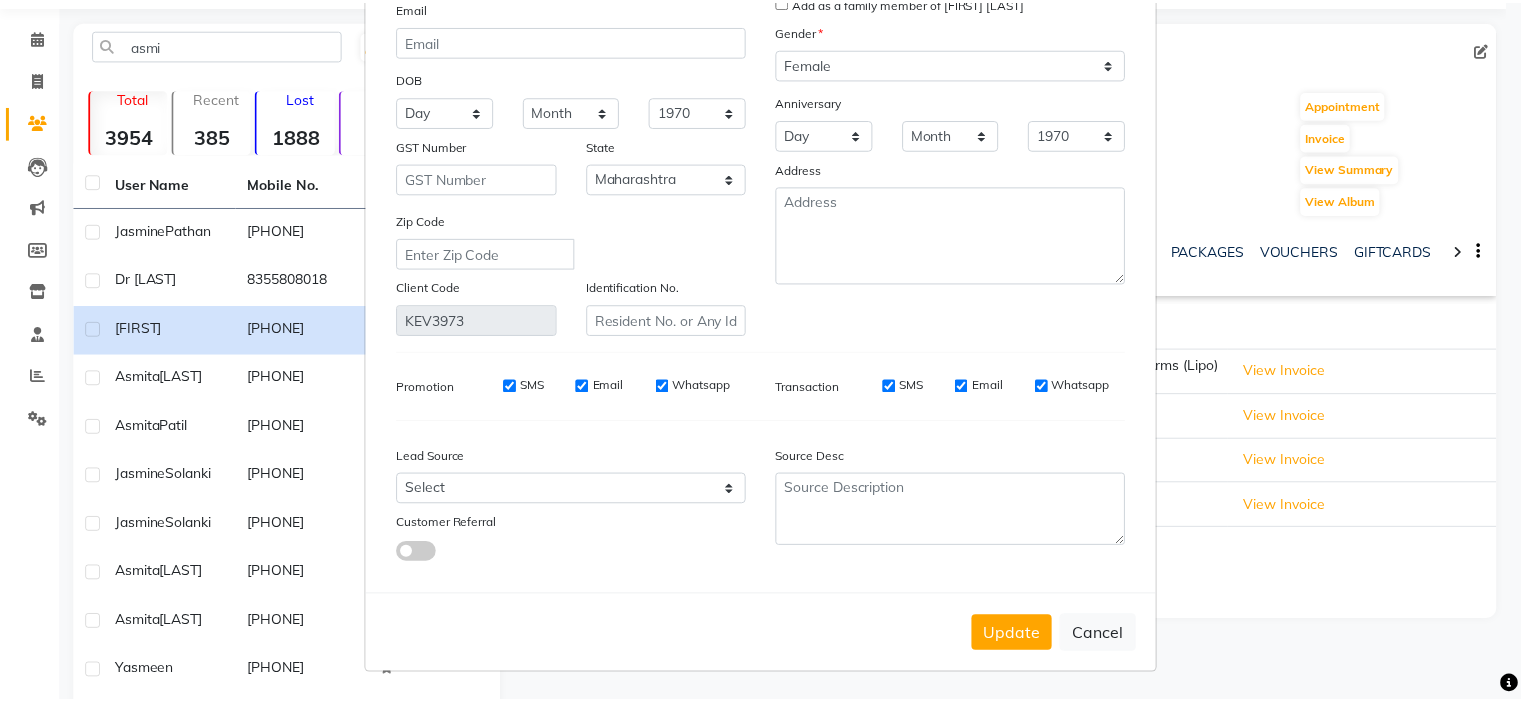 scroll, scrollTop: 194, scrollLeft: 0, axis: vertical 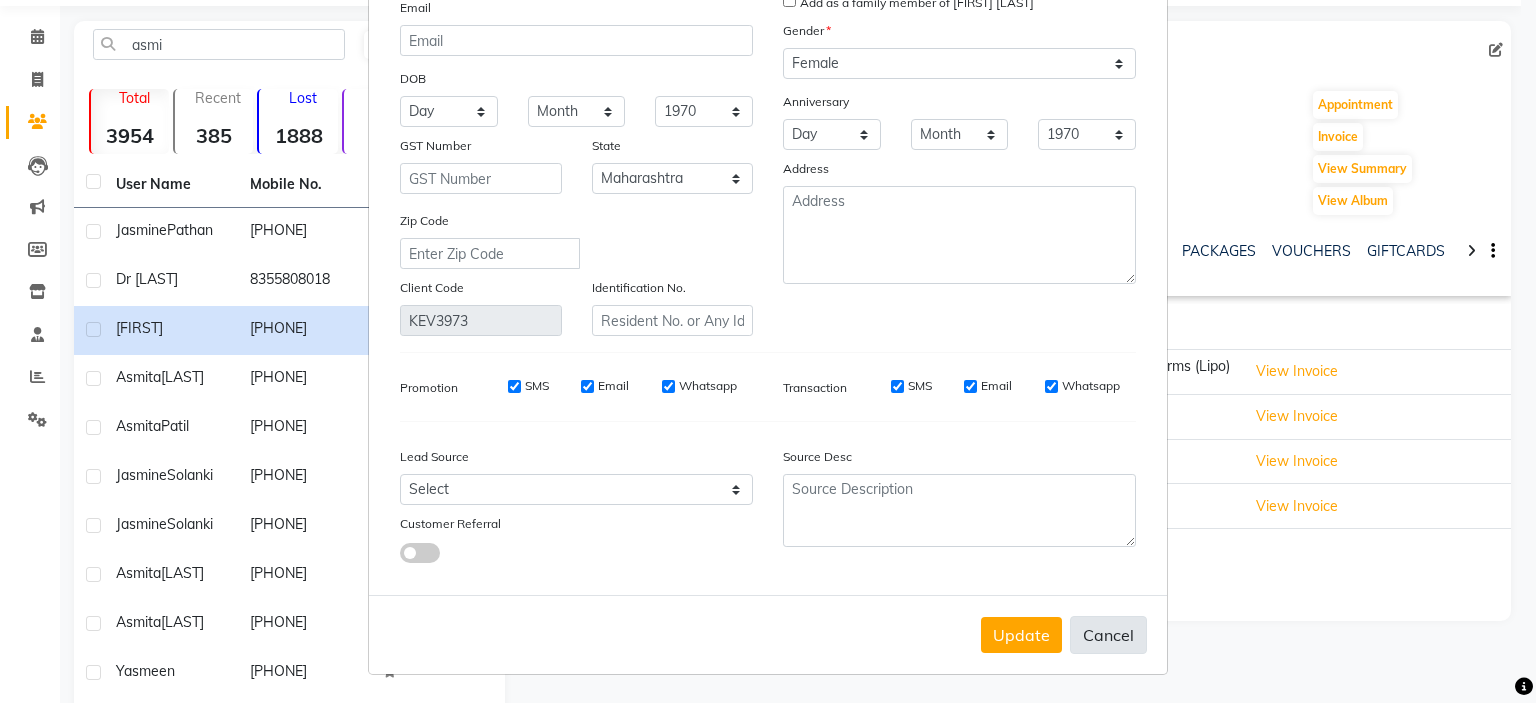 click on "Cancel" at bounding box center (1108, 635) 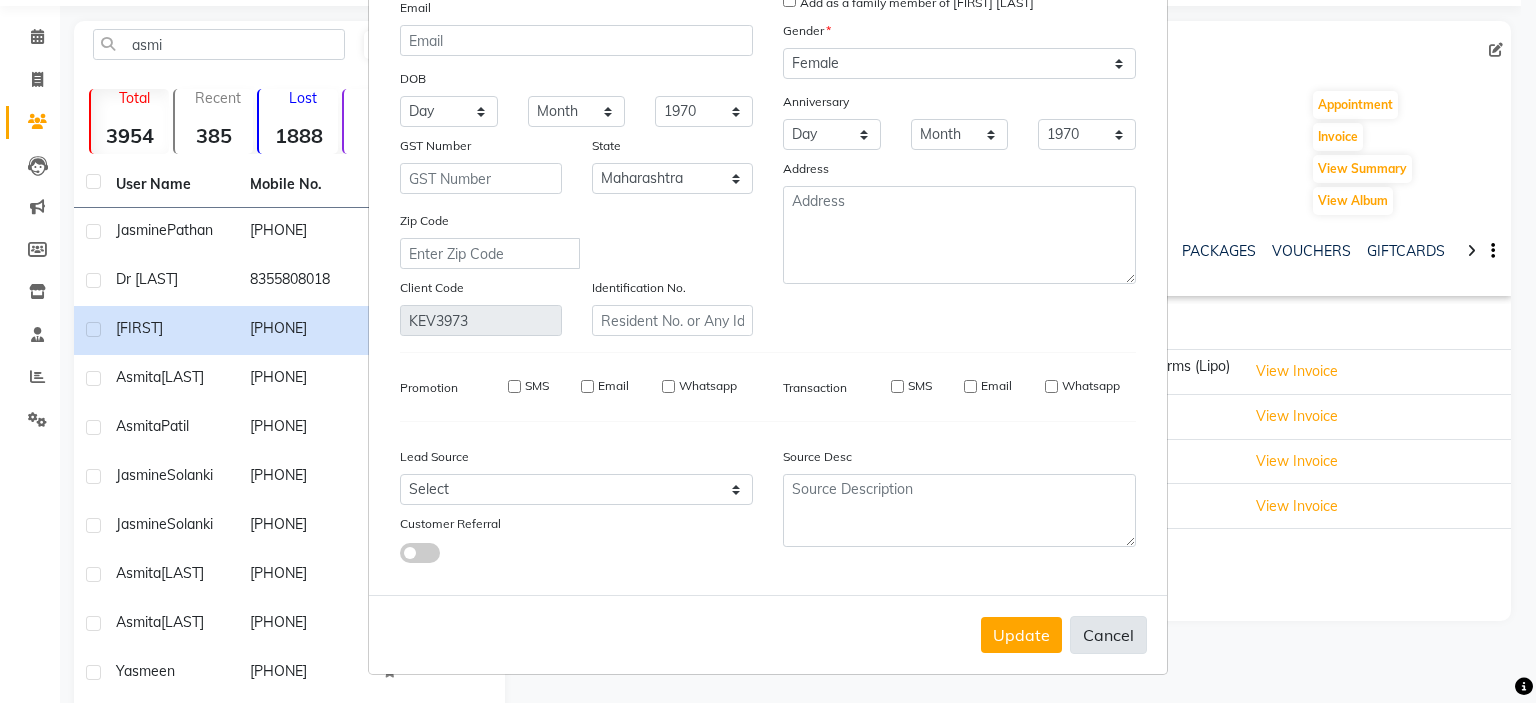 type 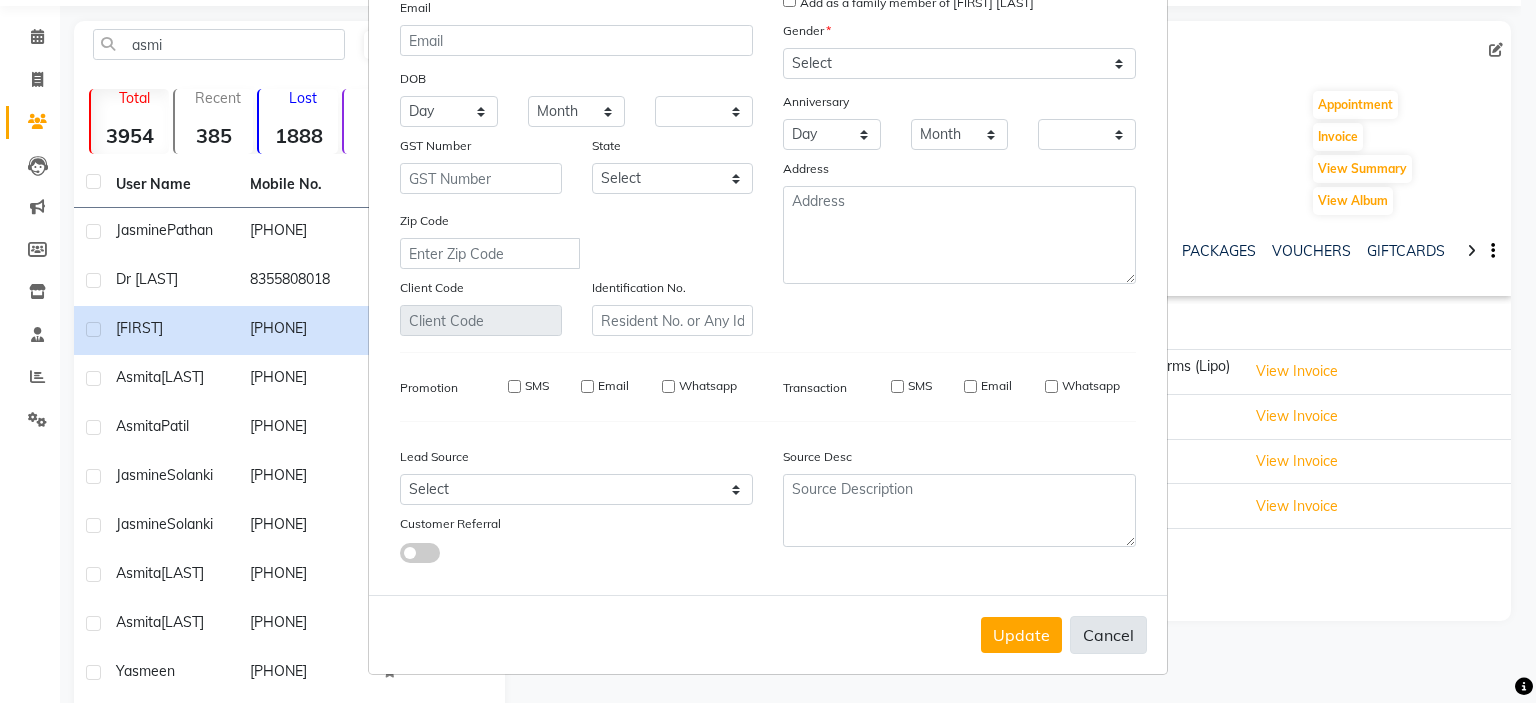 checkbox on "false" 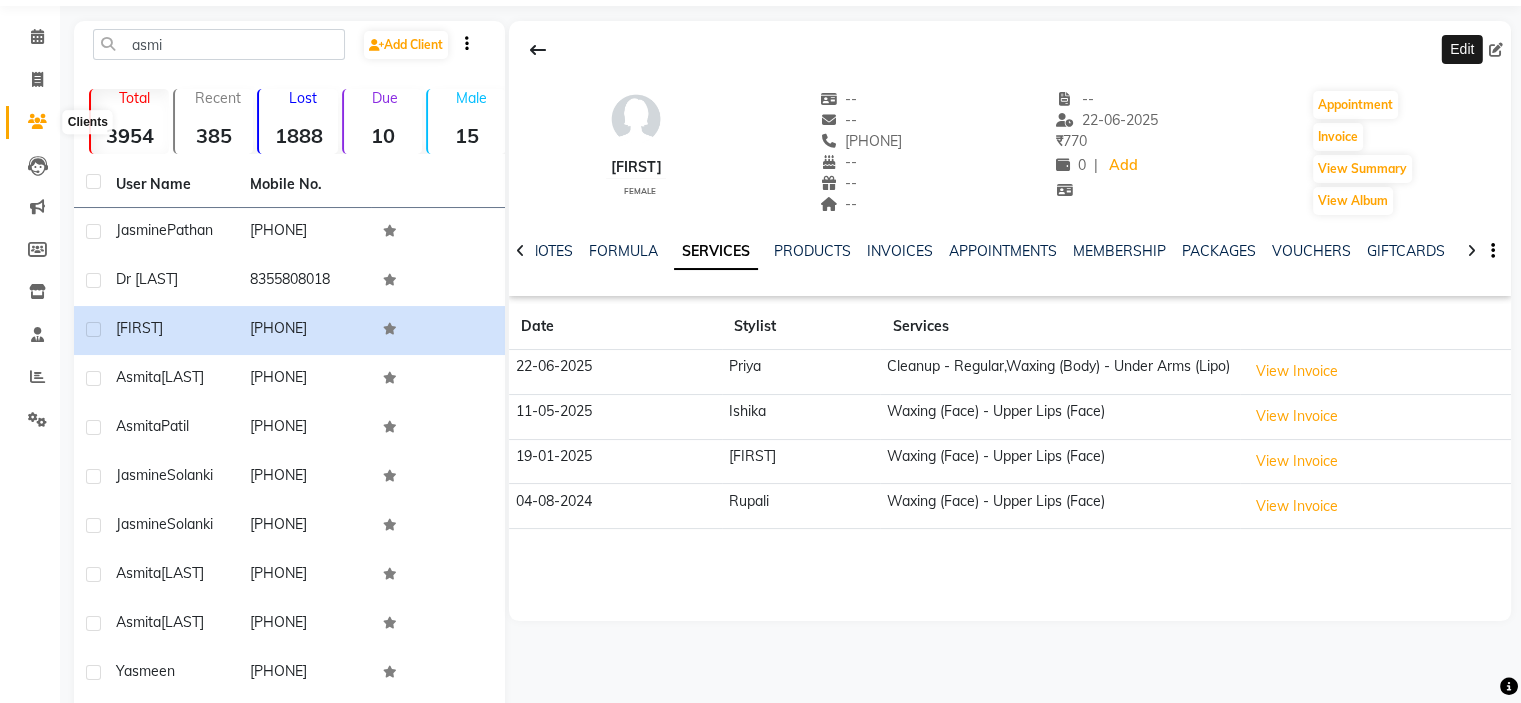 click 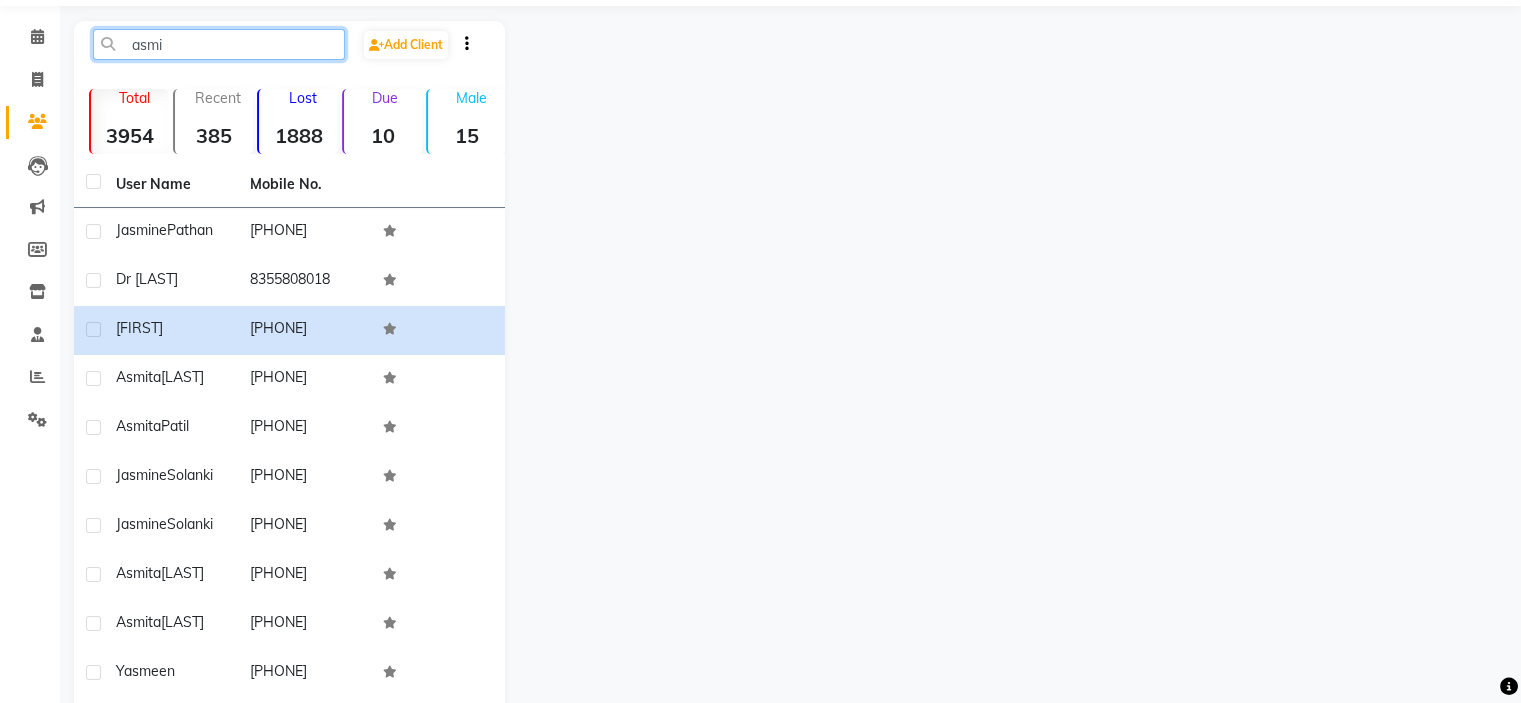 click on "asmi" 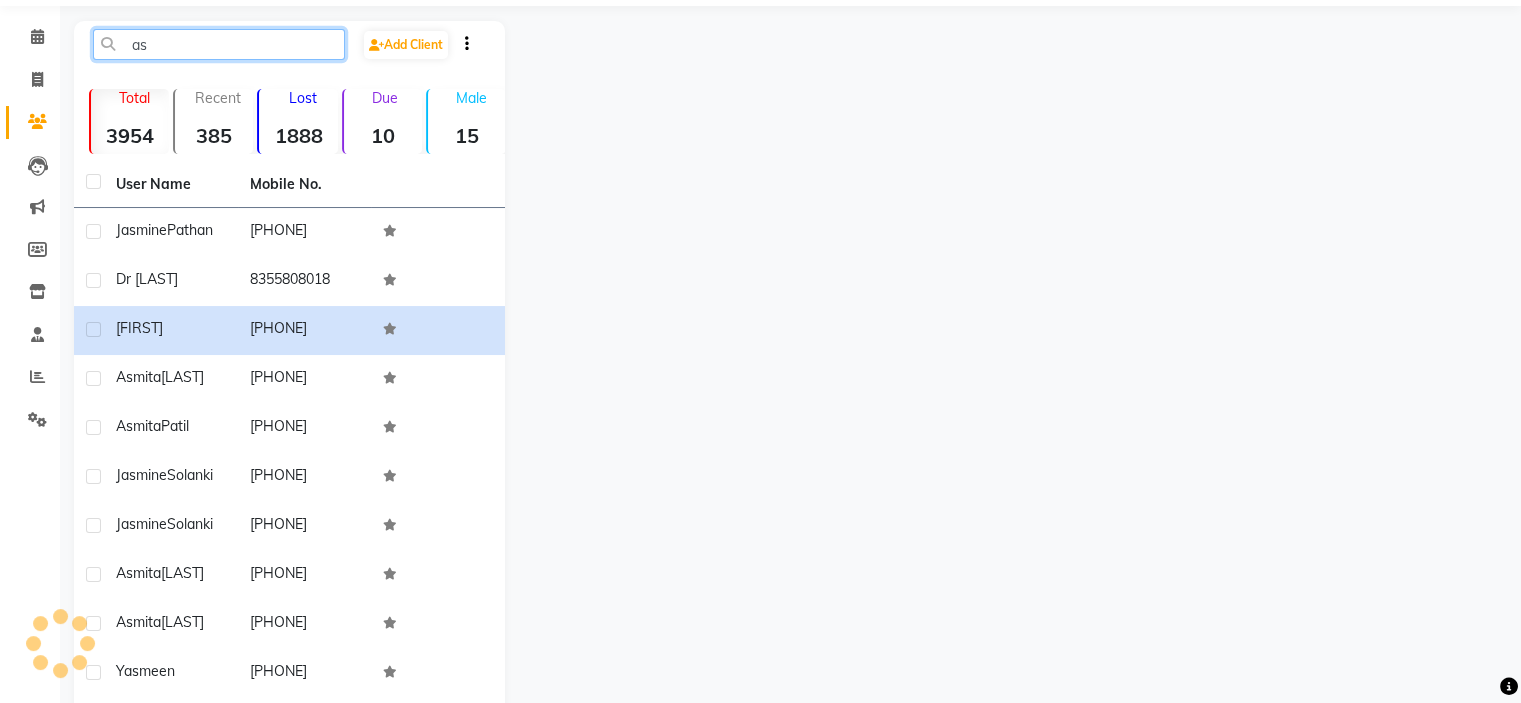 type on "a" 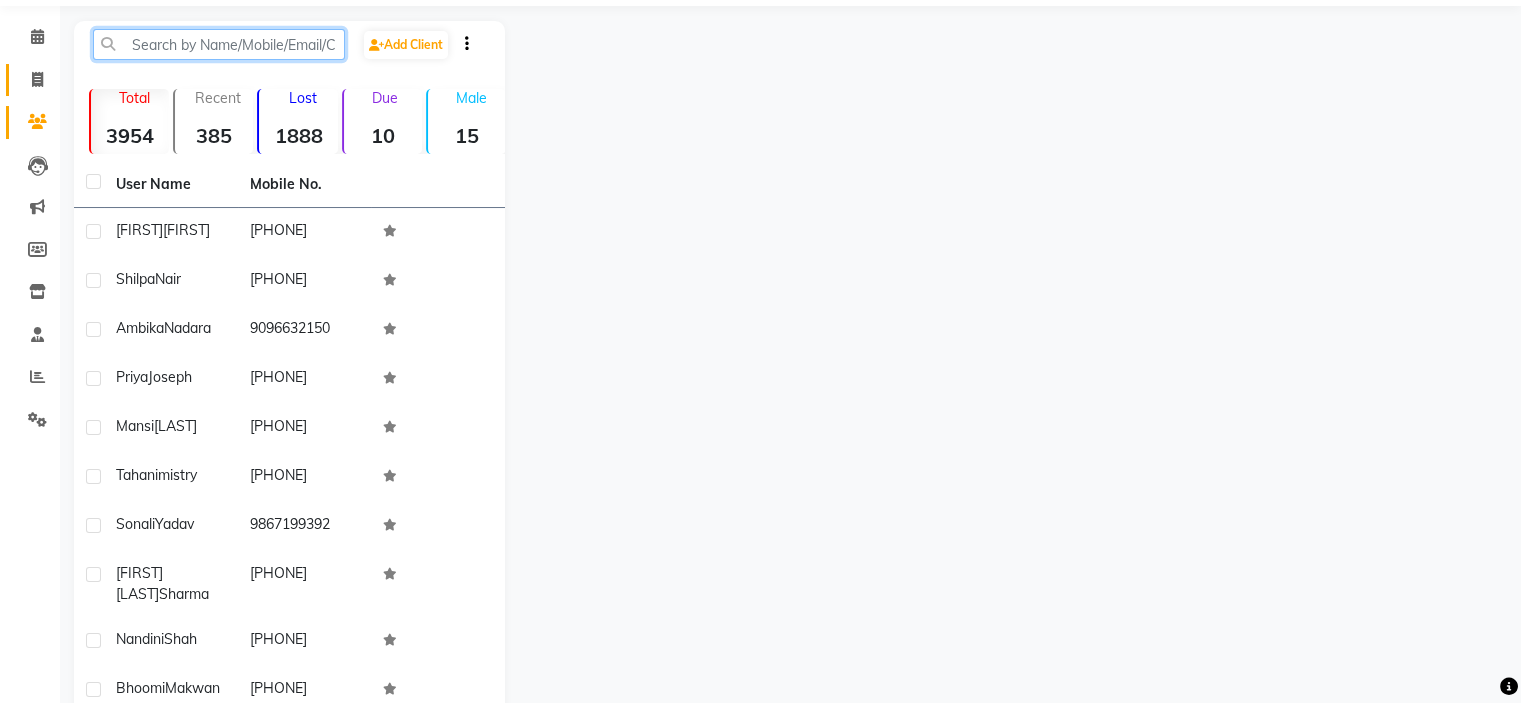 type 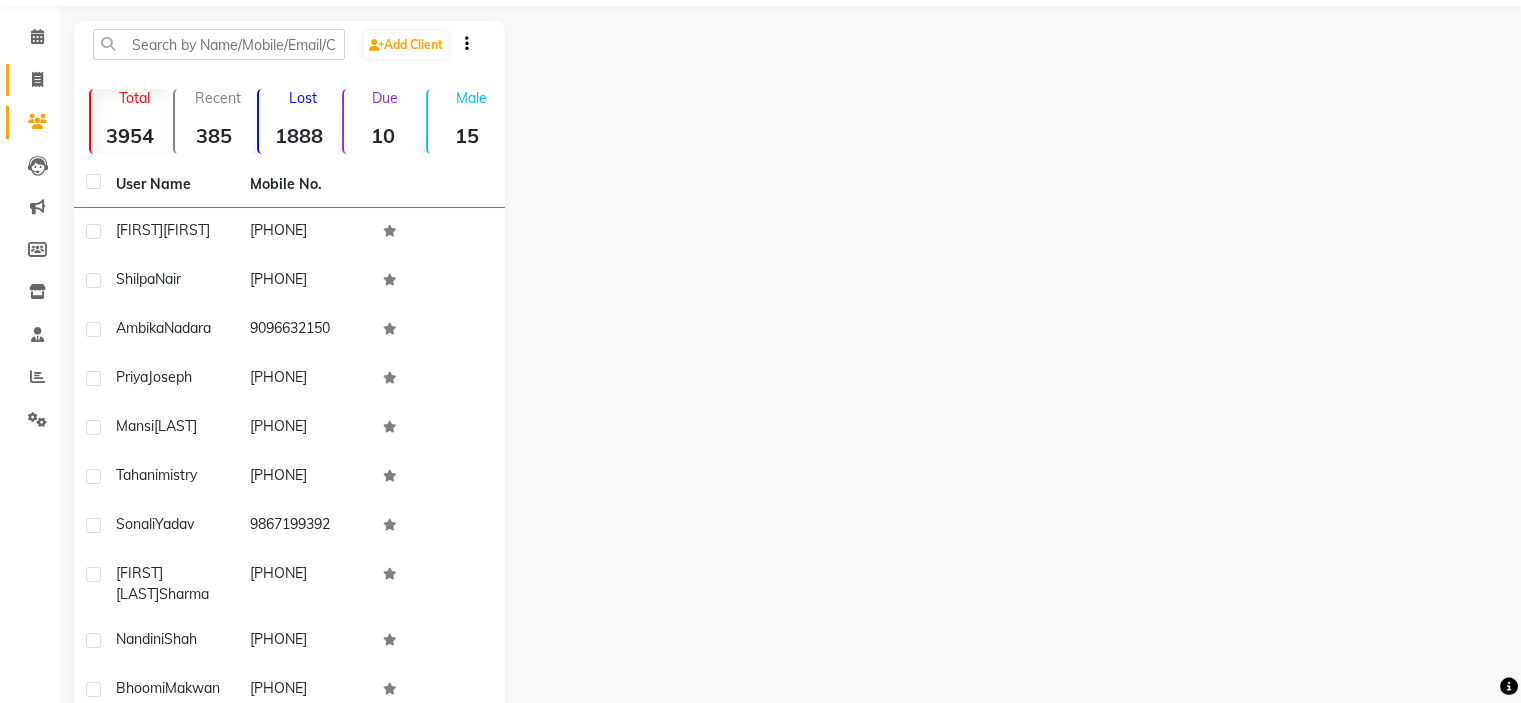 click on "Invoice" 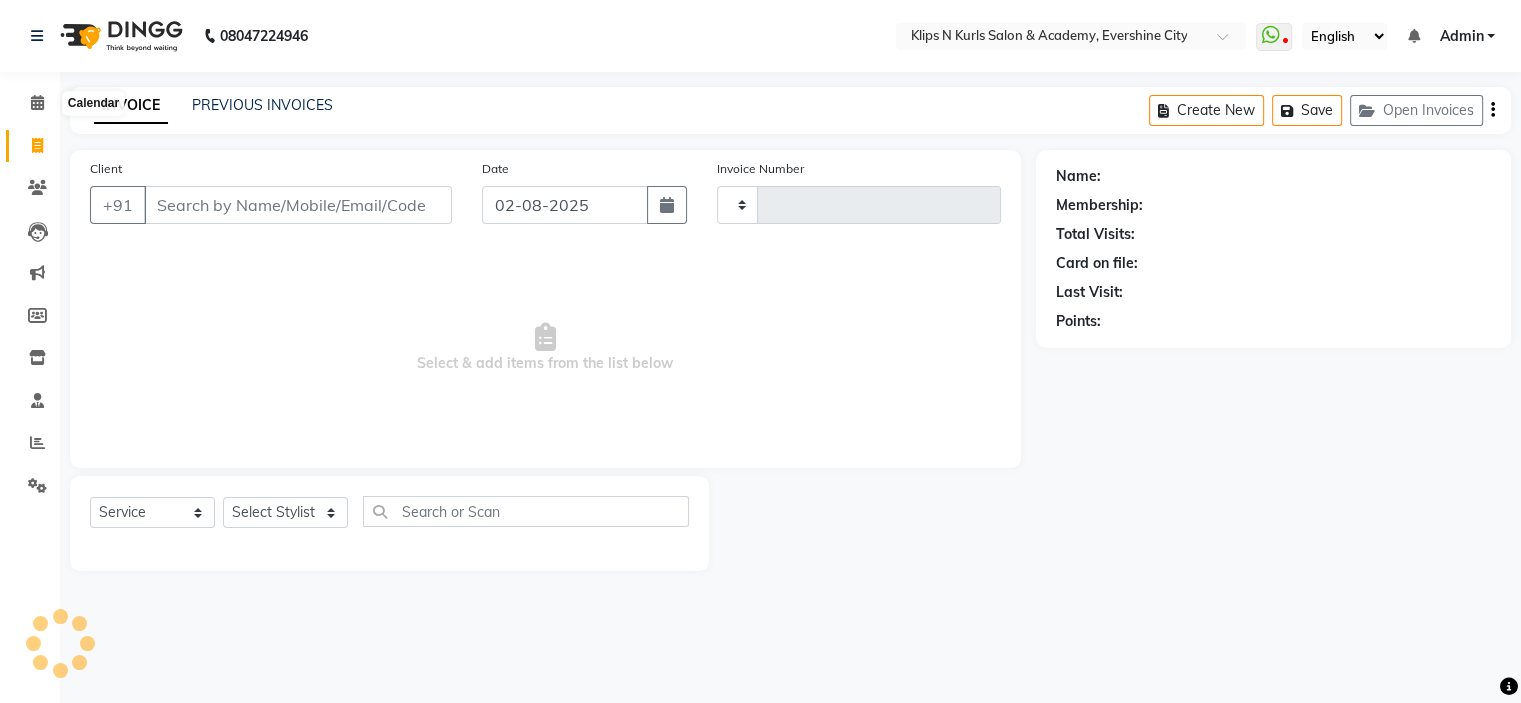 type on "1032" 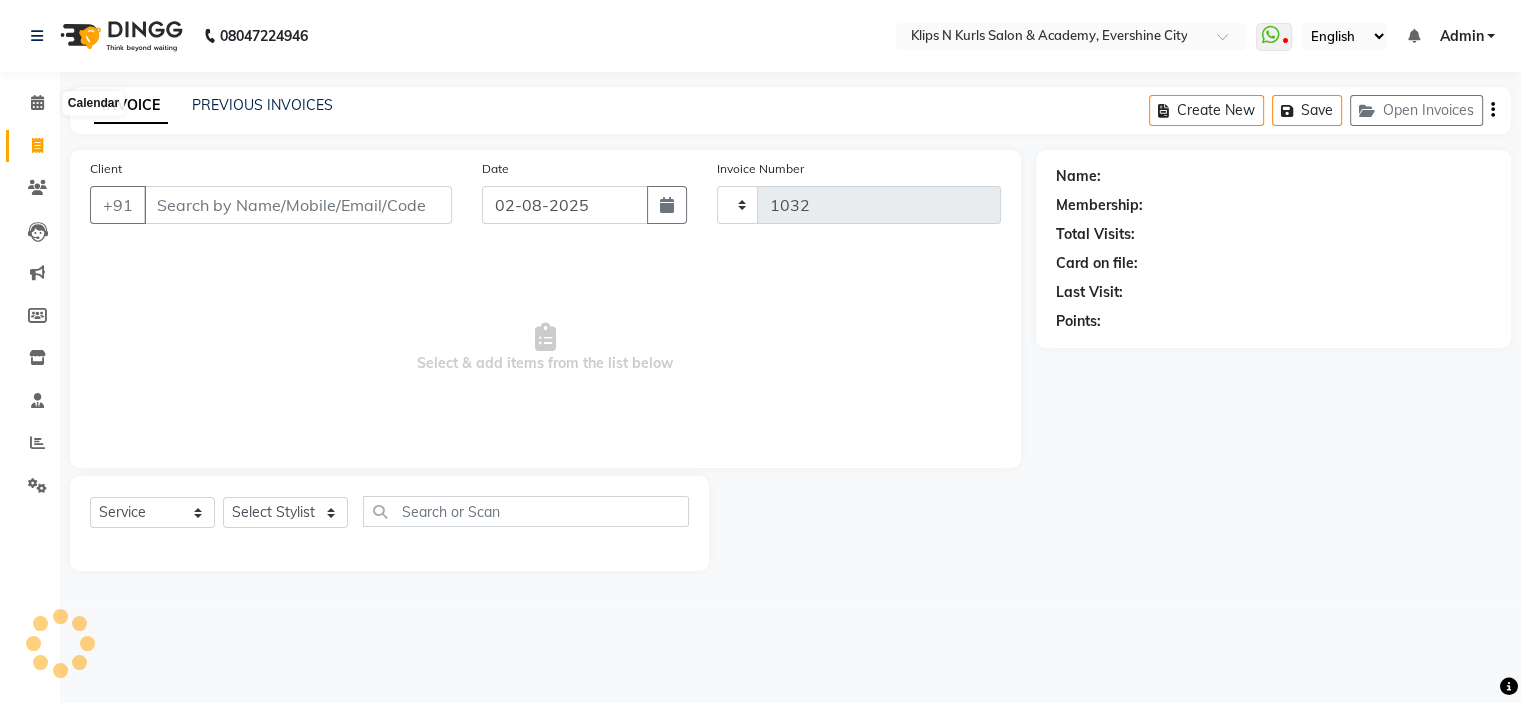 scroll, scrollTop: 0, scrollLeft: 0, axis: both 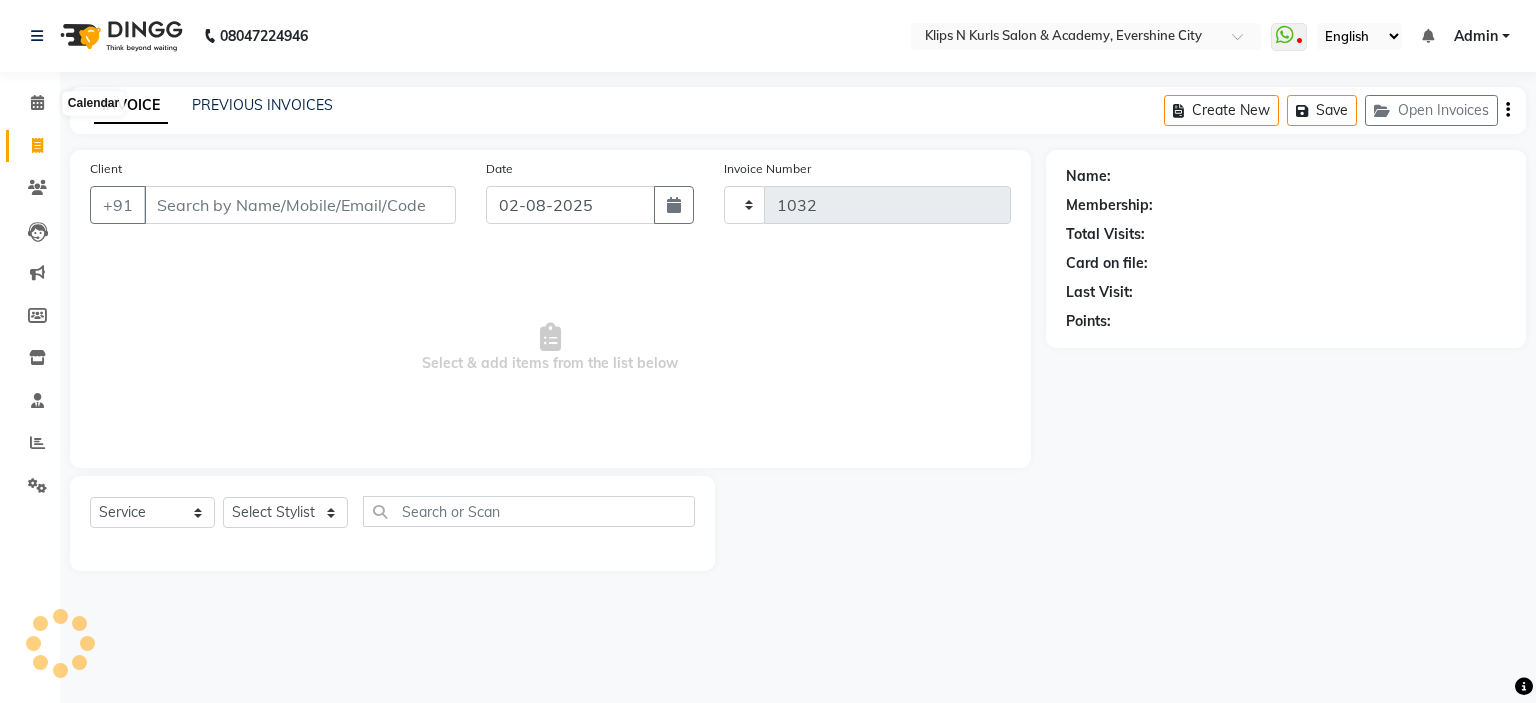 select on "124" 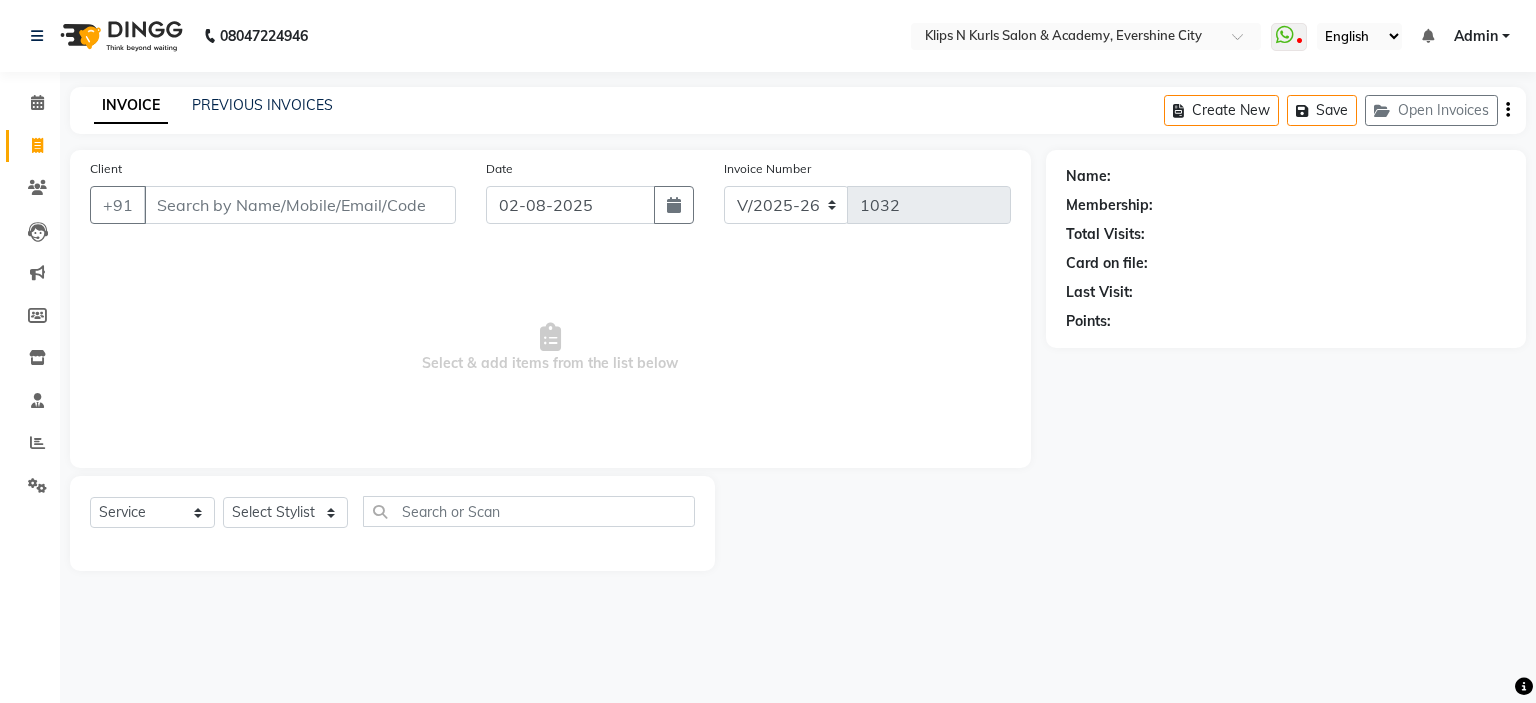 click on "Client" at bounding box center [300, 205] 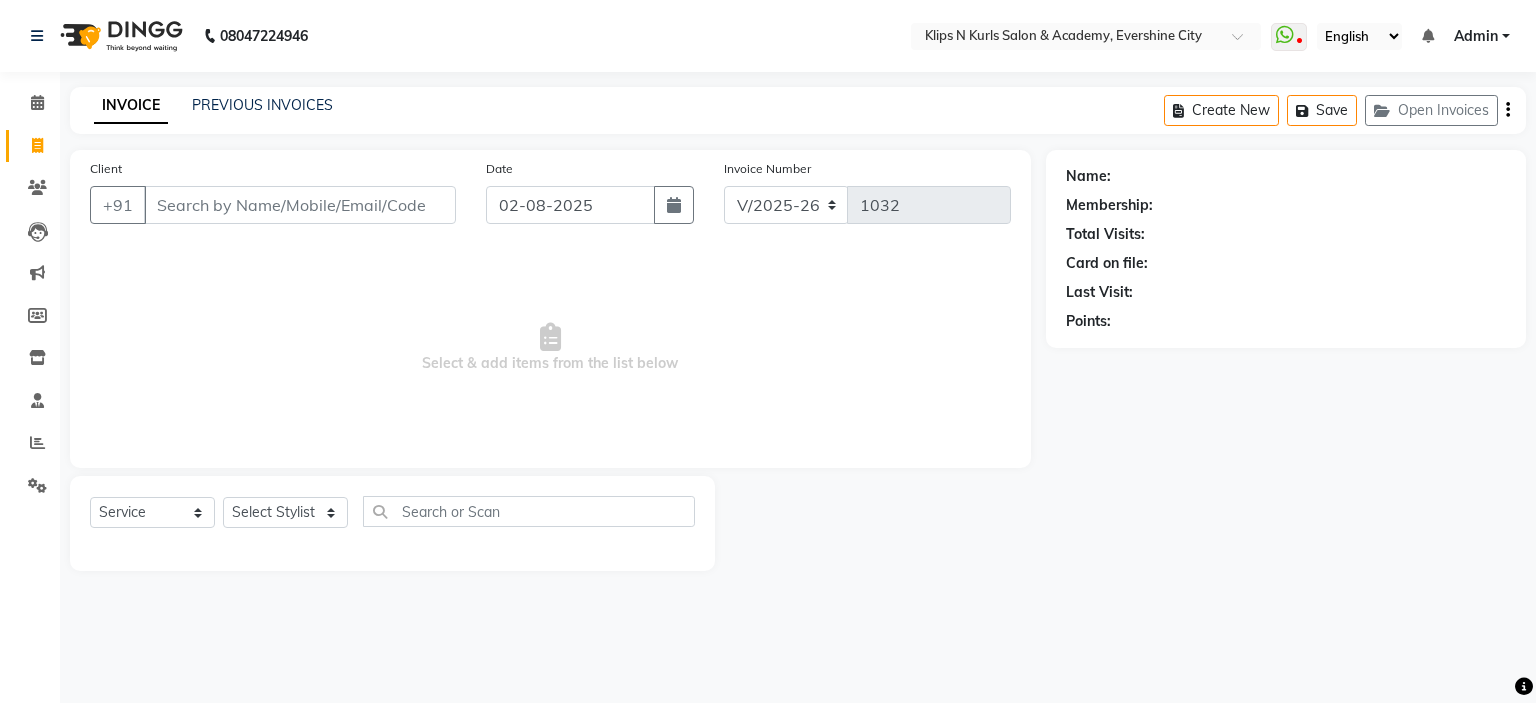 select on "3852" 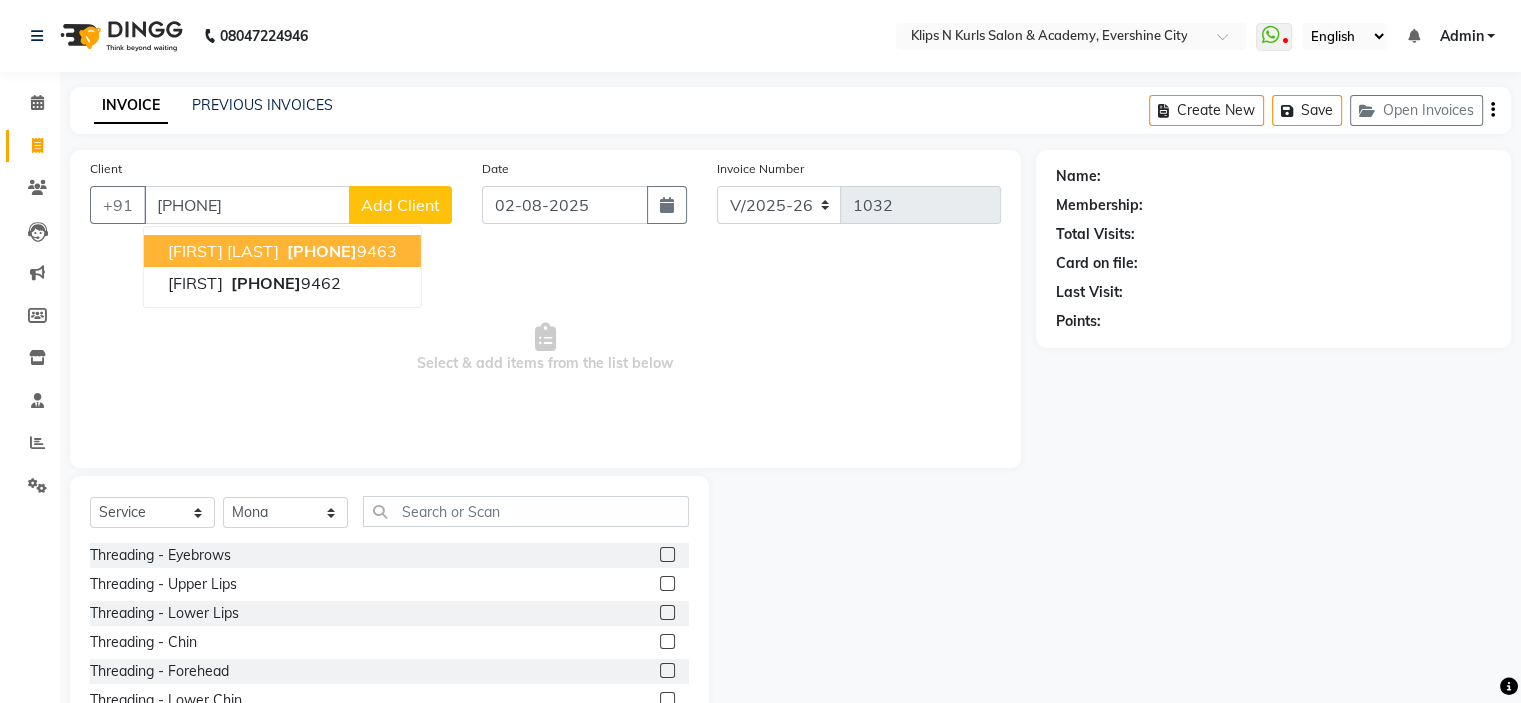 click on "Asmita Malviya" at bounding box center (223, 251) 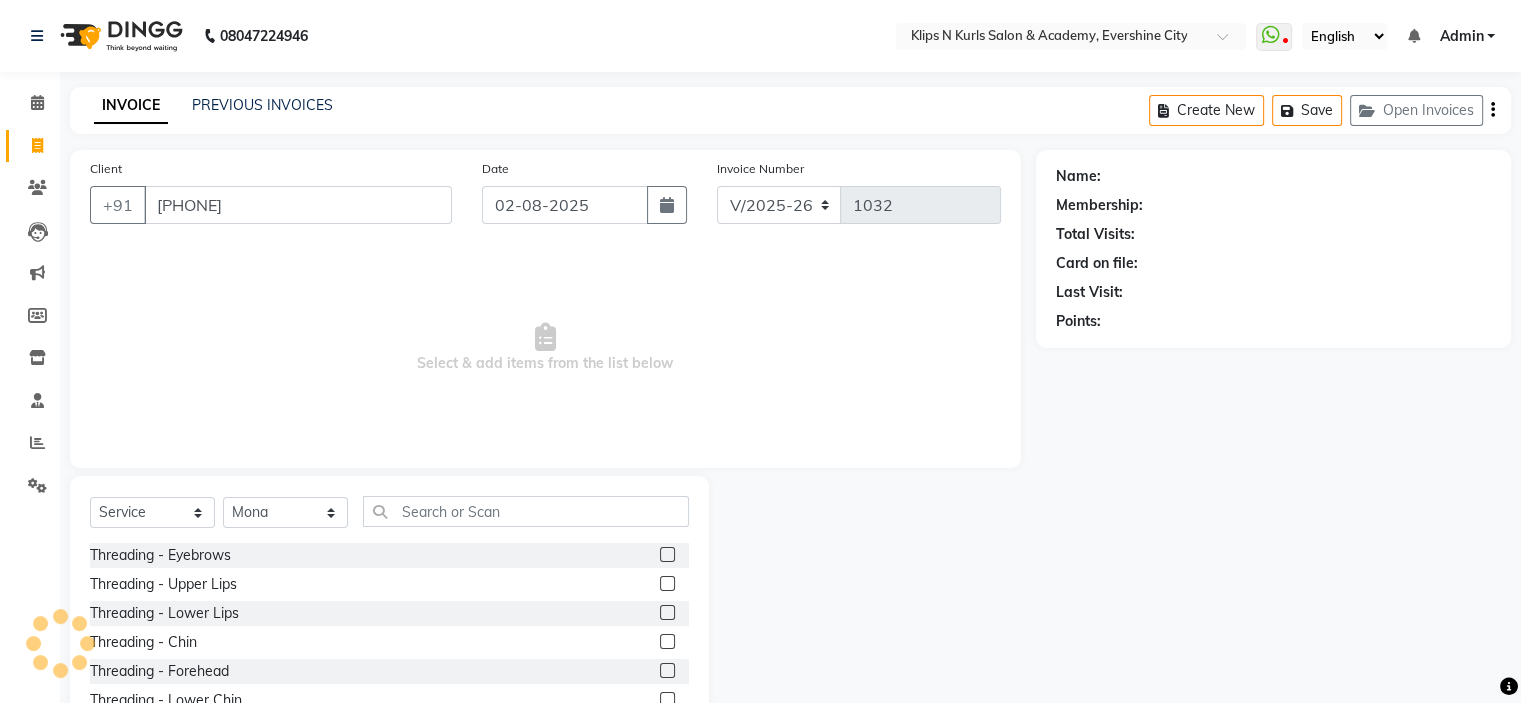 type on "8483999463" 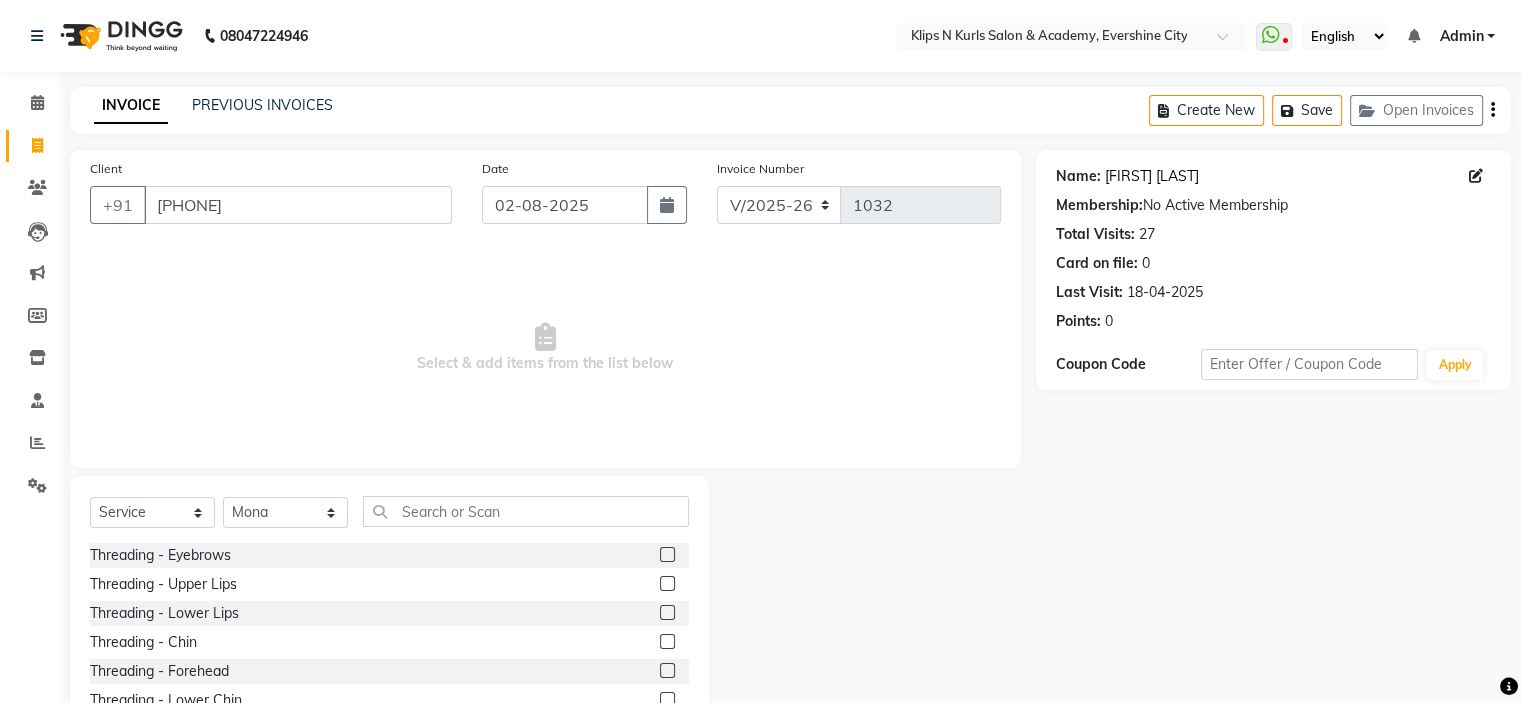 click on "Asmita Malviya" 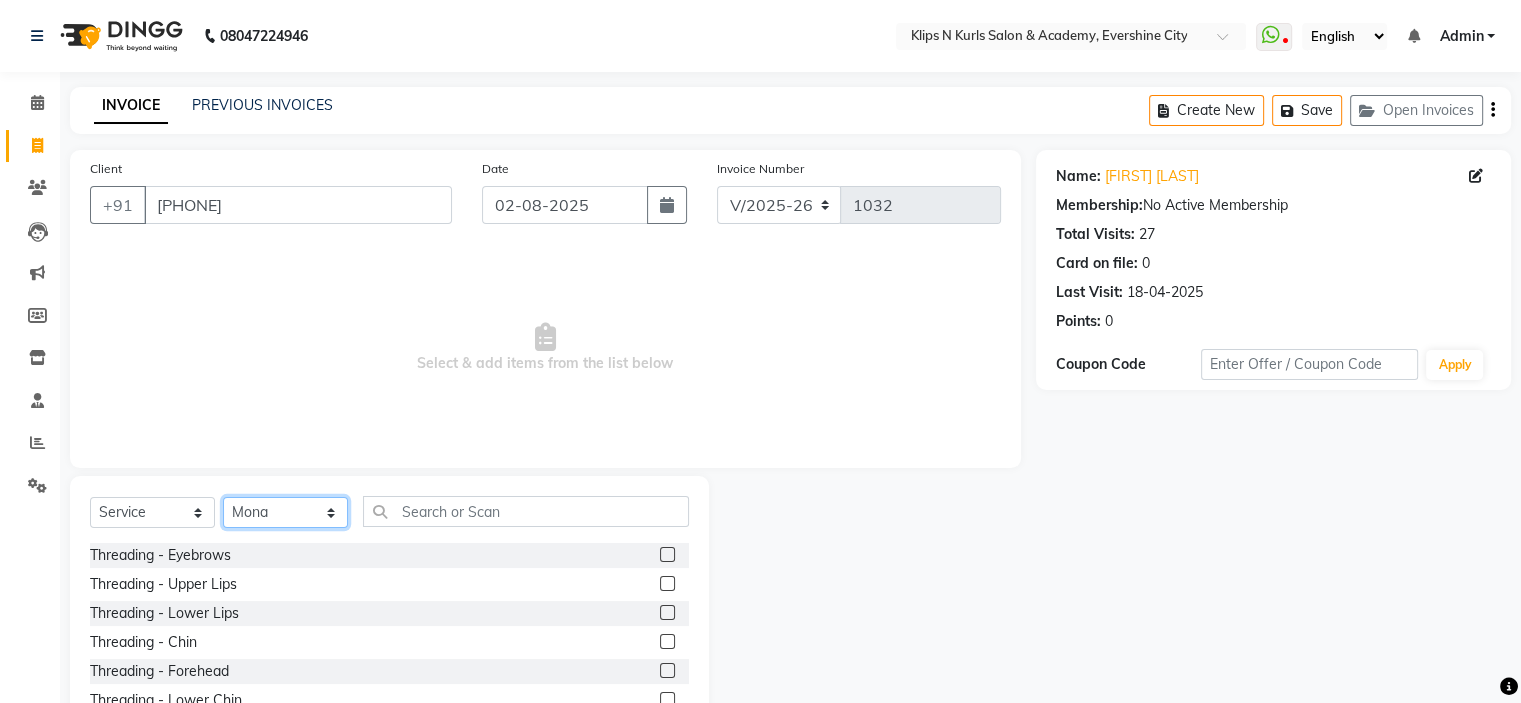 click on "Select Stylist Chandani Front Desk Ishika  Mona Neha Pooja Priya Smitha" 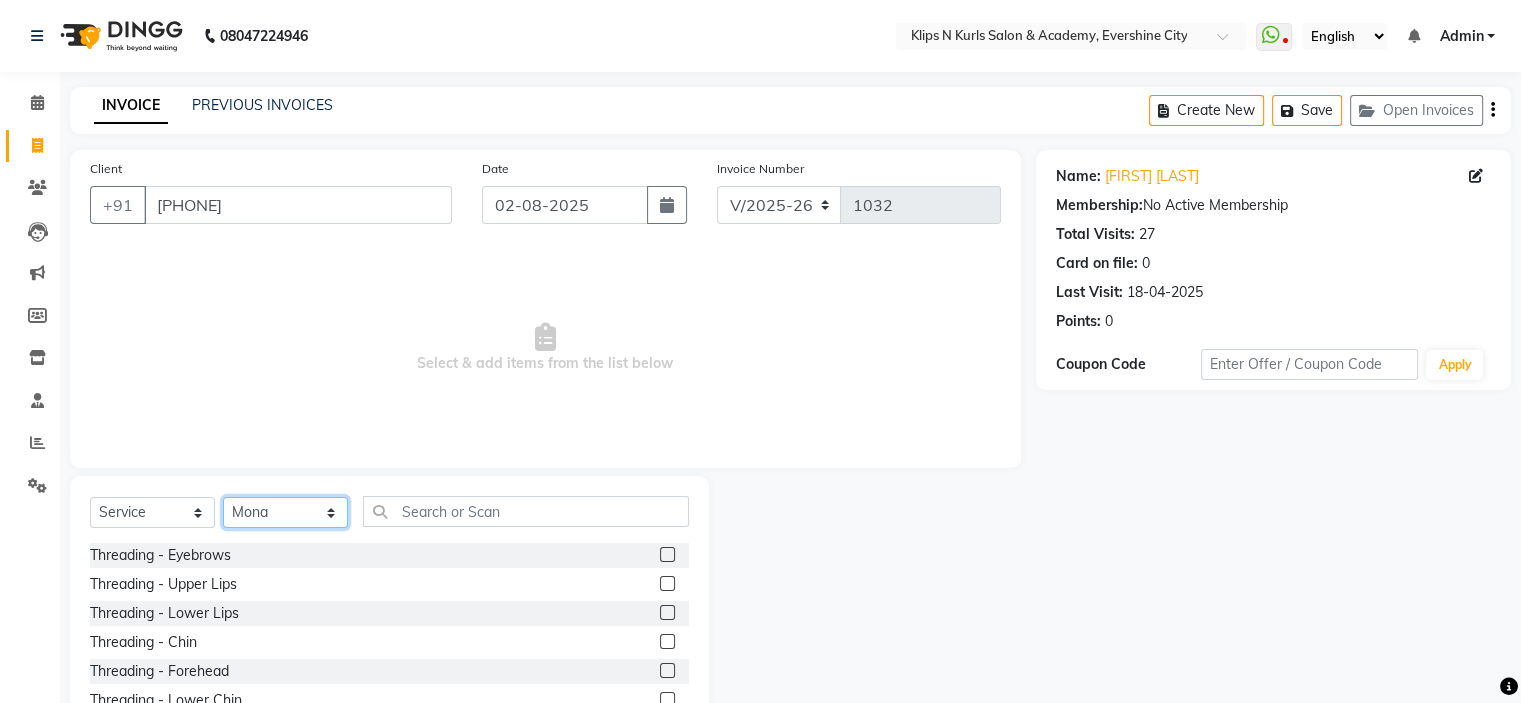 select on "61904" 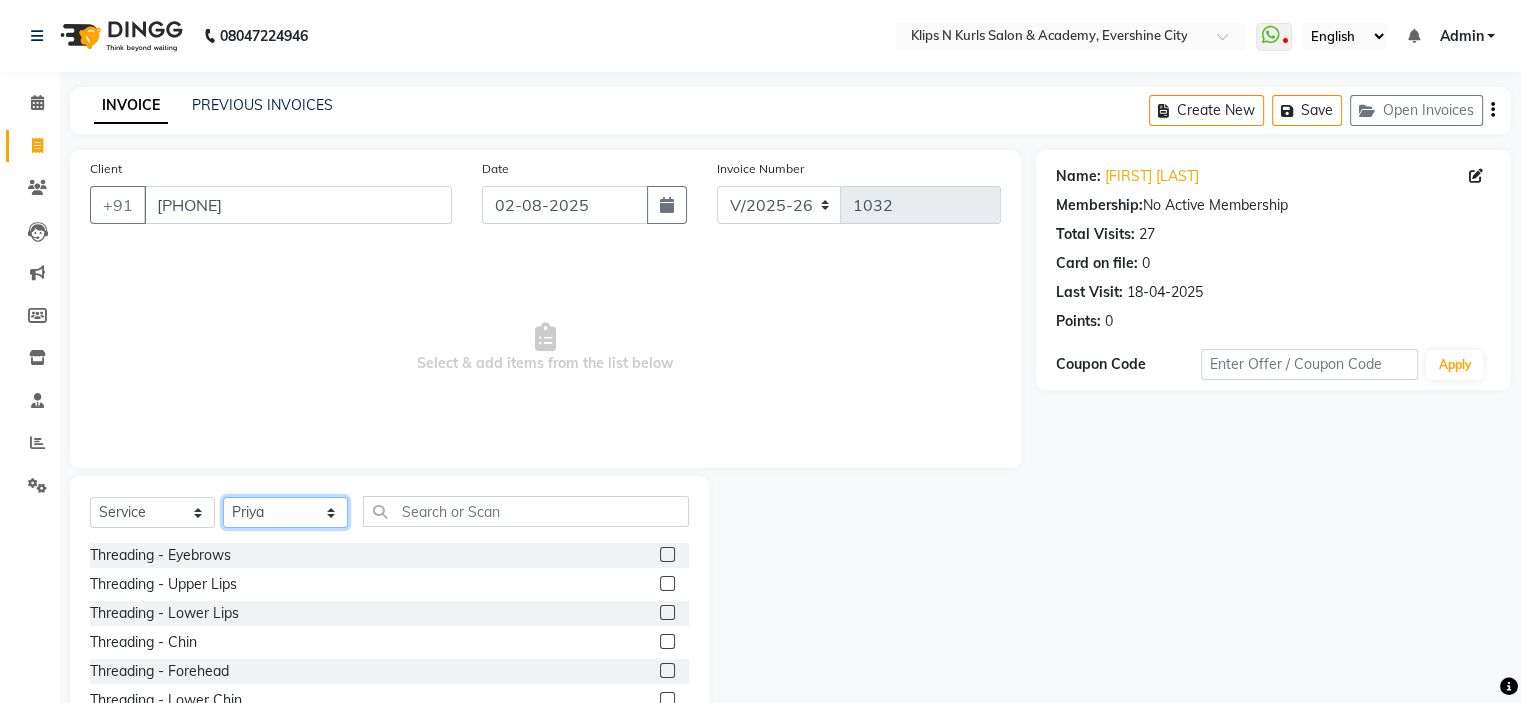 click on "Select Stylist Chandani Front Desk Ishika  Mona Neha Pooja Priya Smitha" 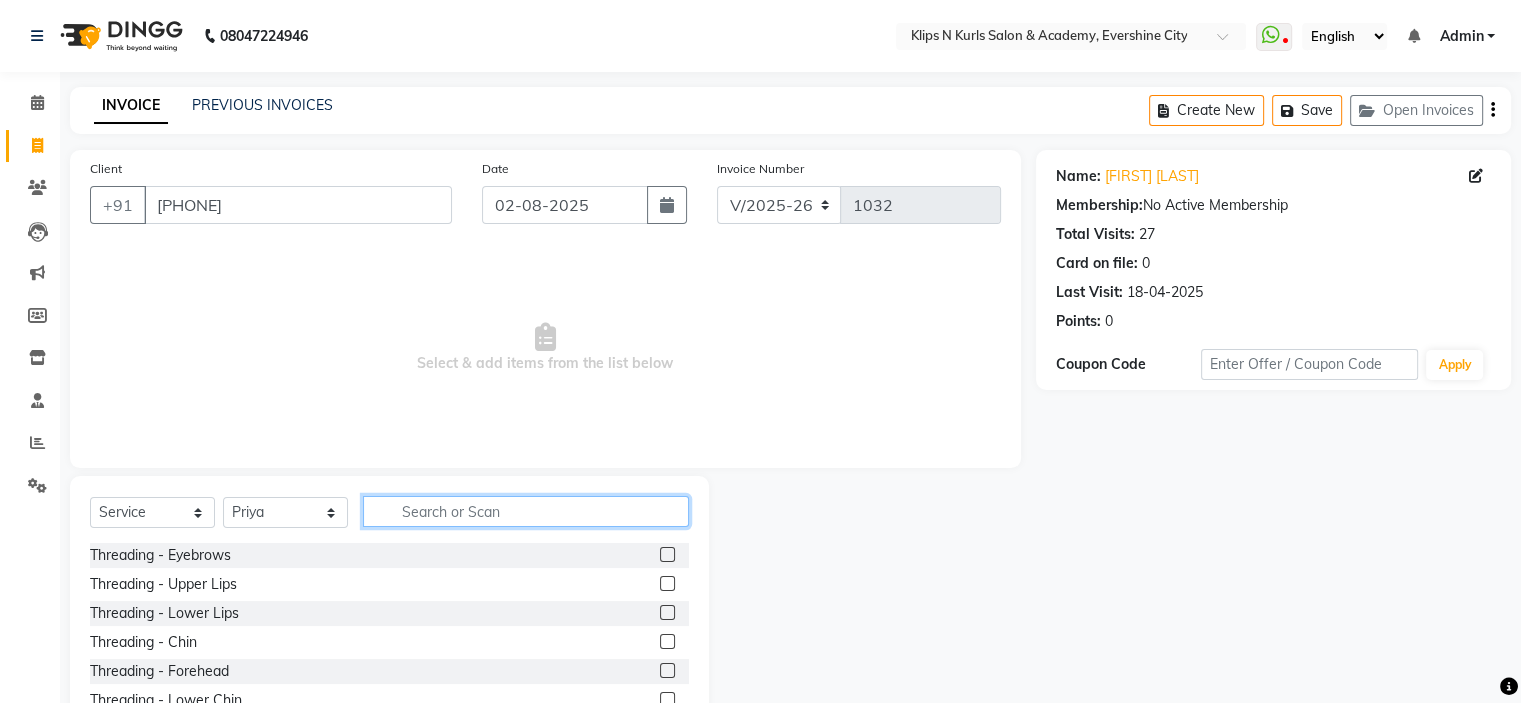 click 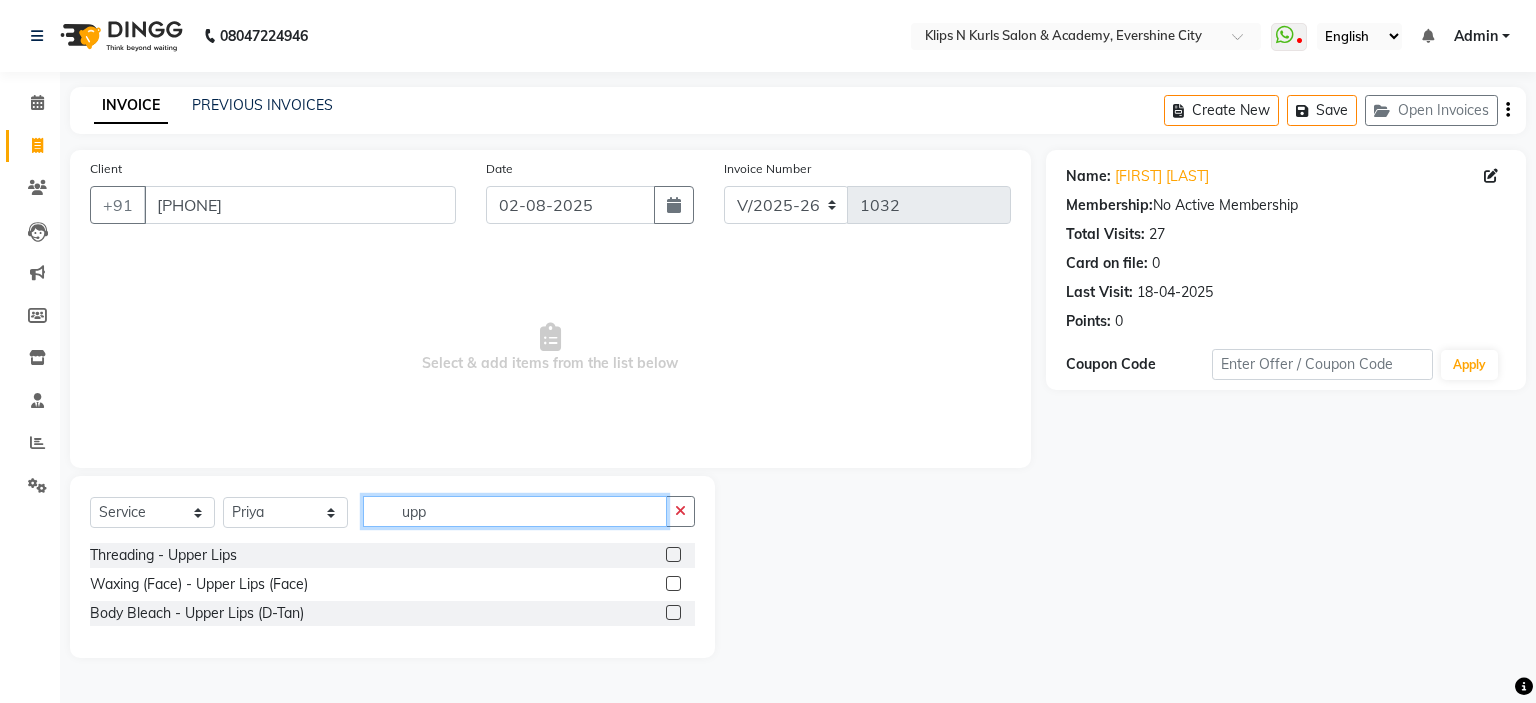 type on "upp" 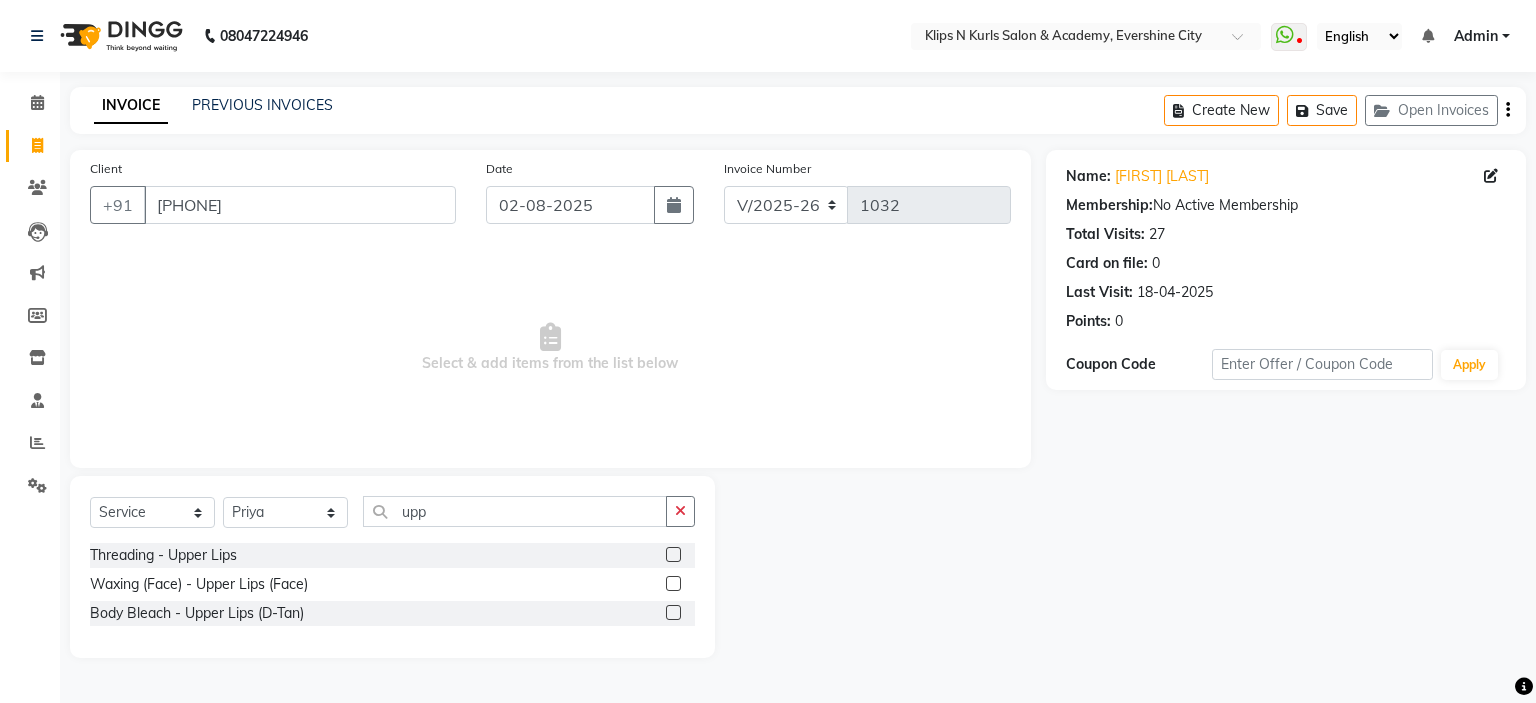 click 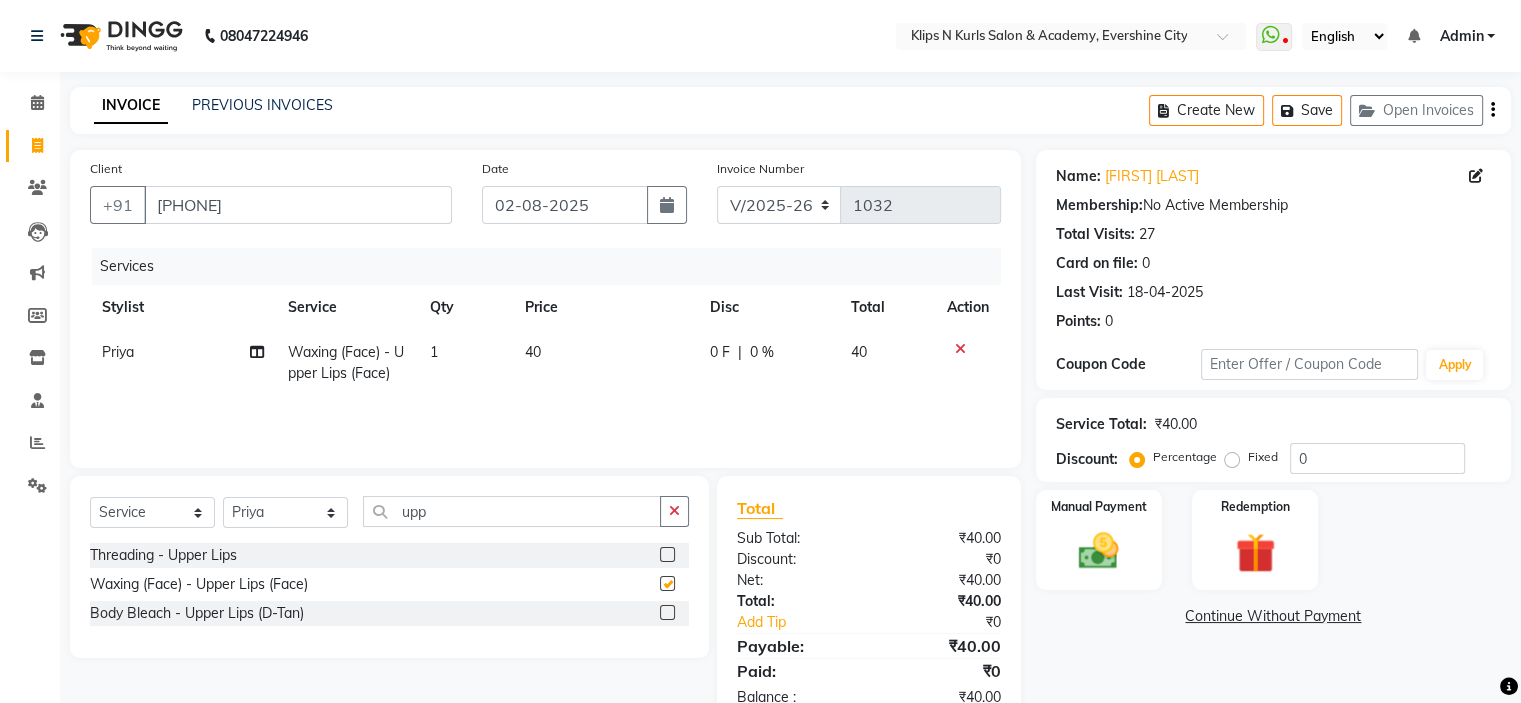 checkbox on "false" 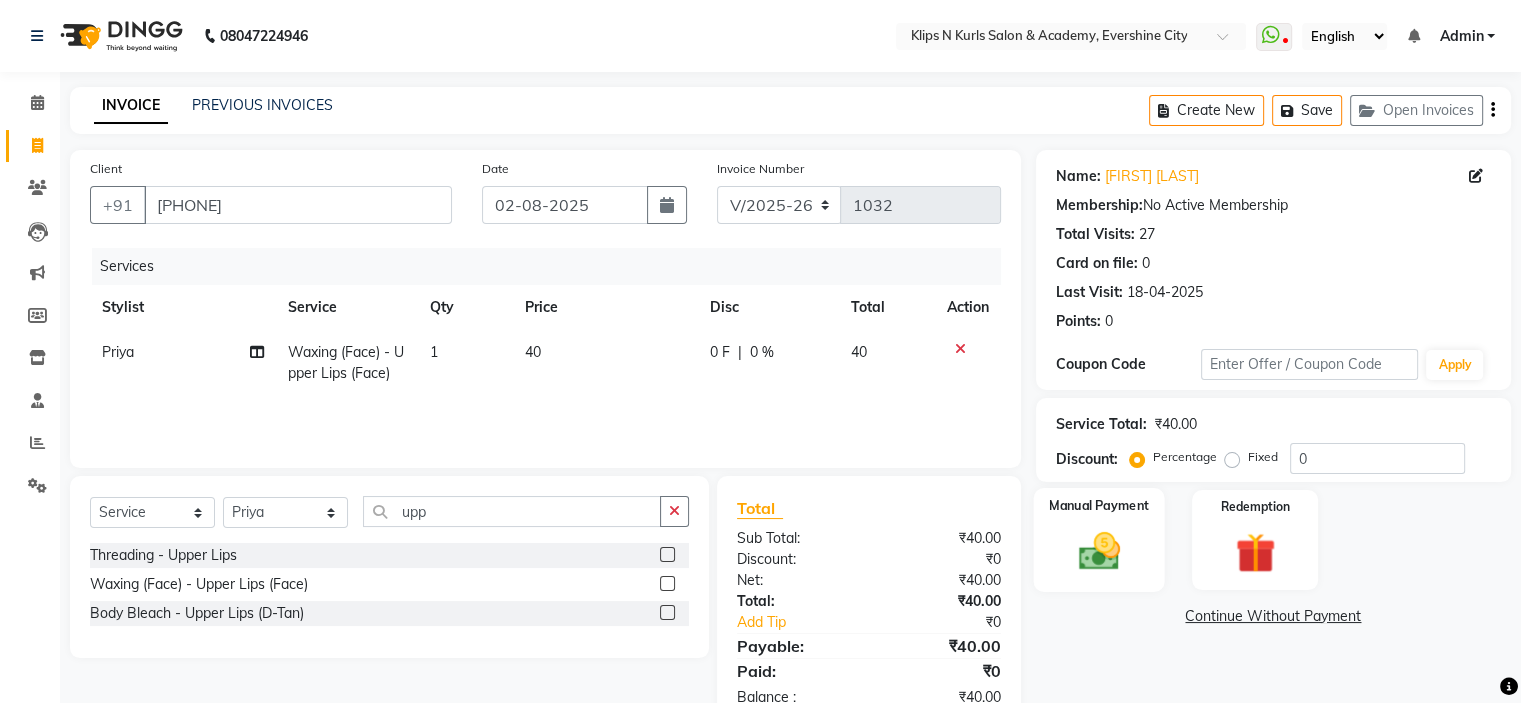 click 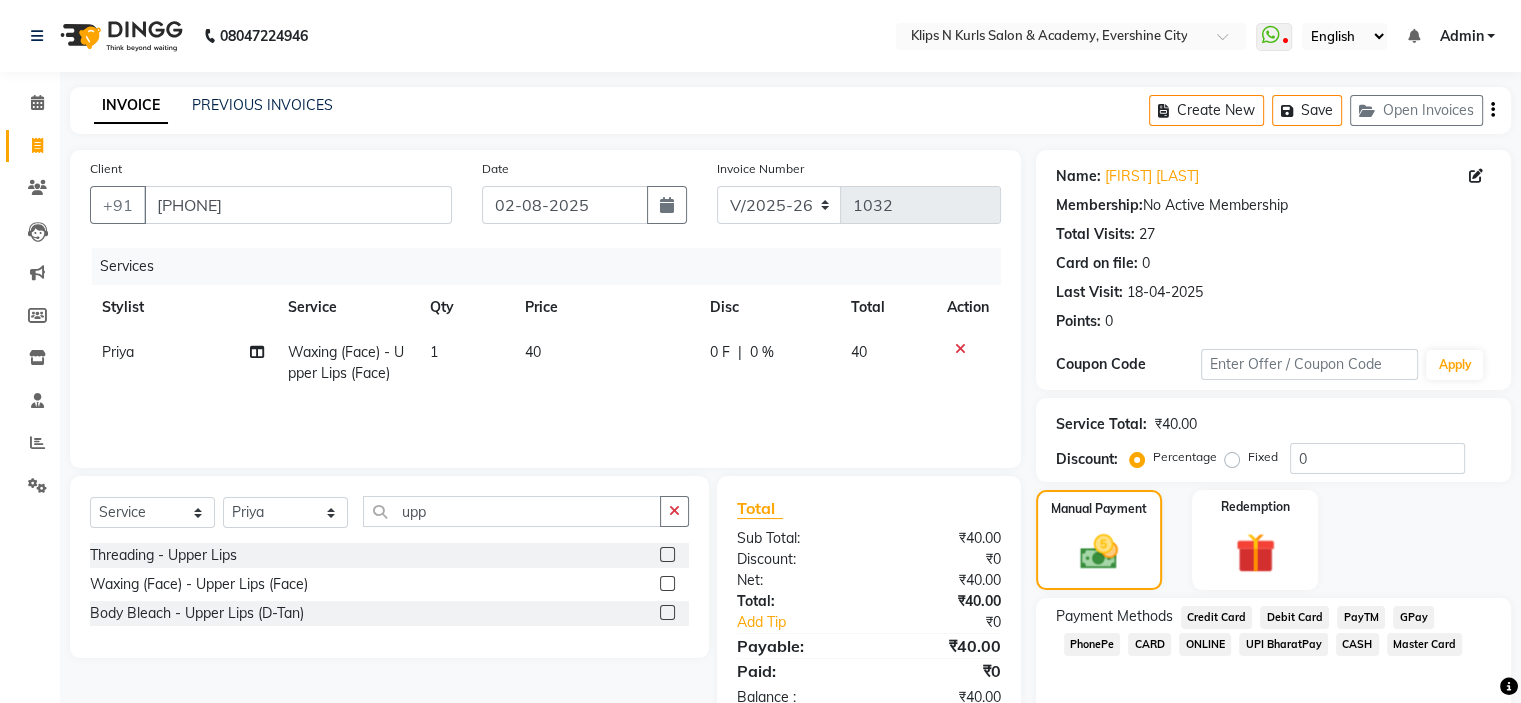 click on "GPay" 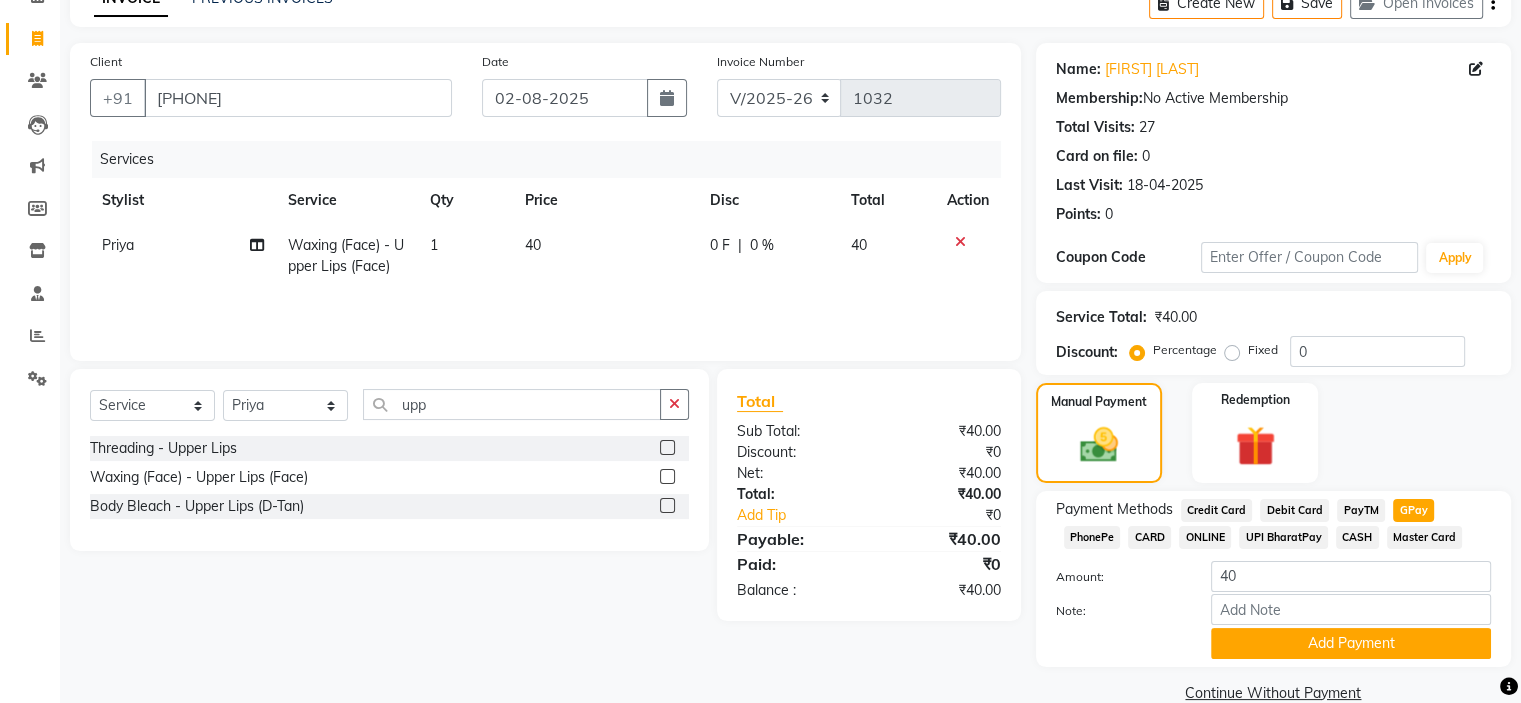 scroll, scrollTop: 144, scrollLeft: 0, axis: vertical 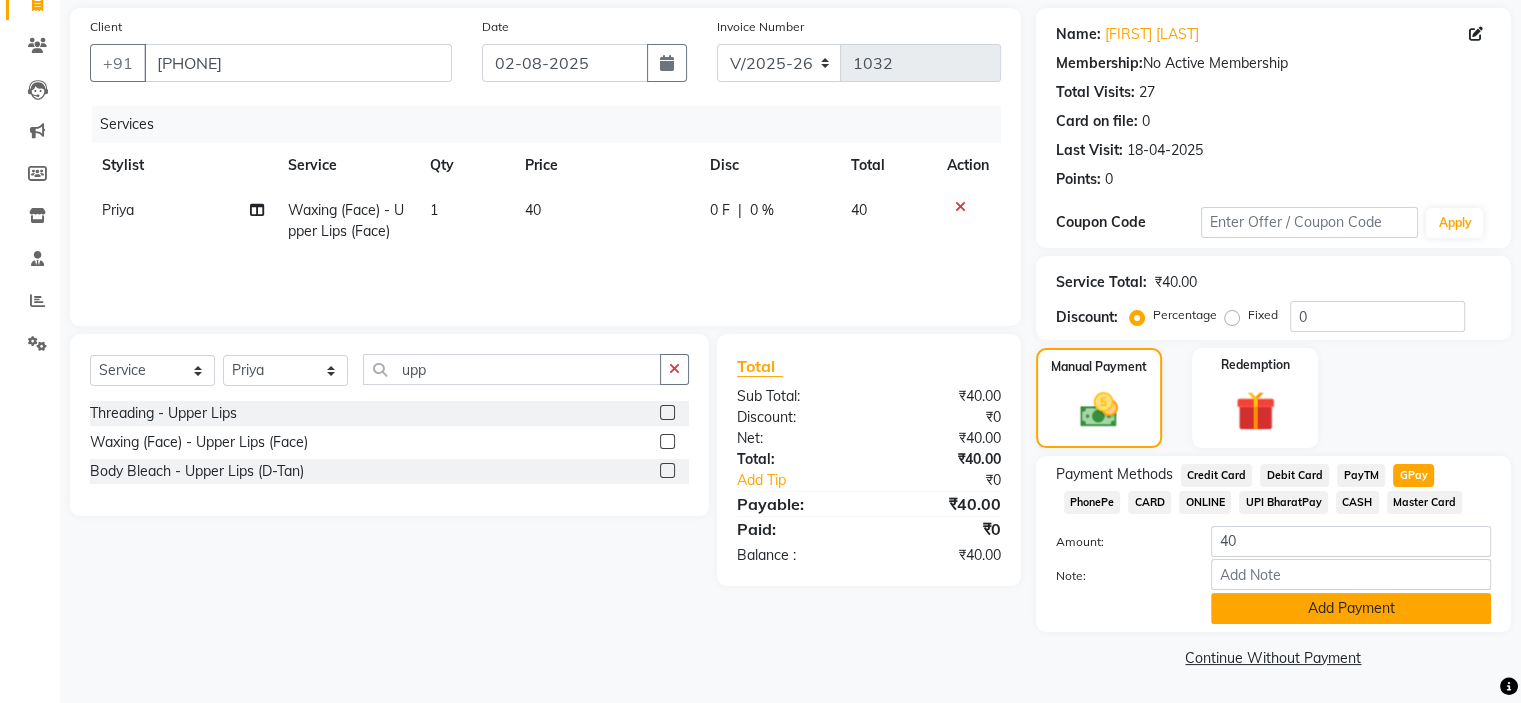 click on "Add Payment" 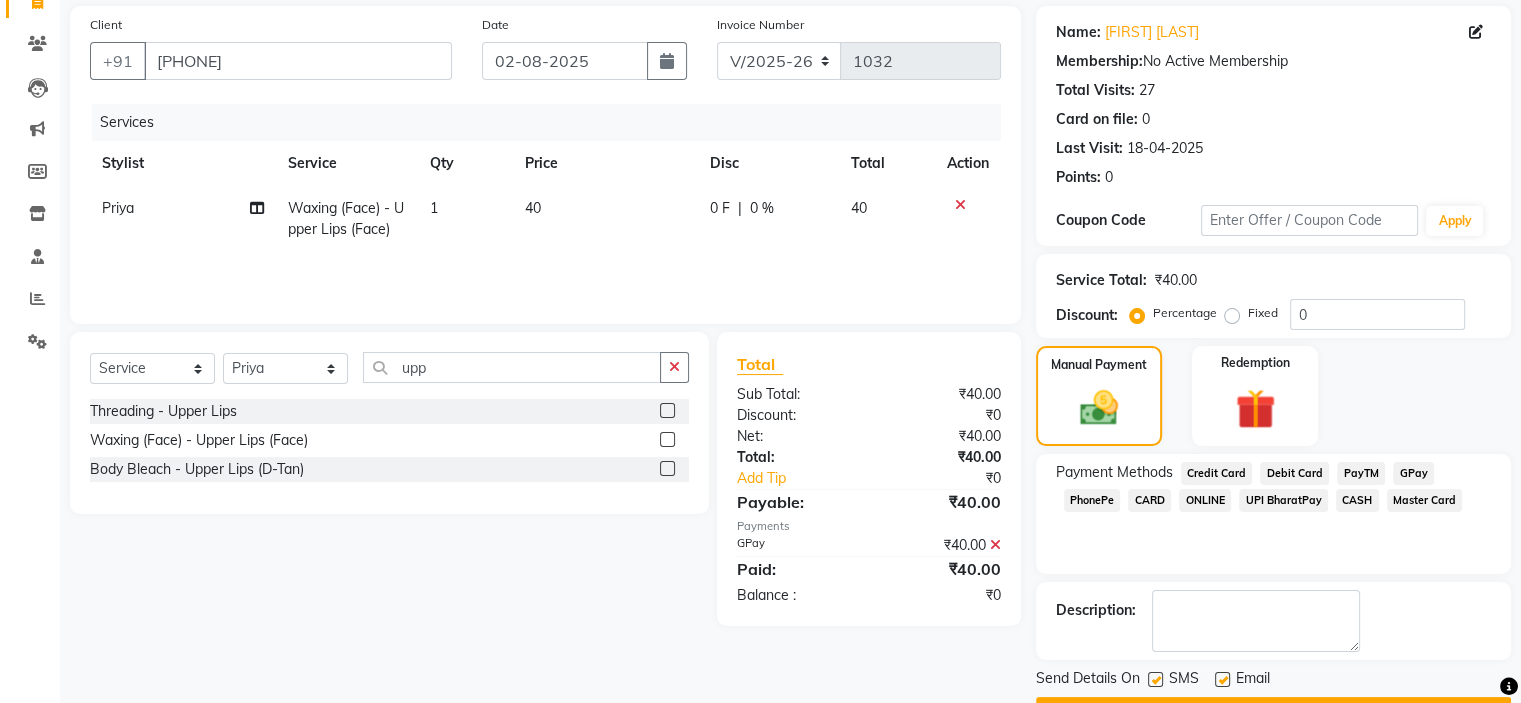 scroll, scrollTop: 197, scrollLeft: 0, axis: vertical 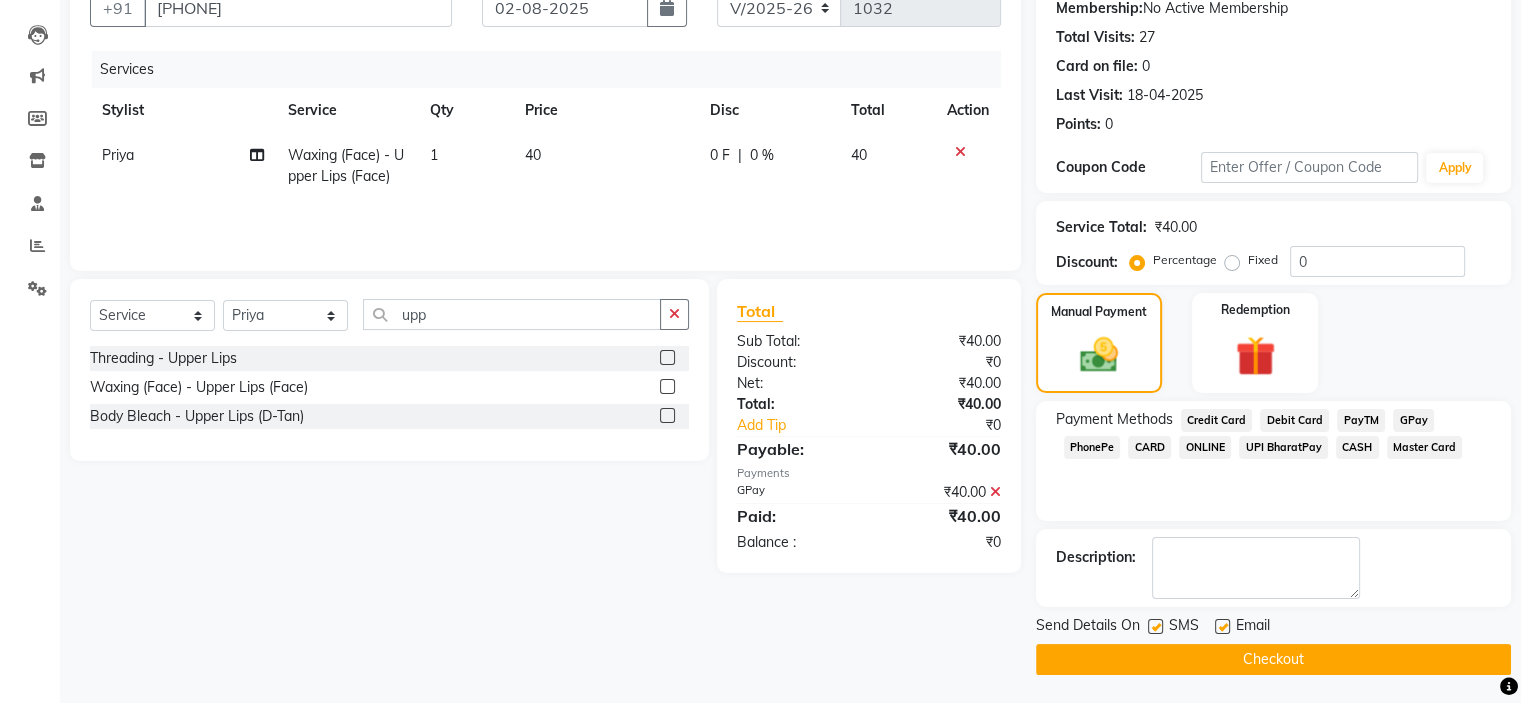 click on "Checkout" 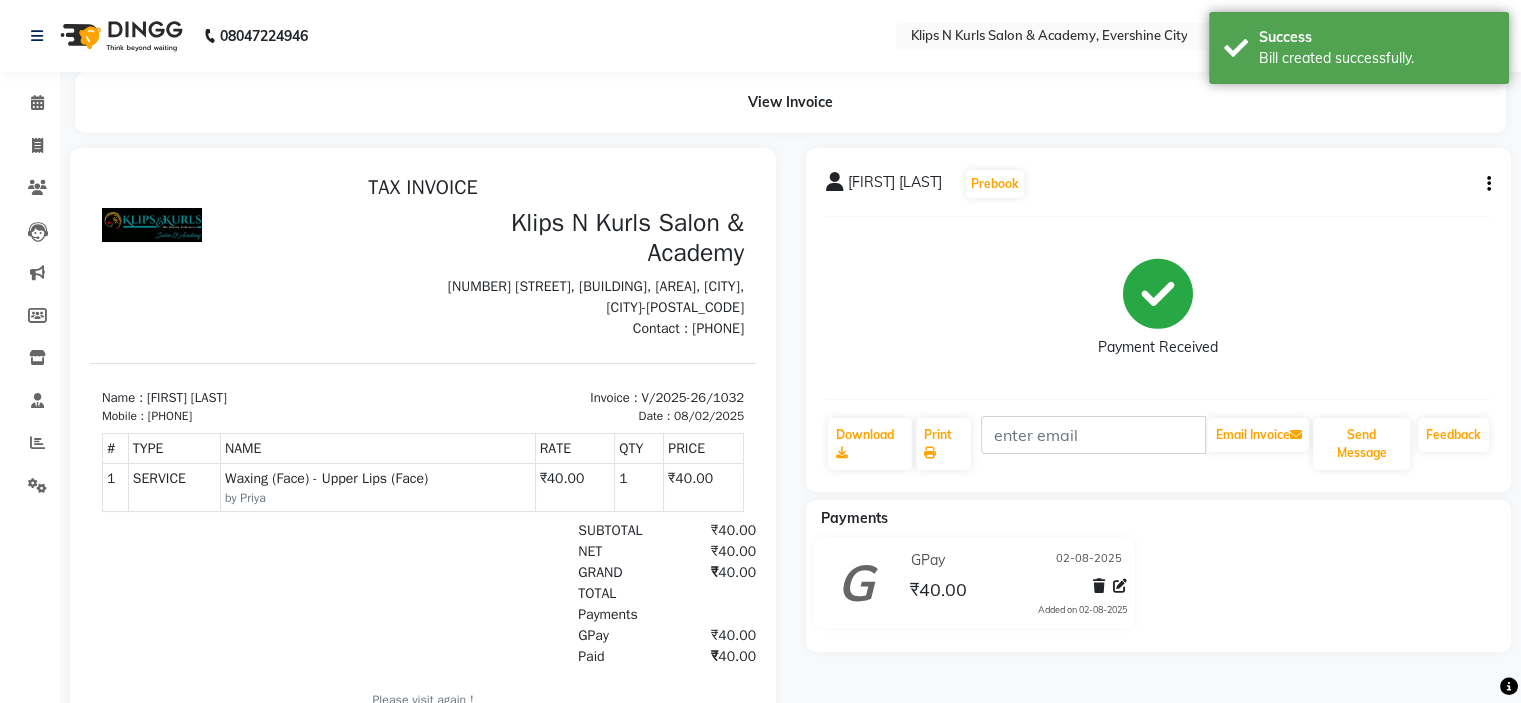 scroll, scrollTop: 0, scrollLeft: 0, axis: both 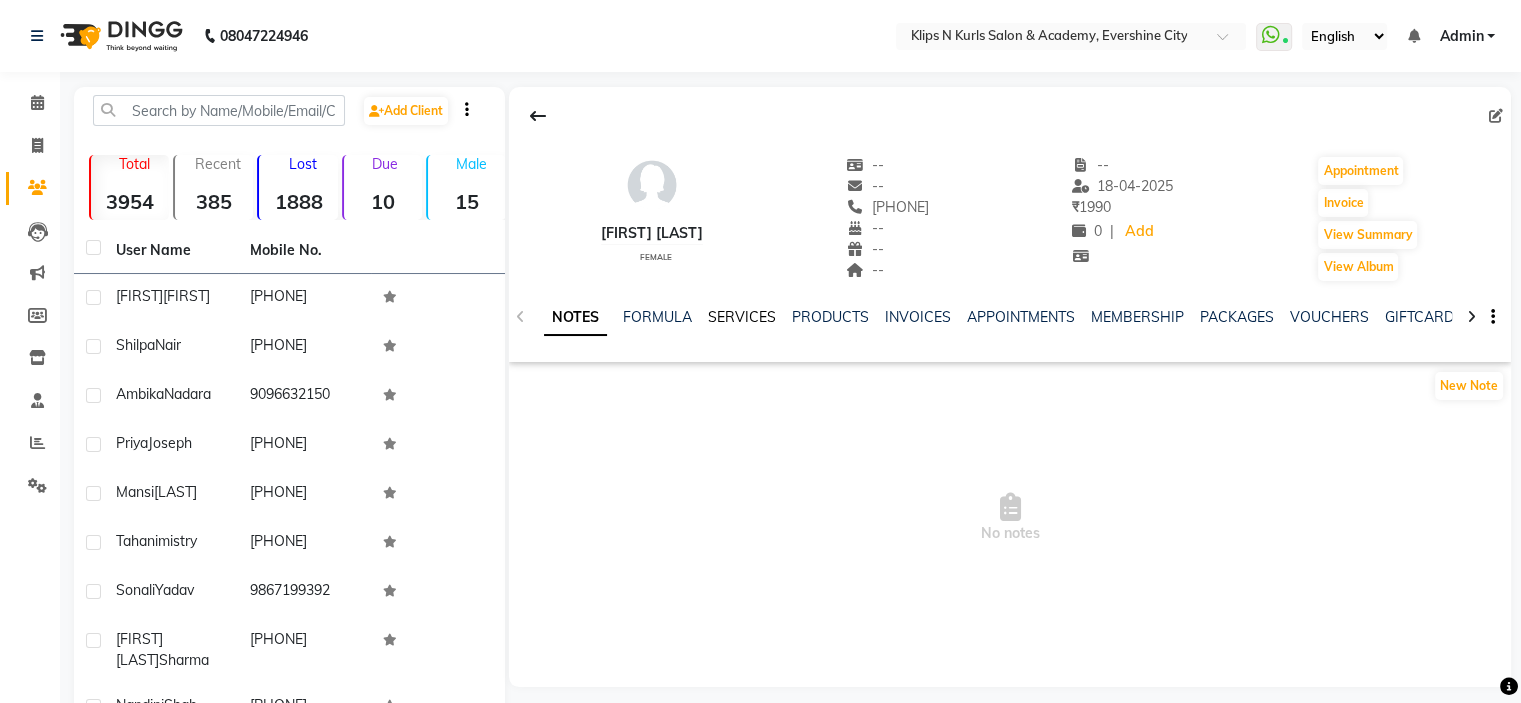 click on "SERVICES" 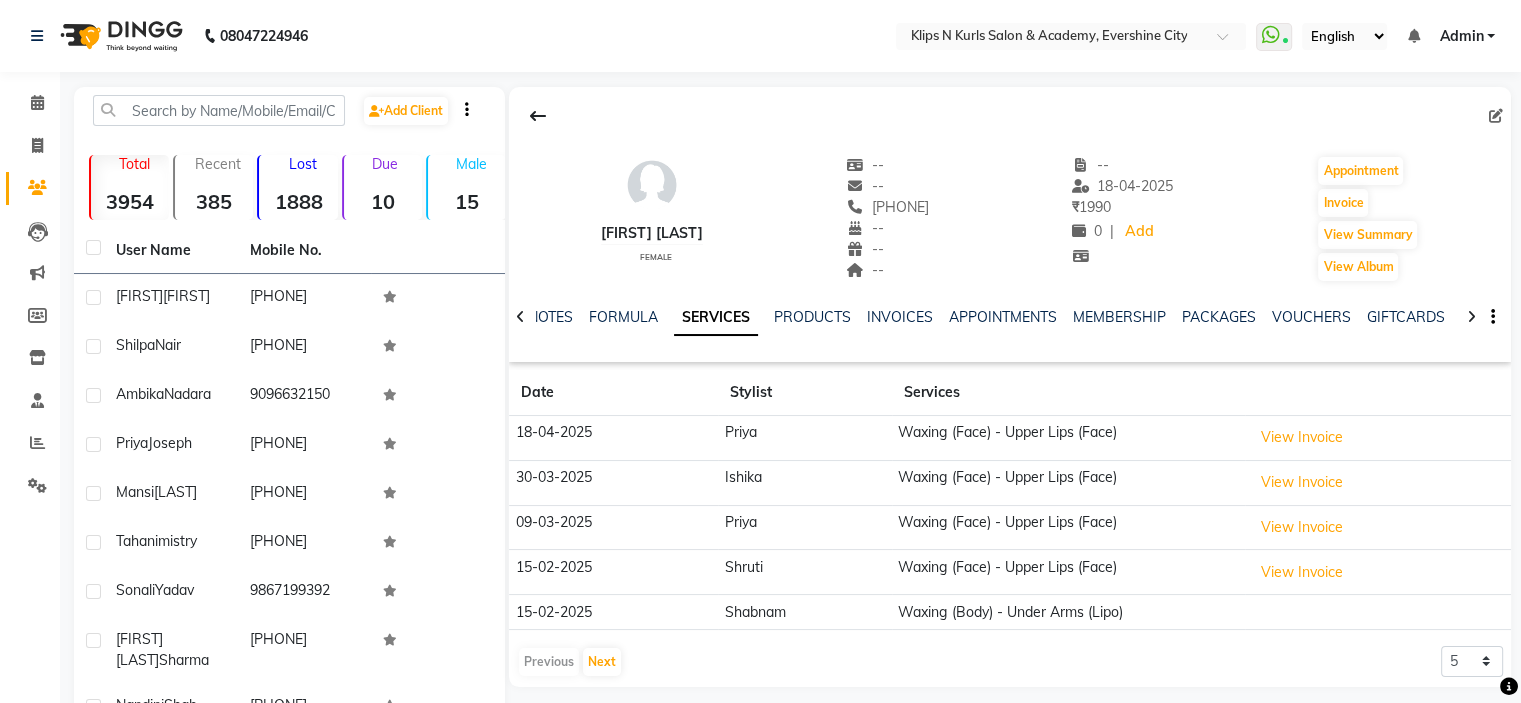 click on "SERVICES" 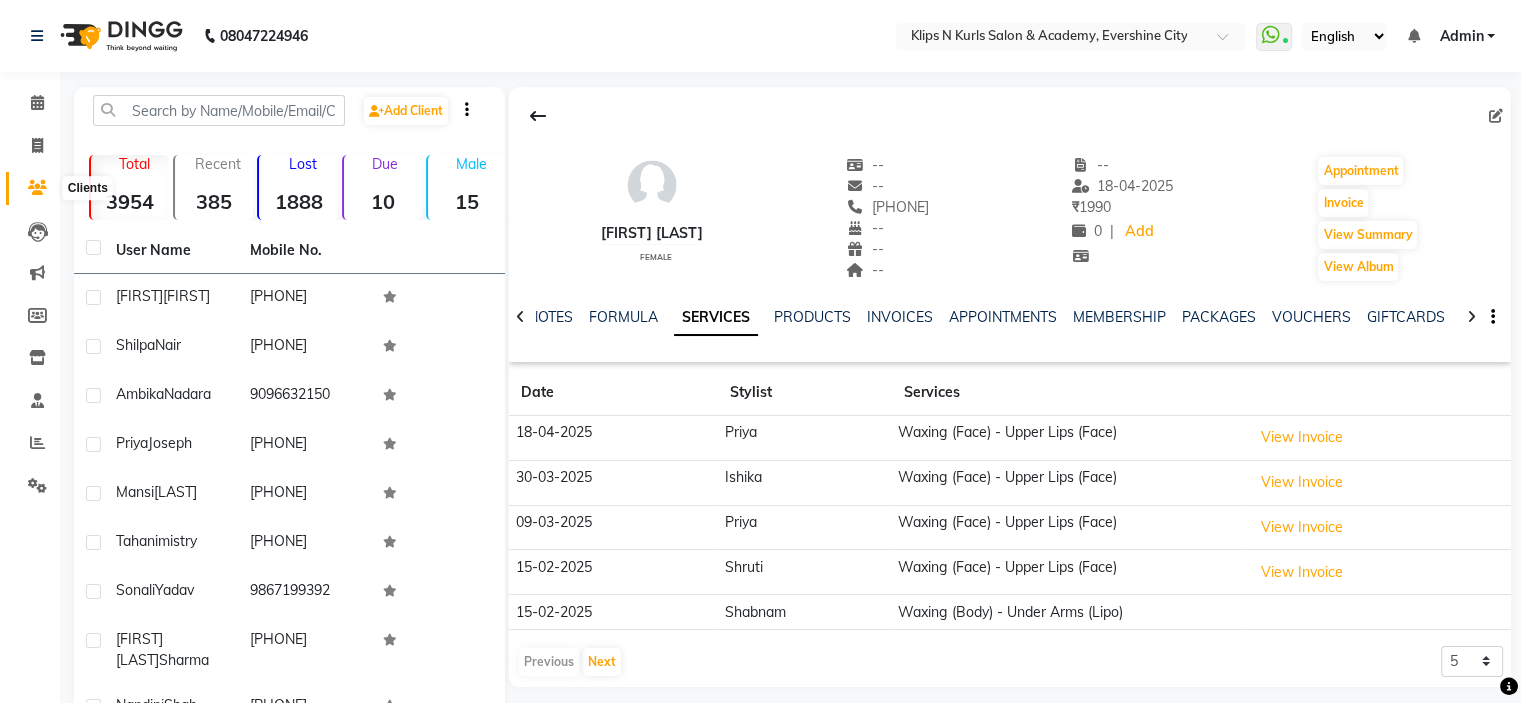 click 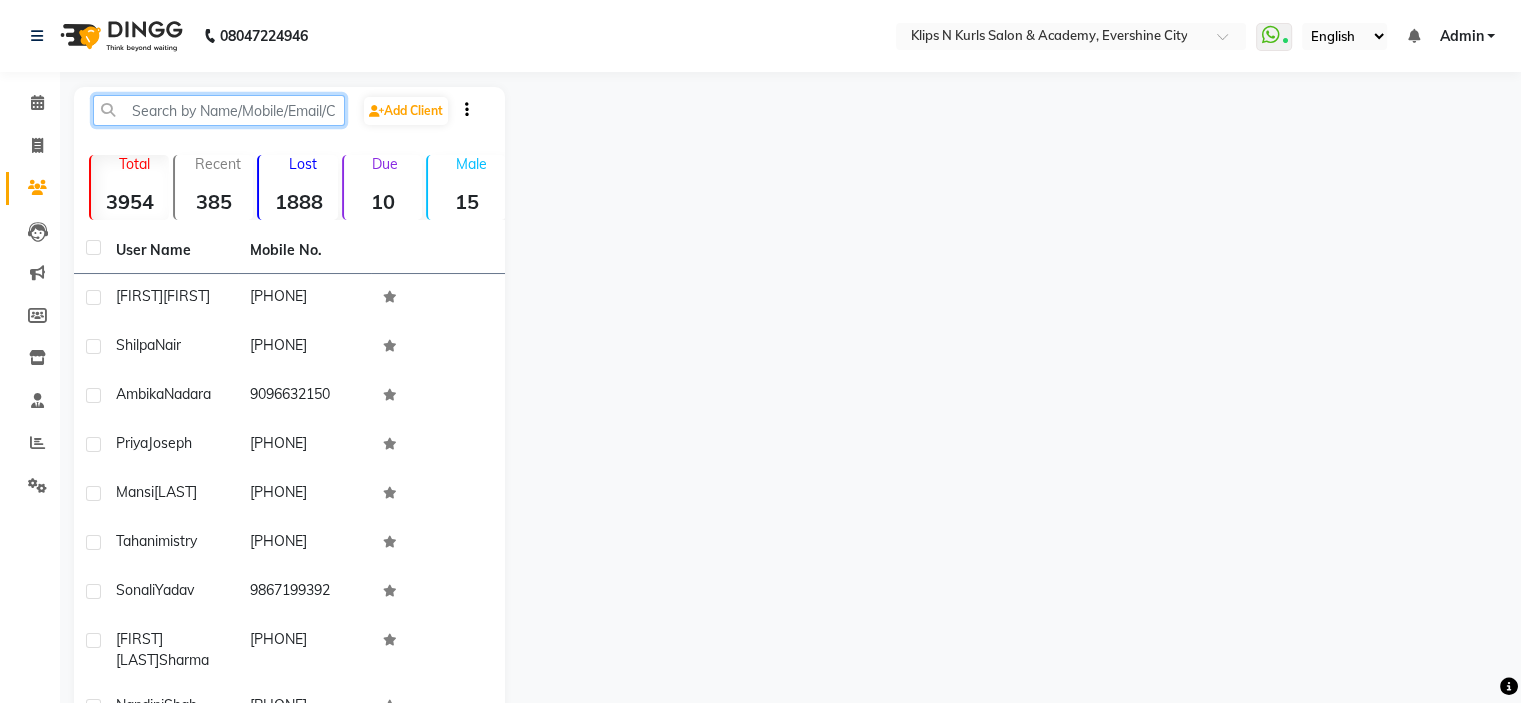 click 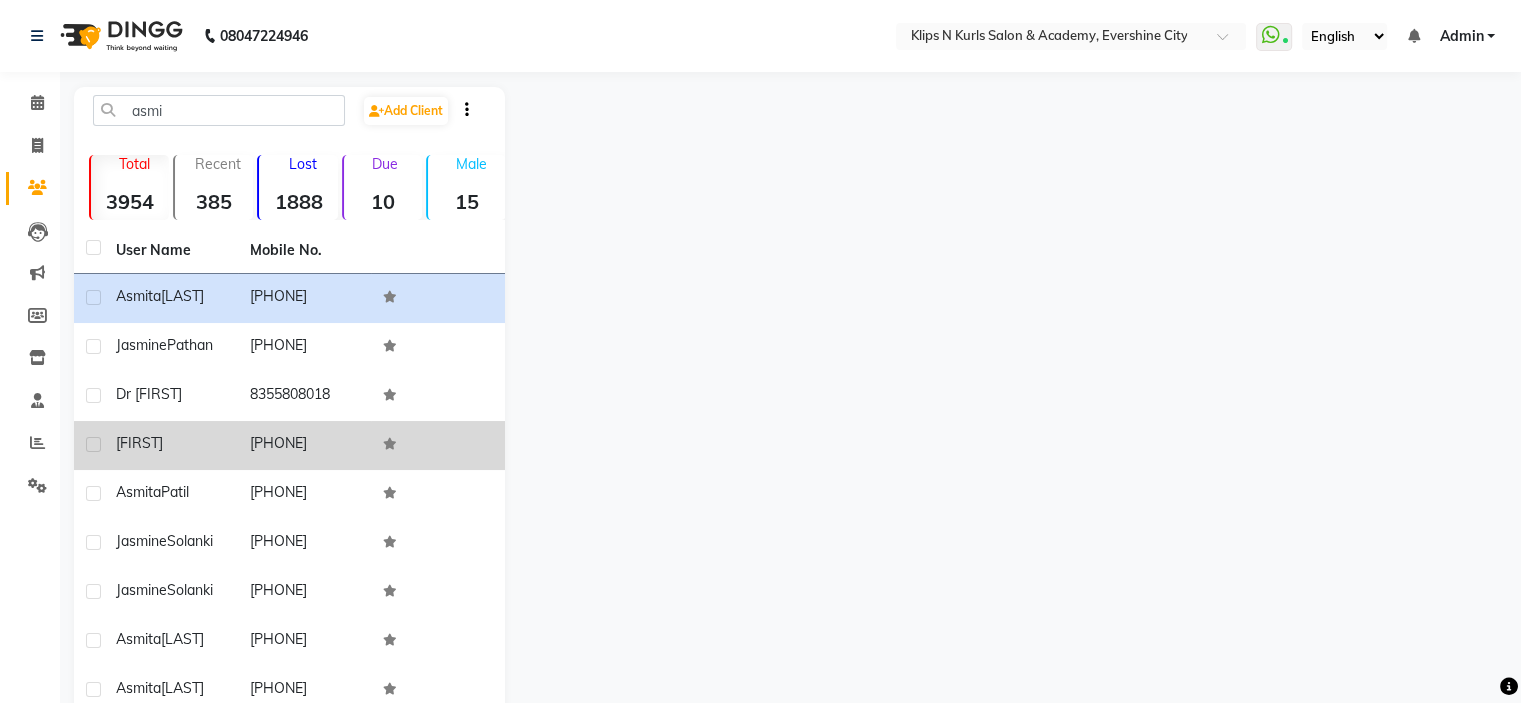 click on "[FIRST]" 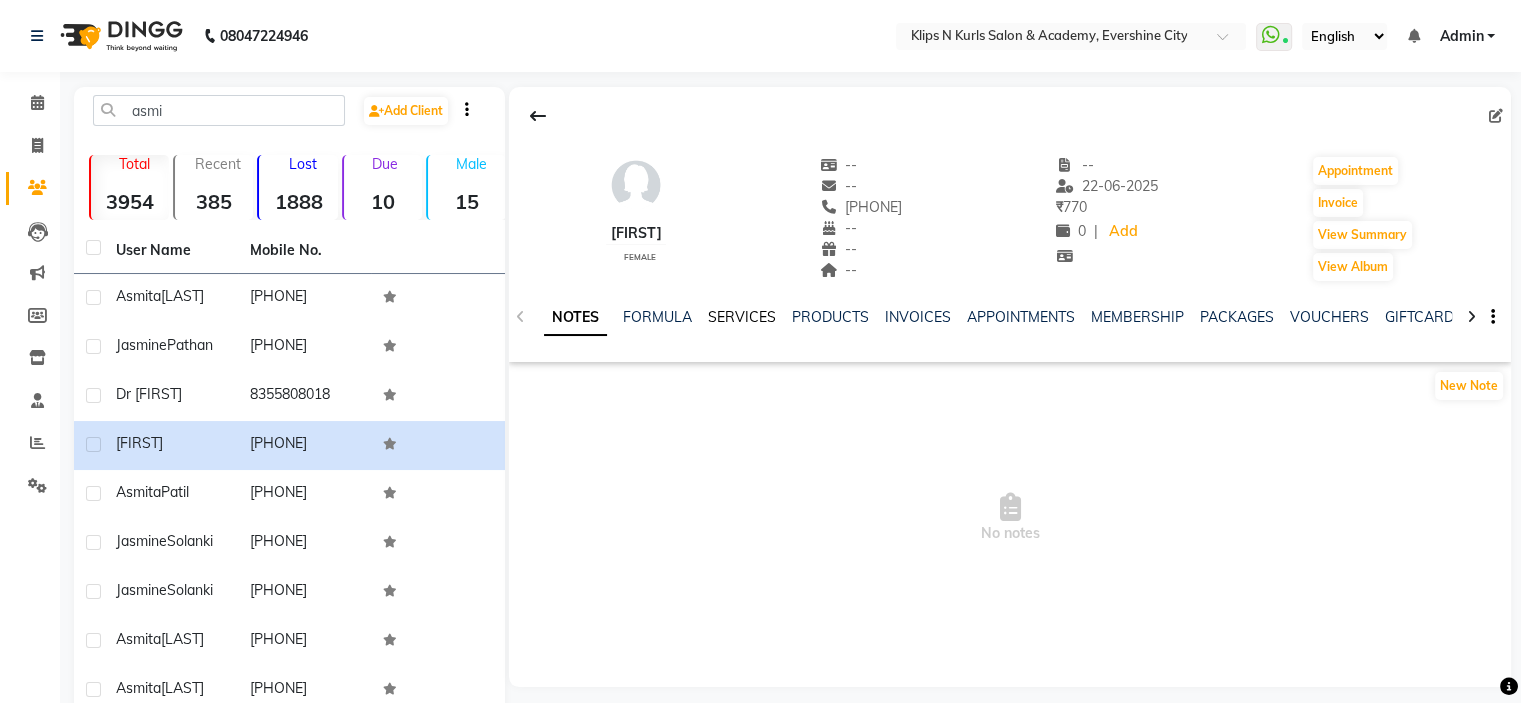 click on "SERVICES" 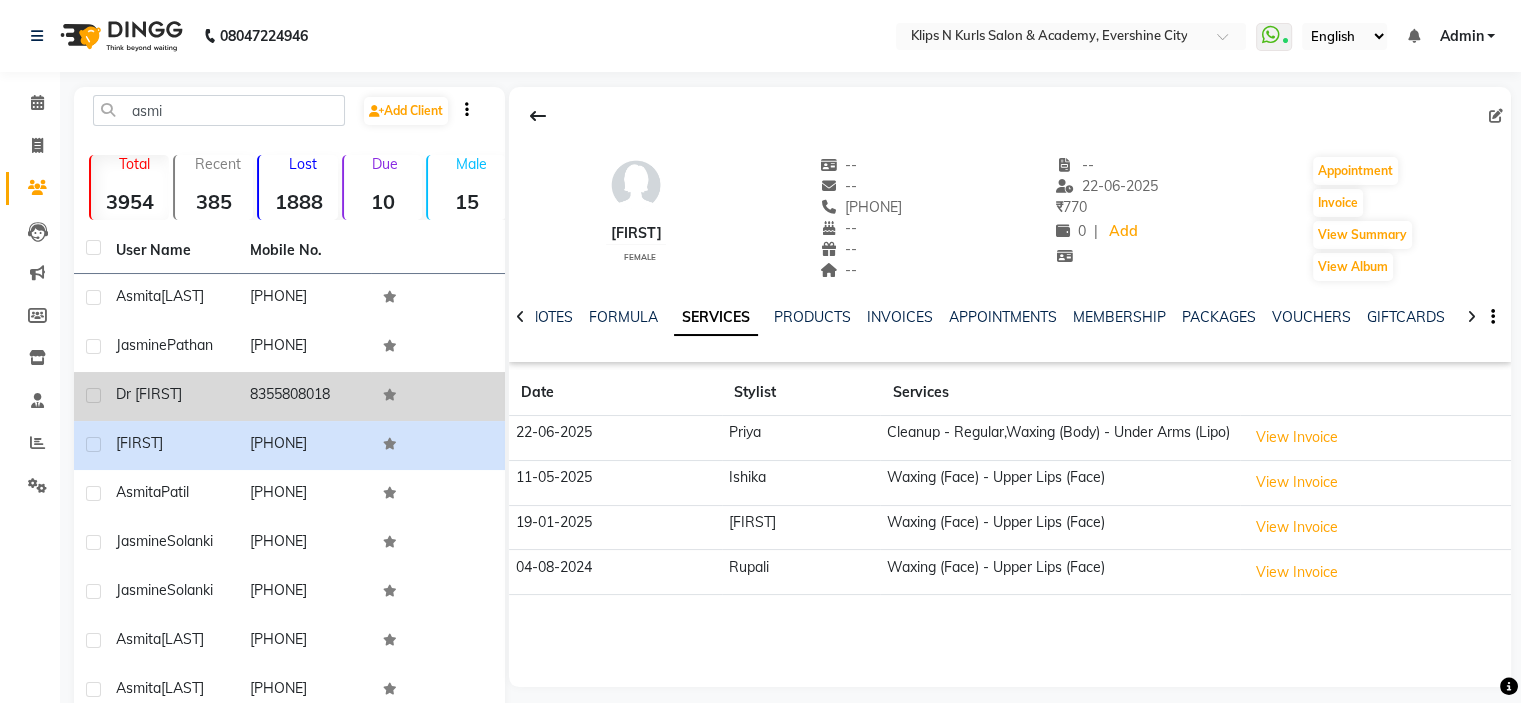 click on "8355808018" 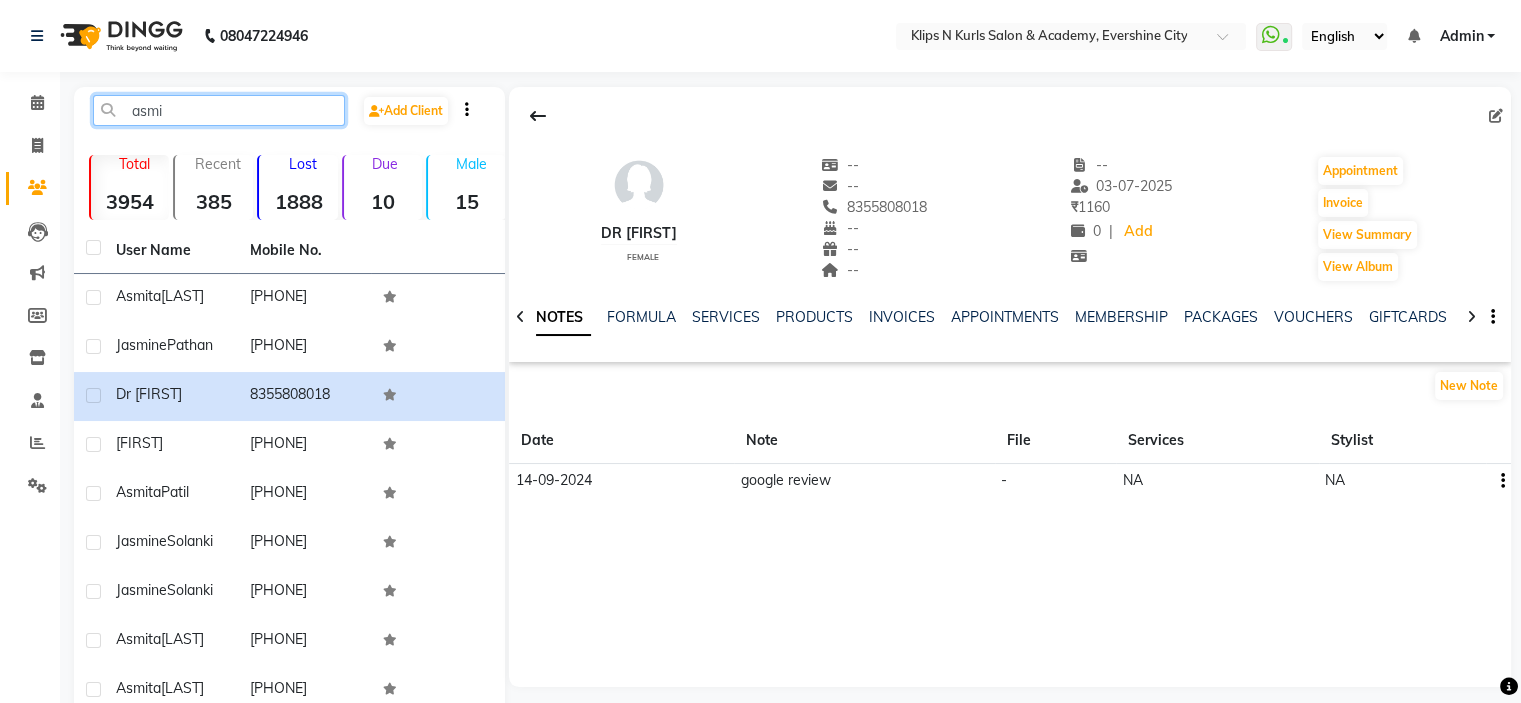 click on "asmi" 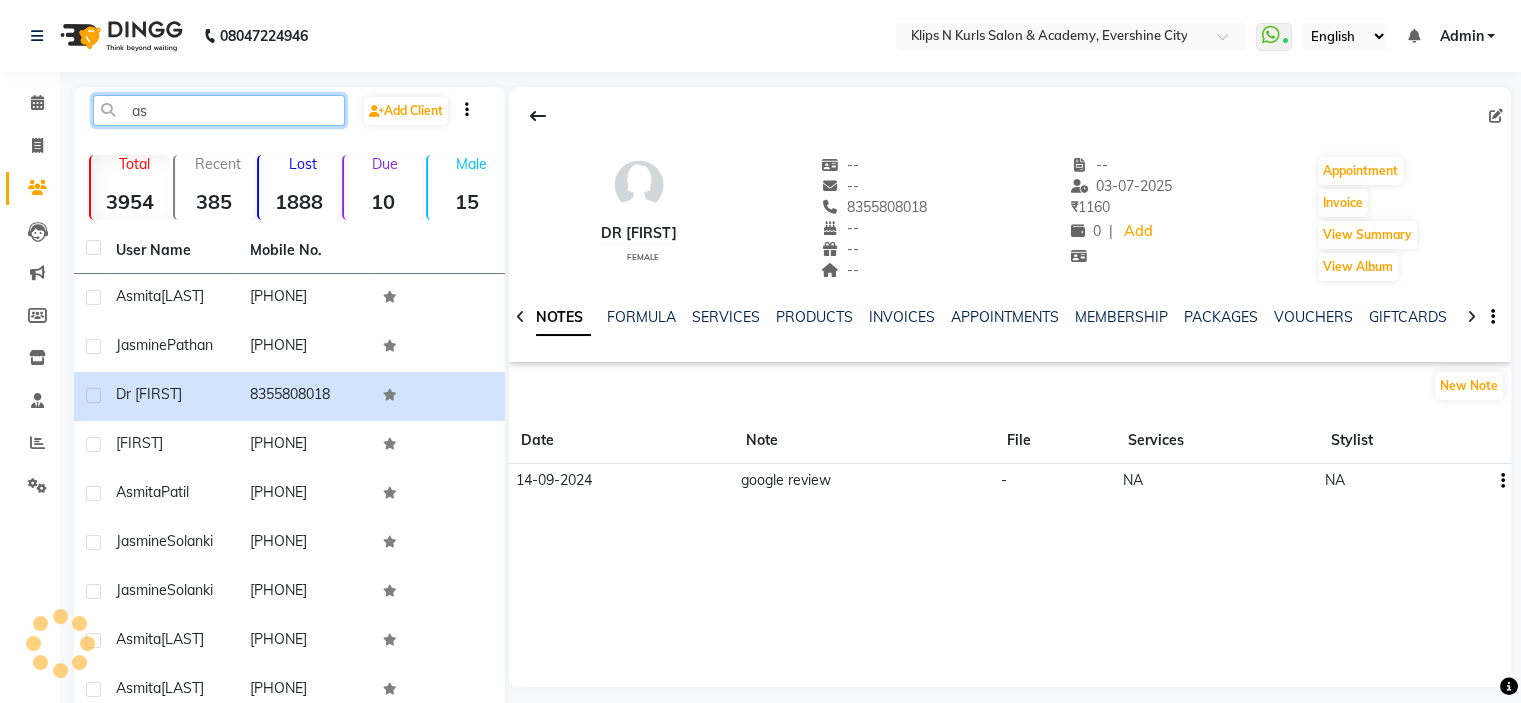 type on "a" 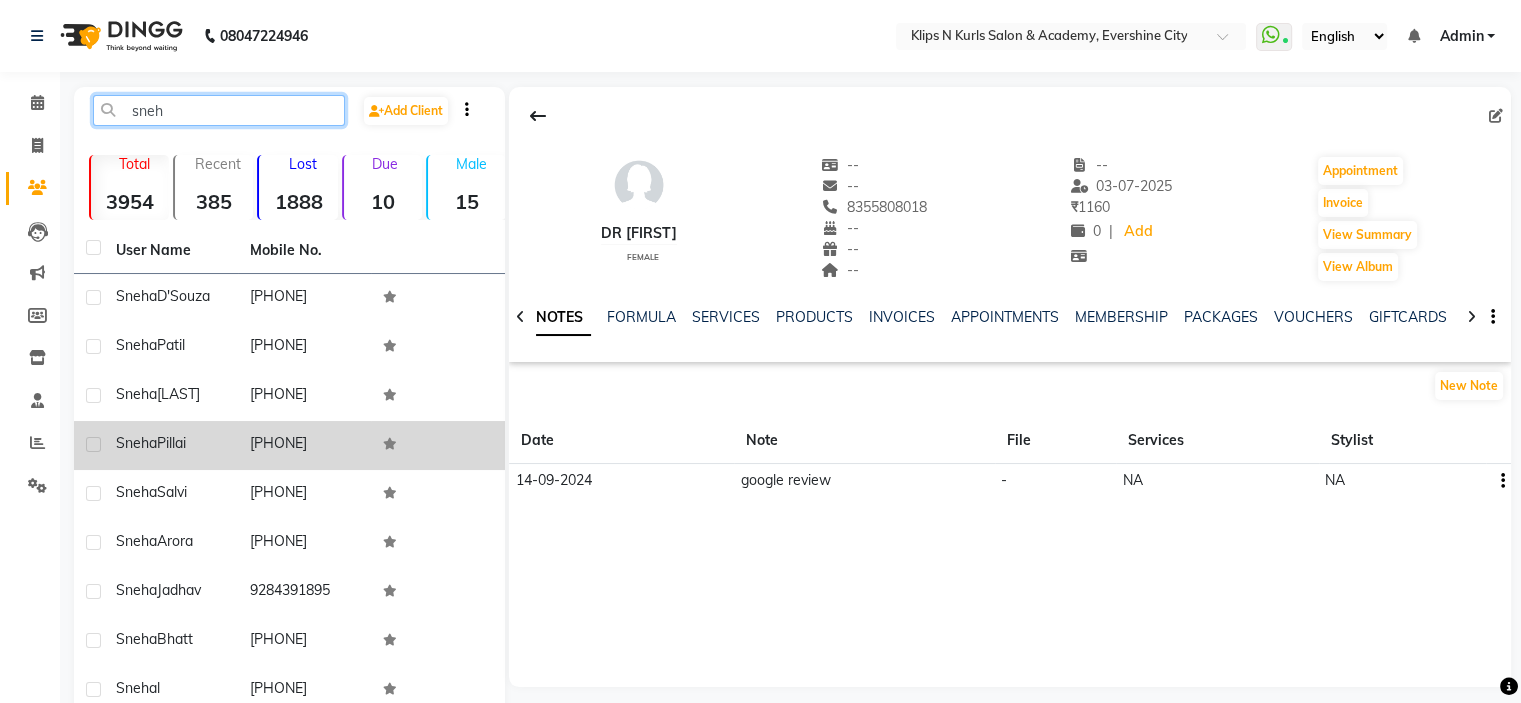 type on "sneh" 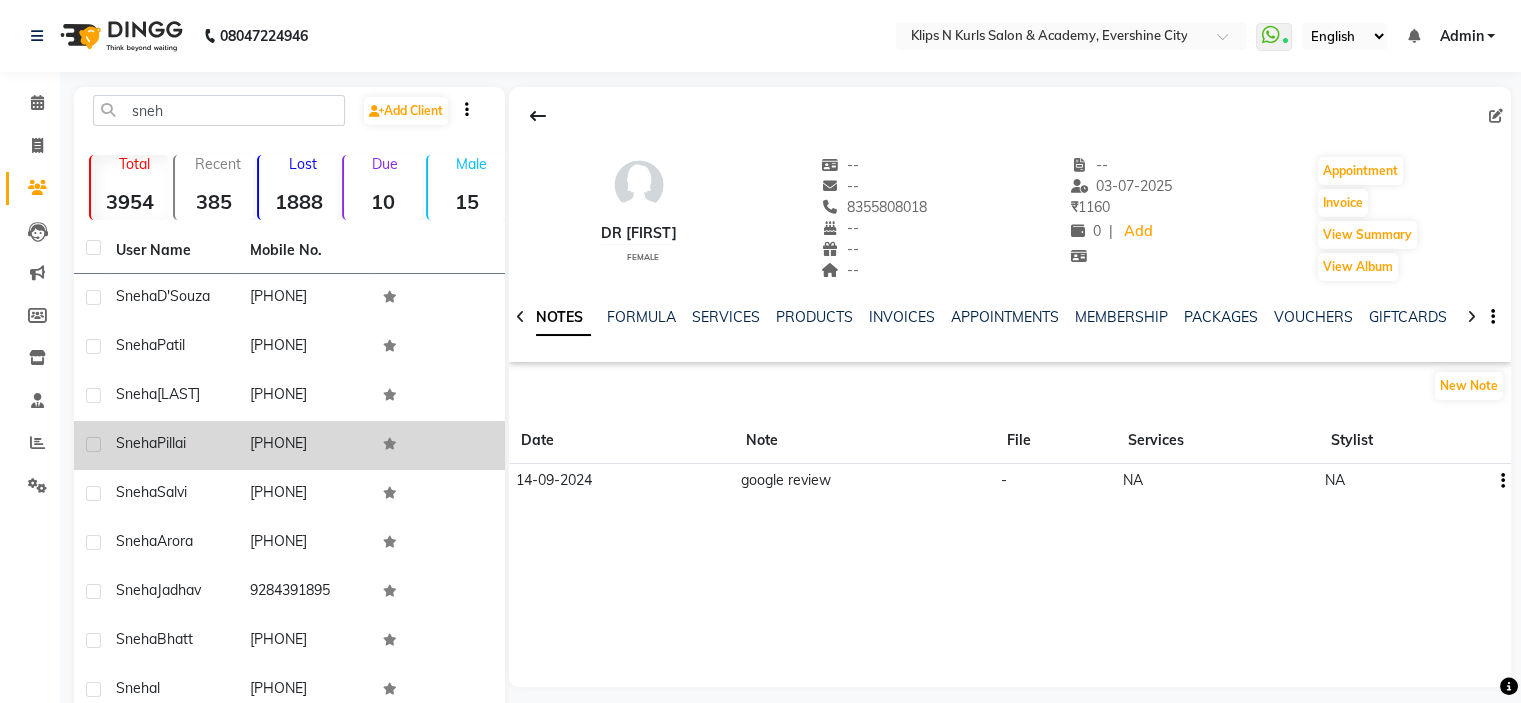 click on "[PHONE]" 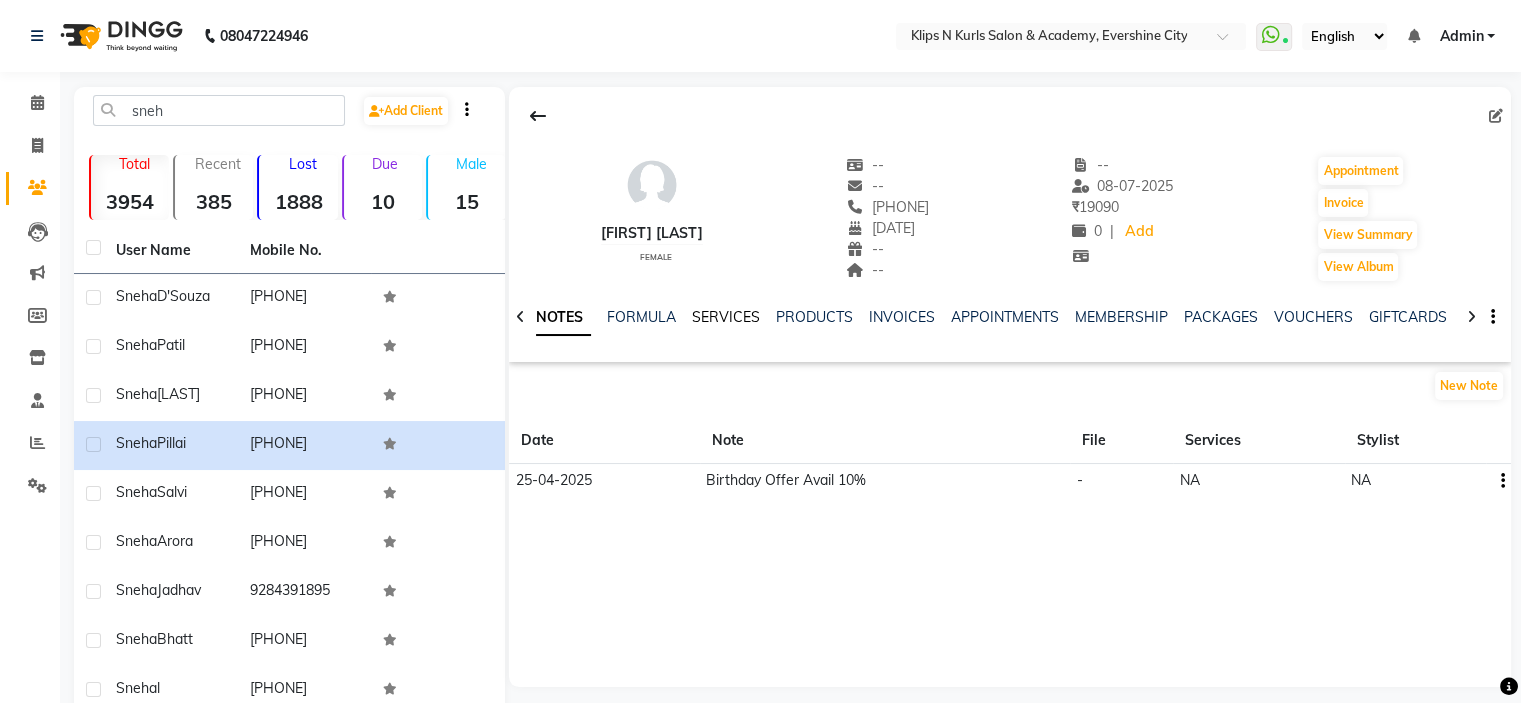 click on "SERVICES" 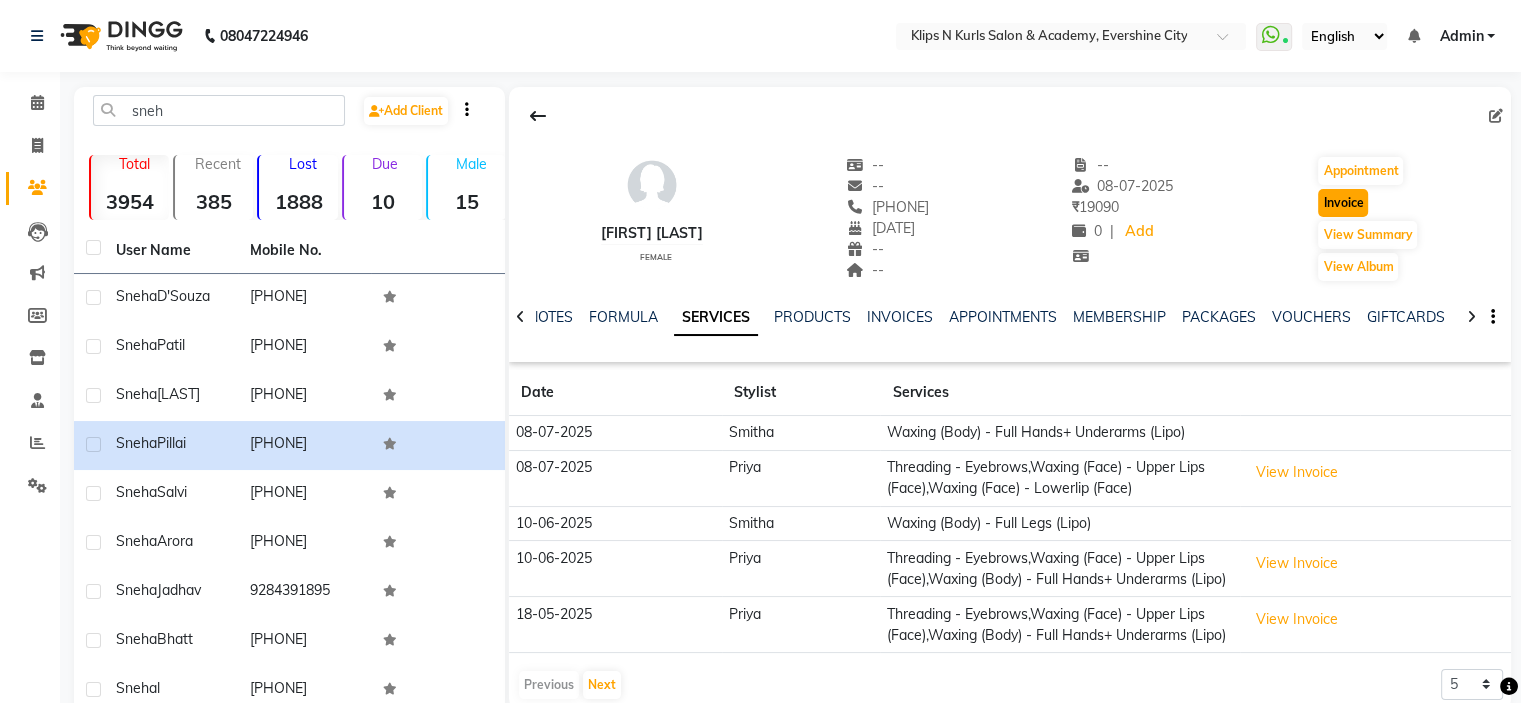 click on "Invoice" 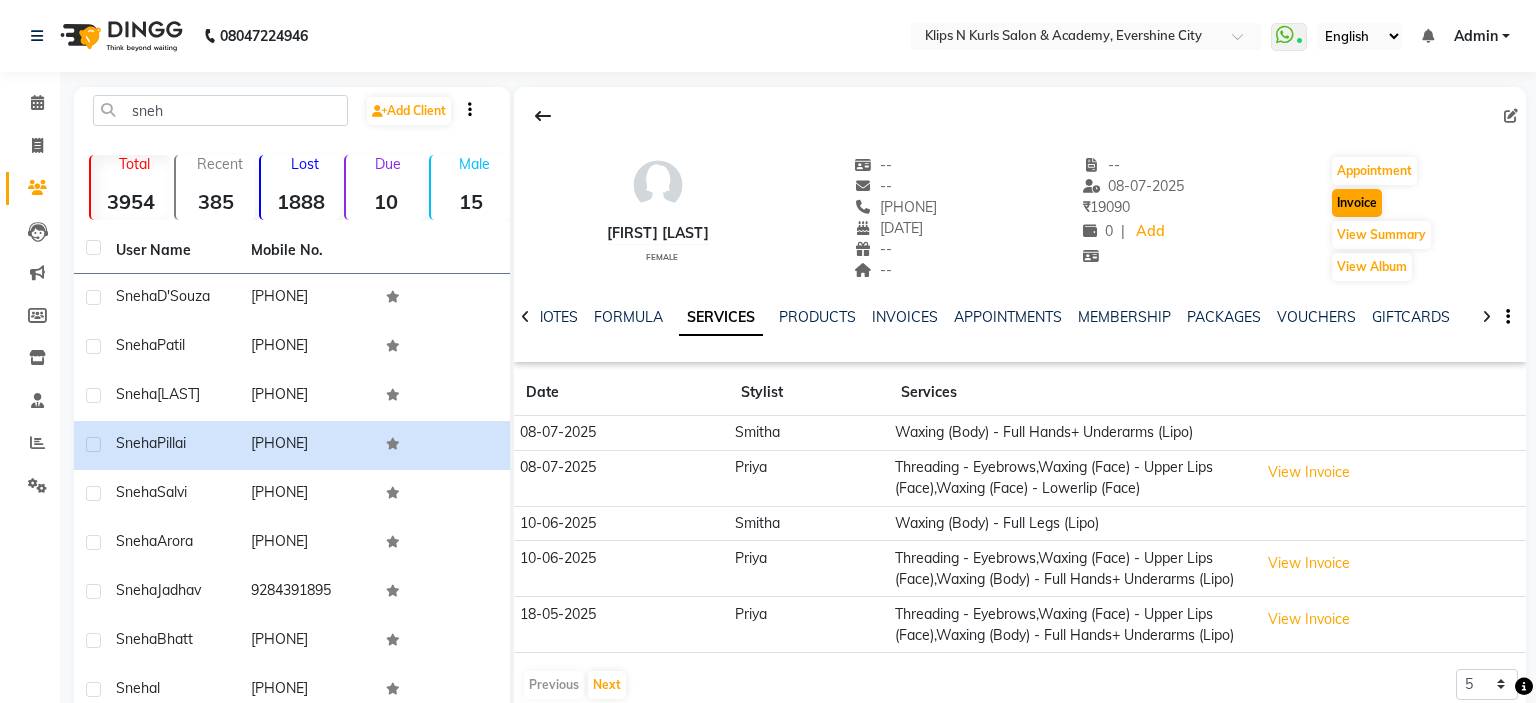 select on "124" 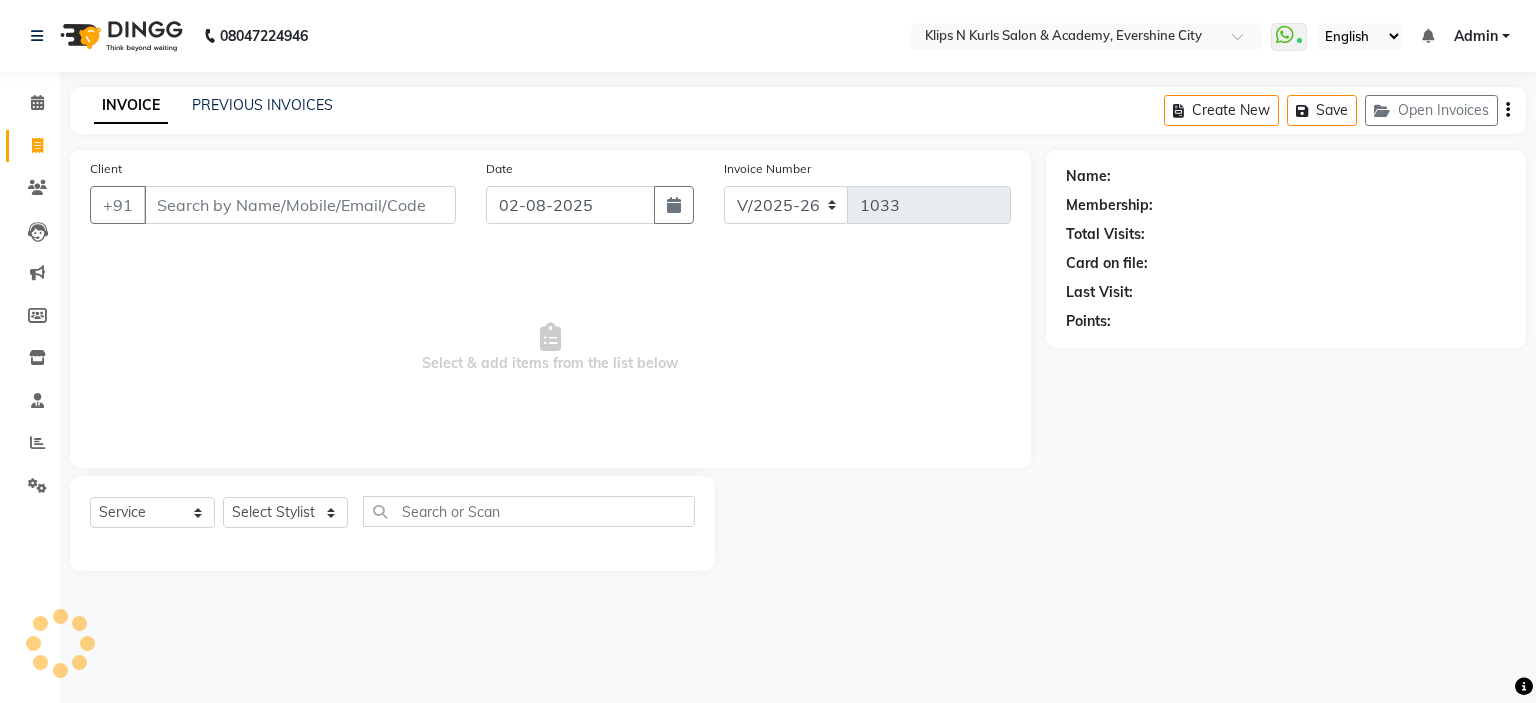 type on "[PHONE]" 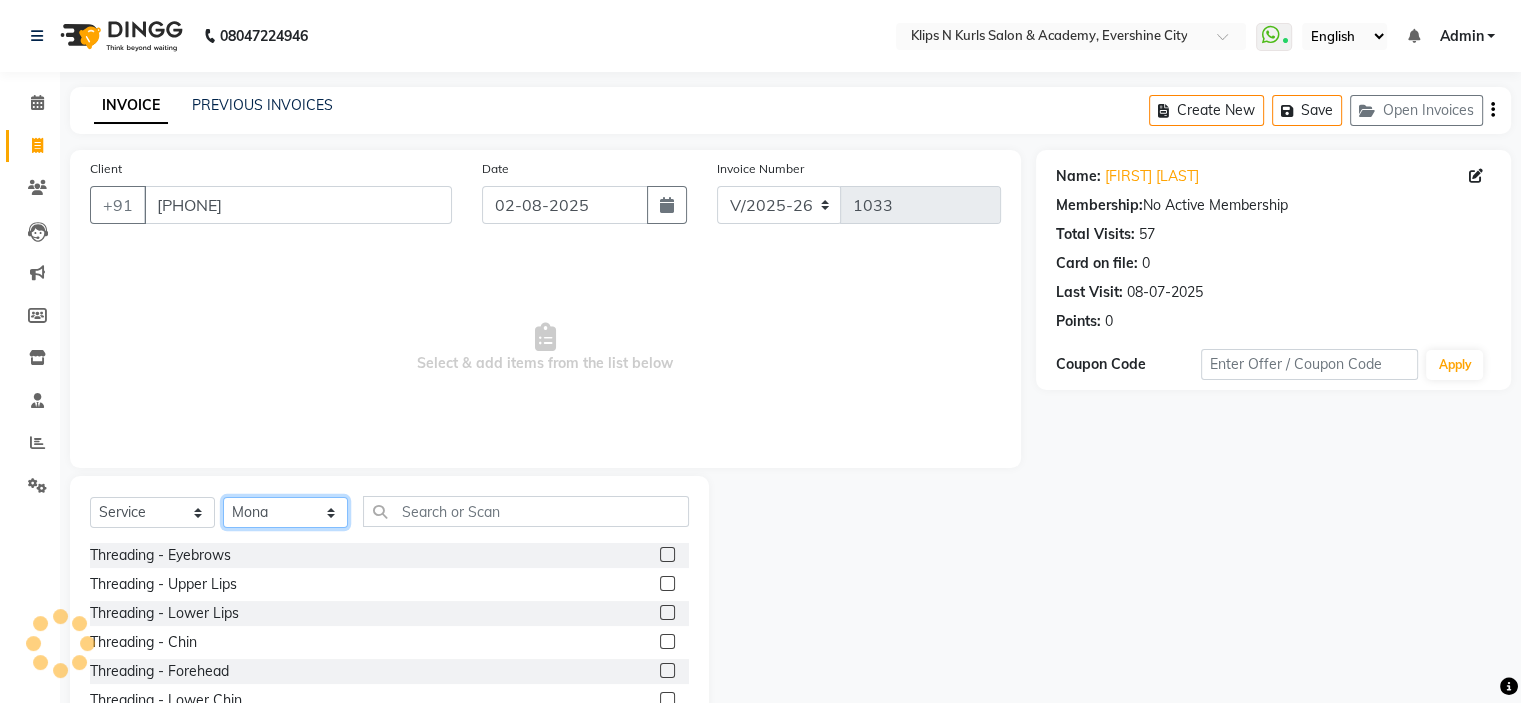 click on "Select Stylist [LAST] Front Desk [FIRST] [FIRST] [FIRST] [FIRST] [FIRST] [FIRST]" 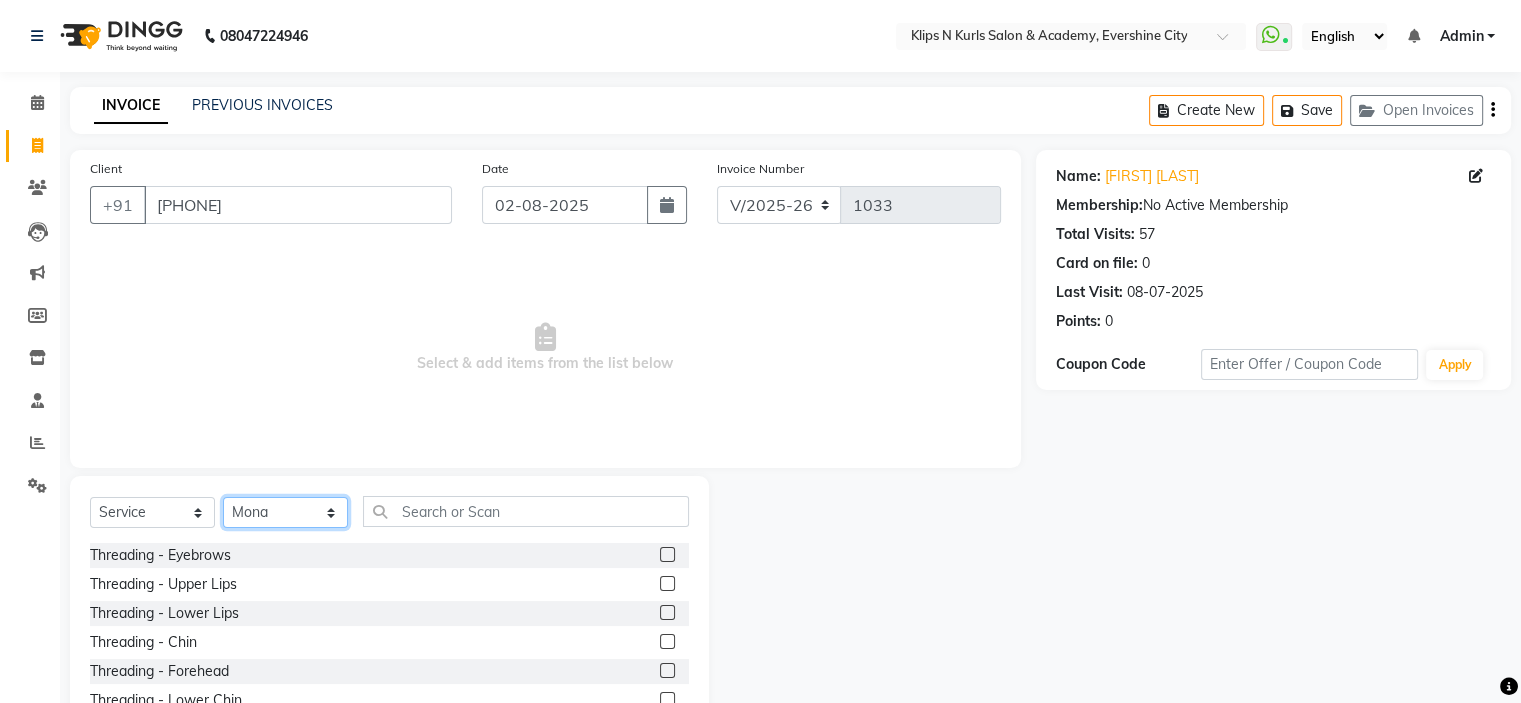 select on "61904" 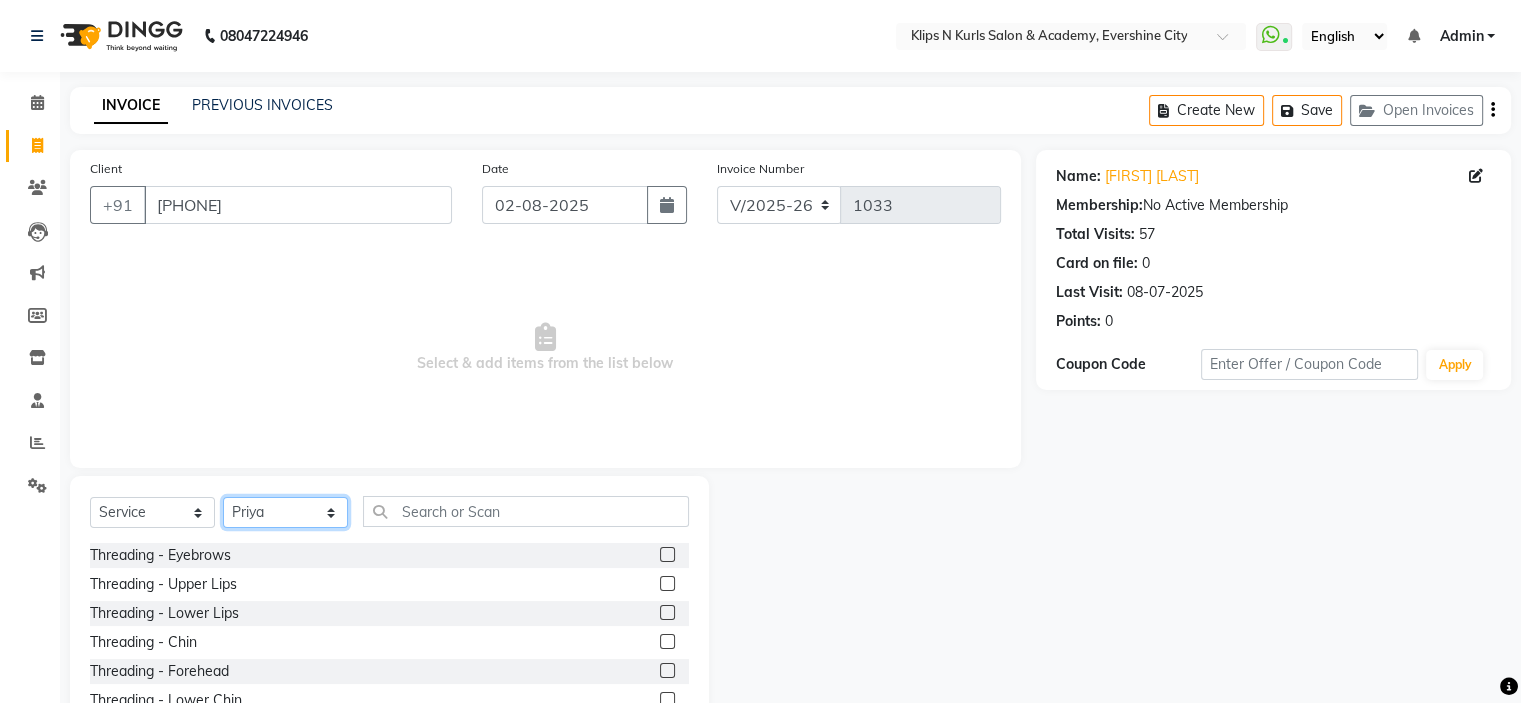 click on "Select Stylist [LAST] Front Desk [FIRST] [FIRST] [FIRST] [FIRST] [FIRST] [FIRST]" 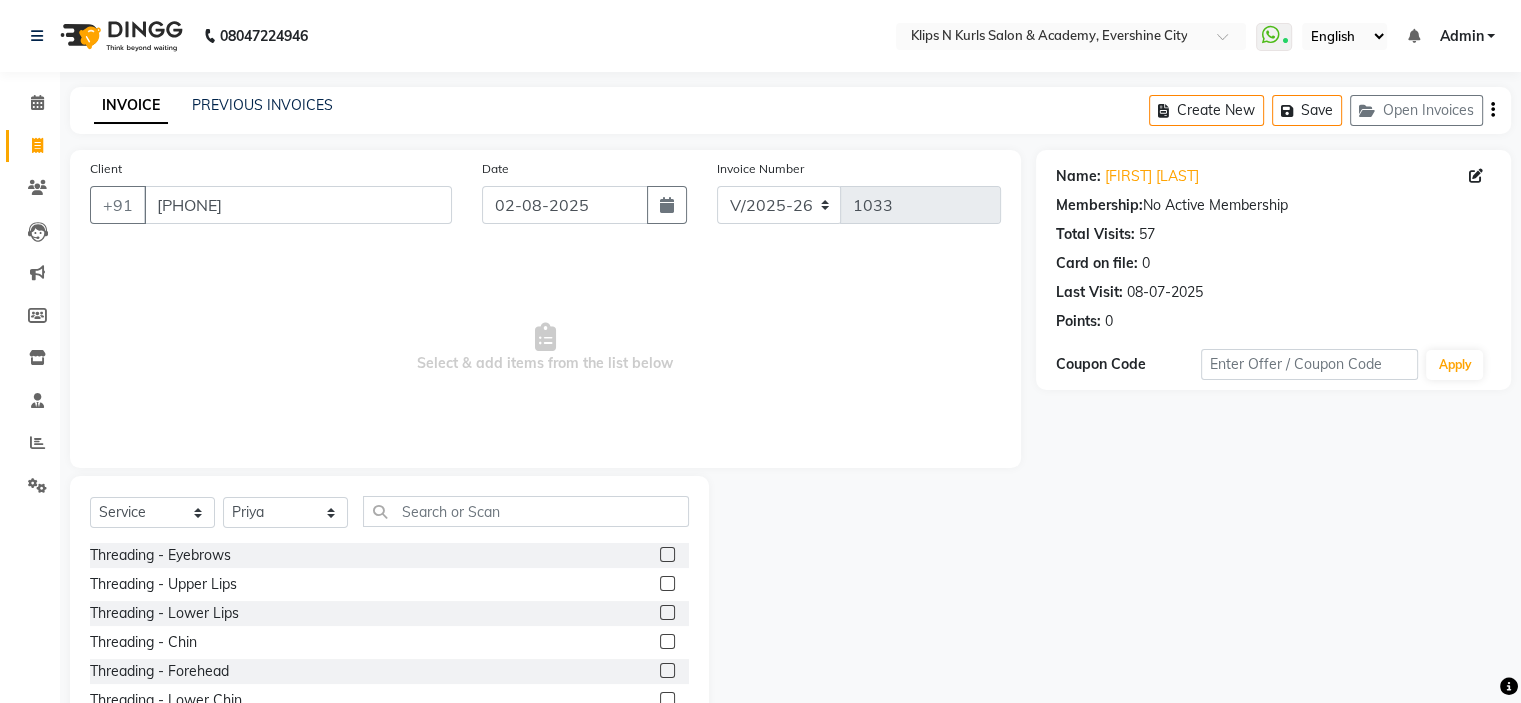 click 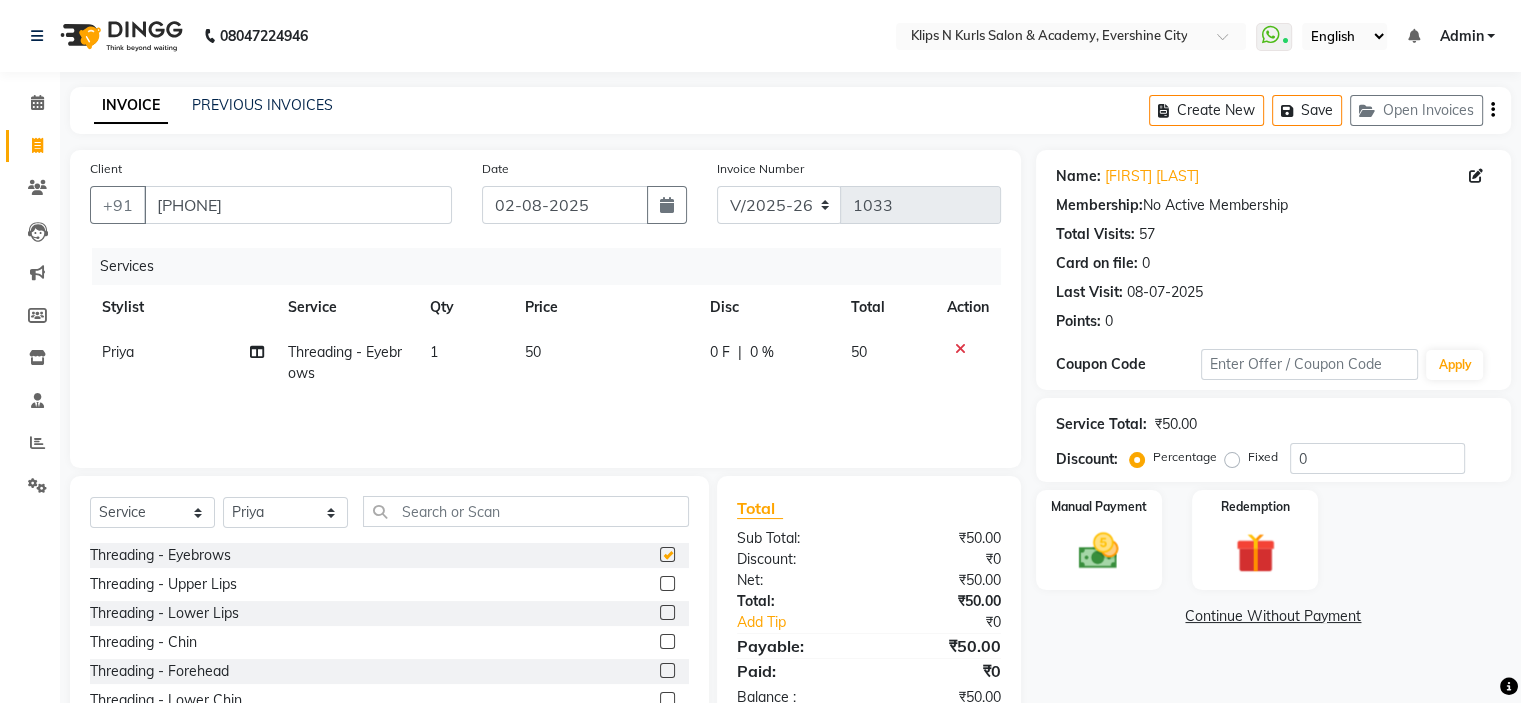 checkbox on "false" 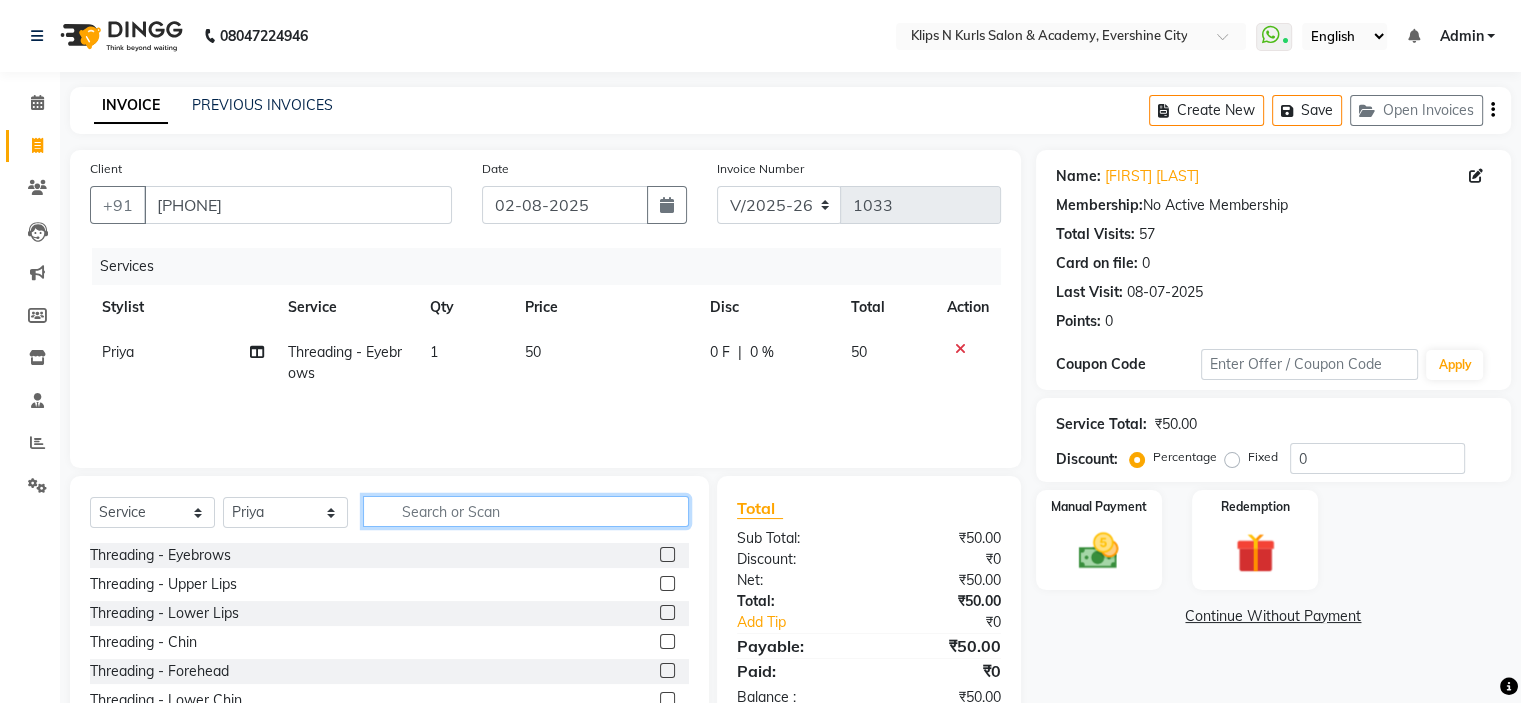 click 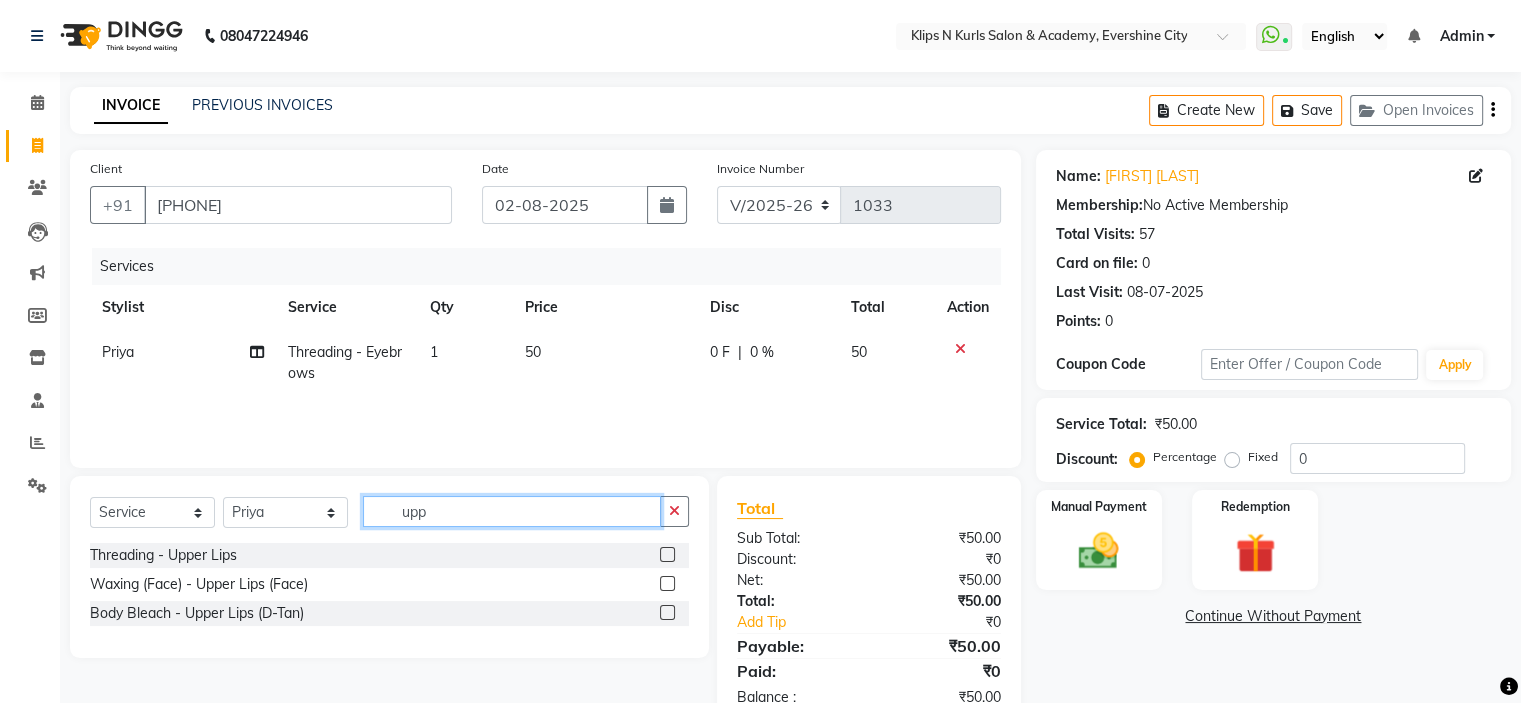 type on "upp" 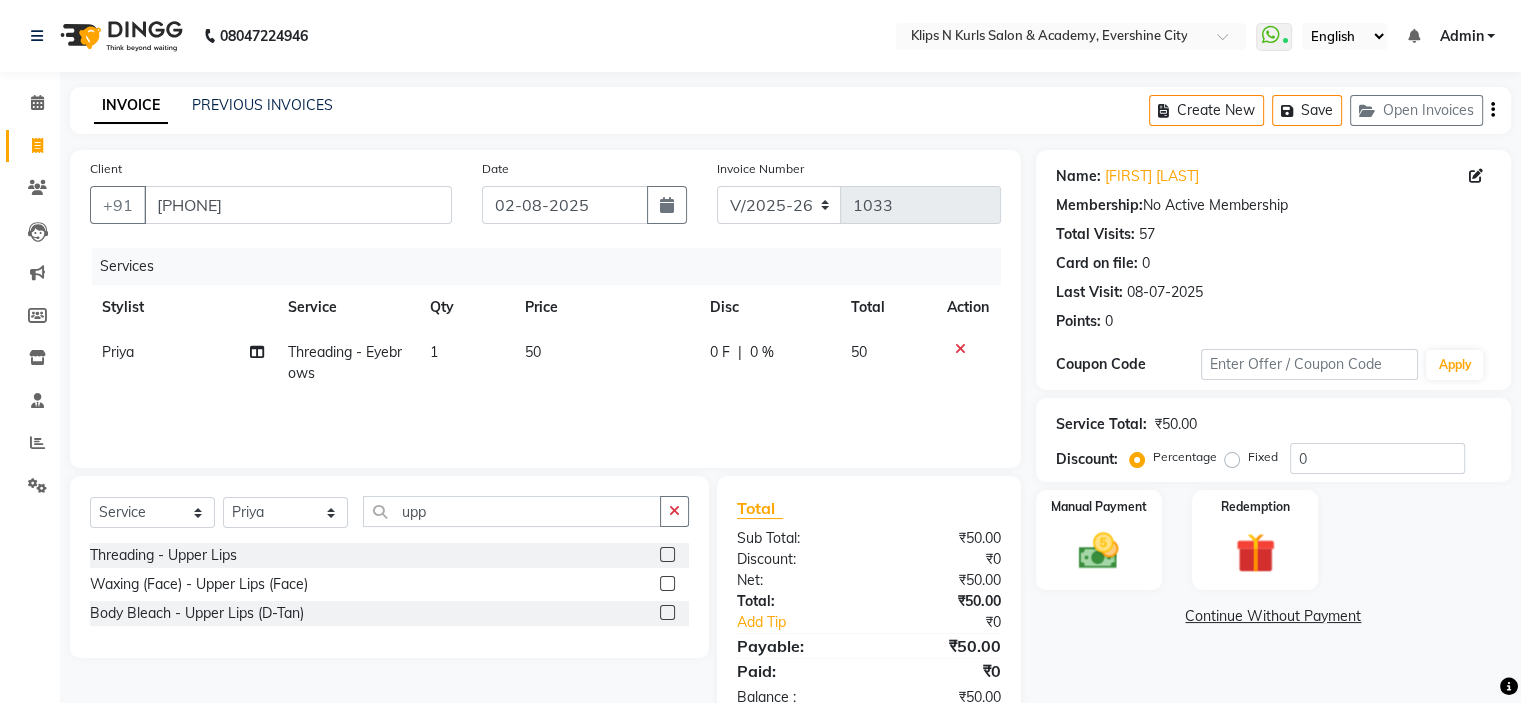 click 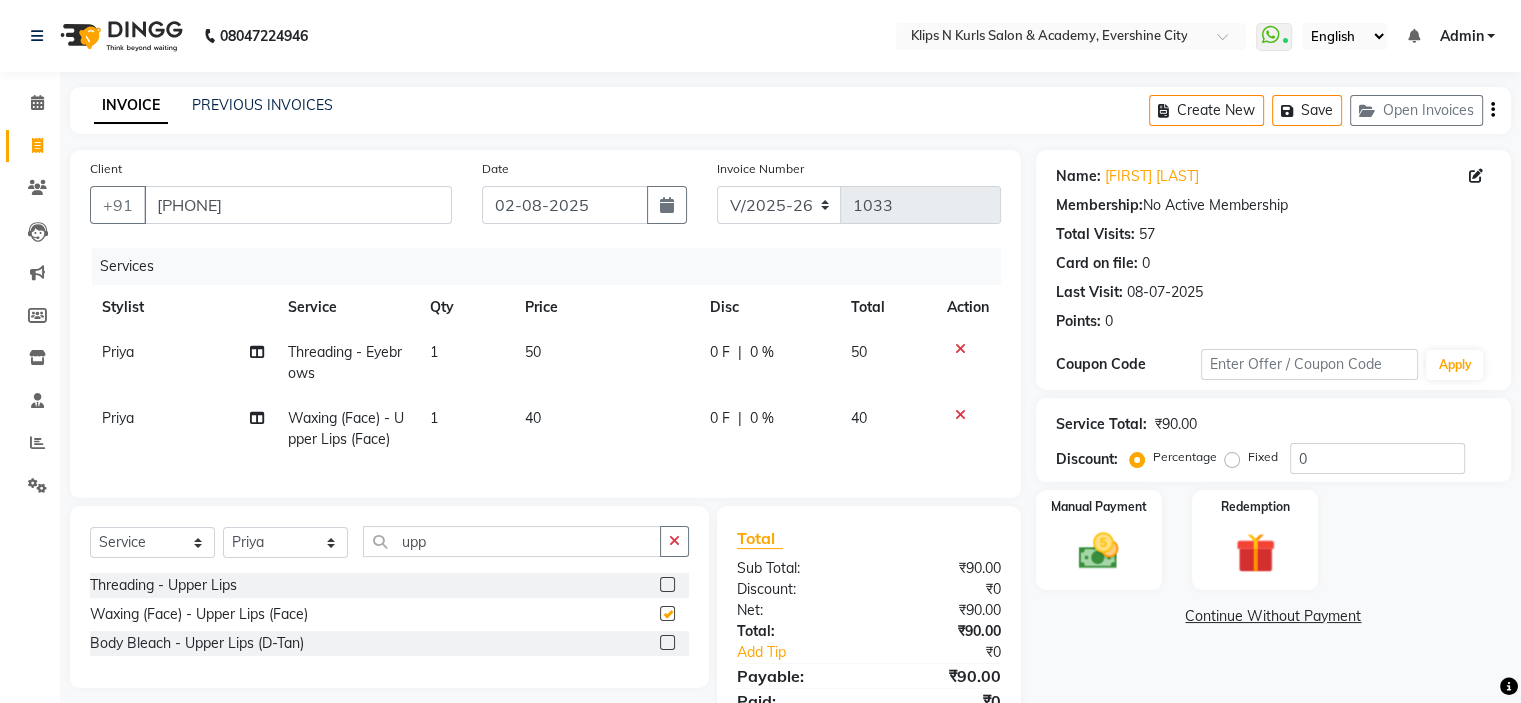 checkbox on "false" 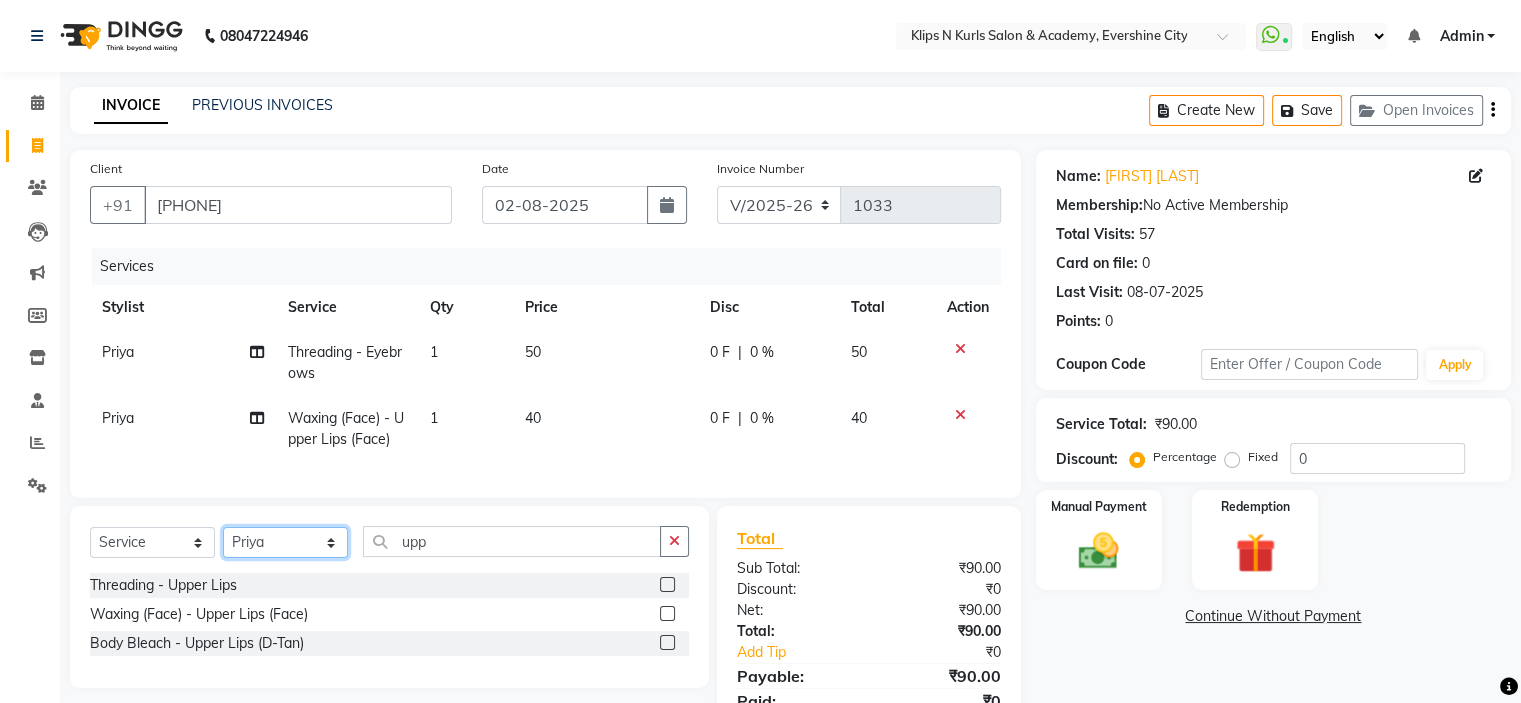 click on "Select Stylist Chandani Front Desk Ishika  Mona Neha Pooja Priya Smitha" 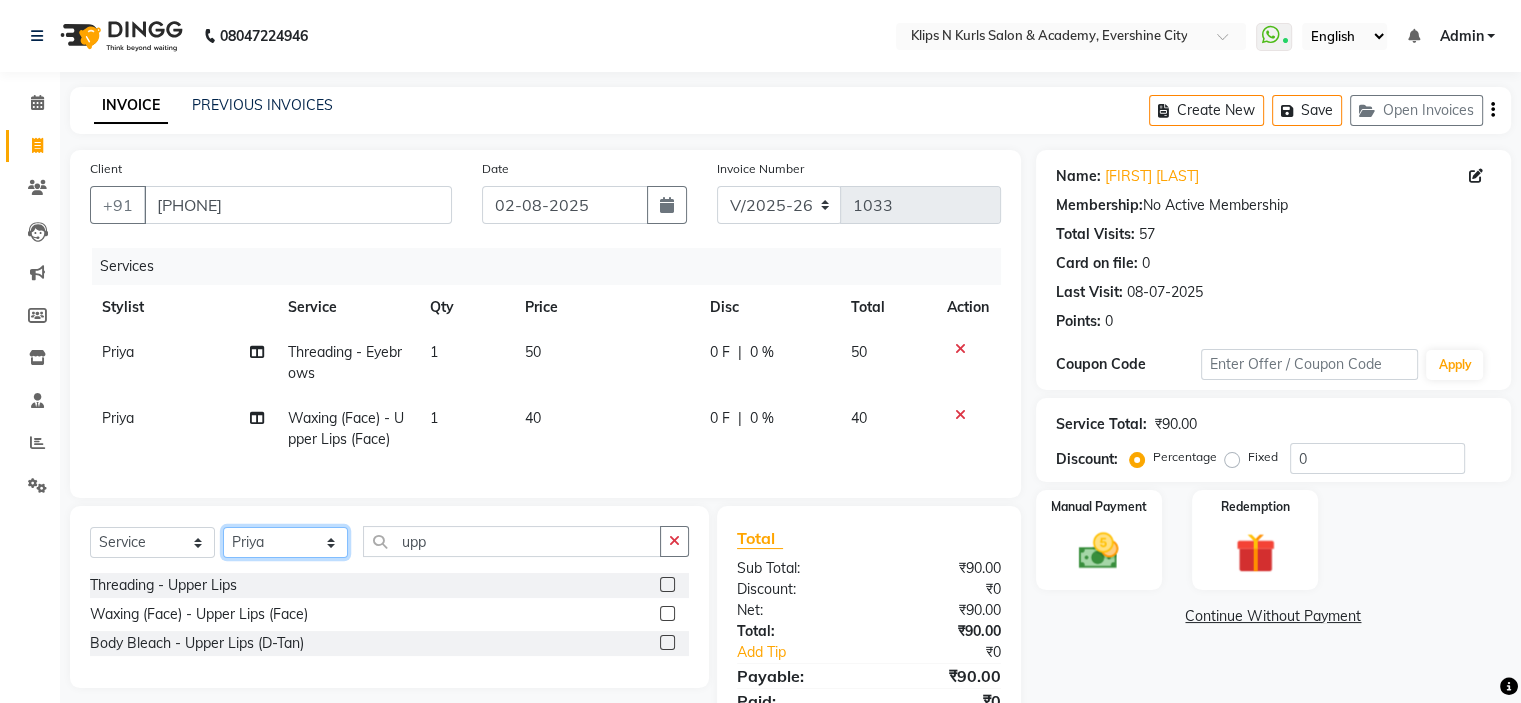 select on "84310" 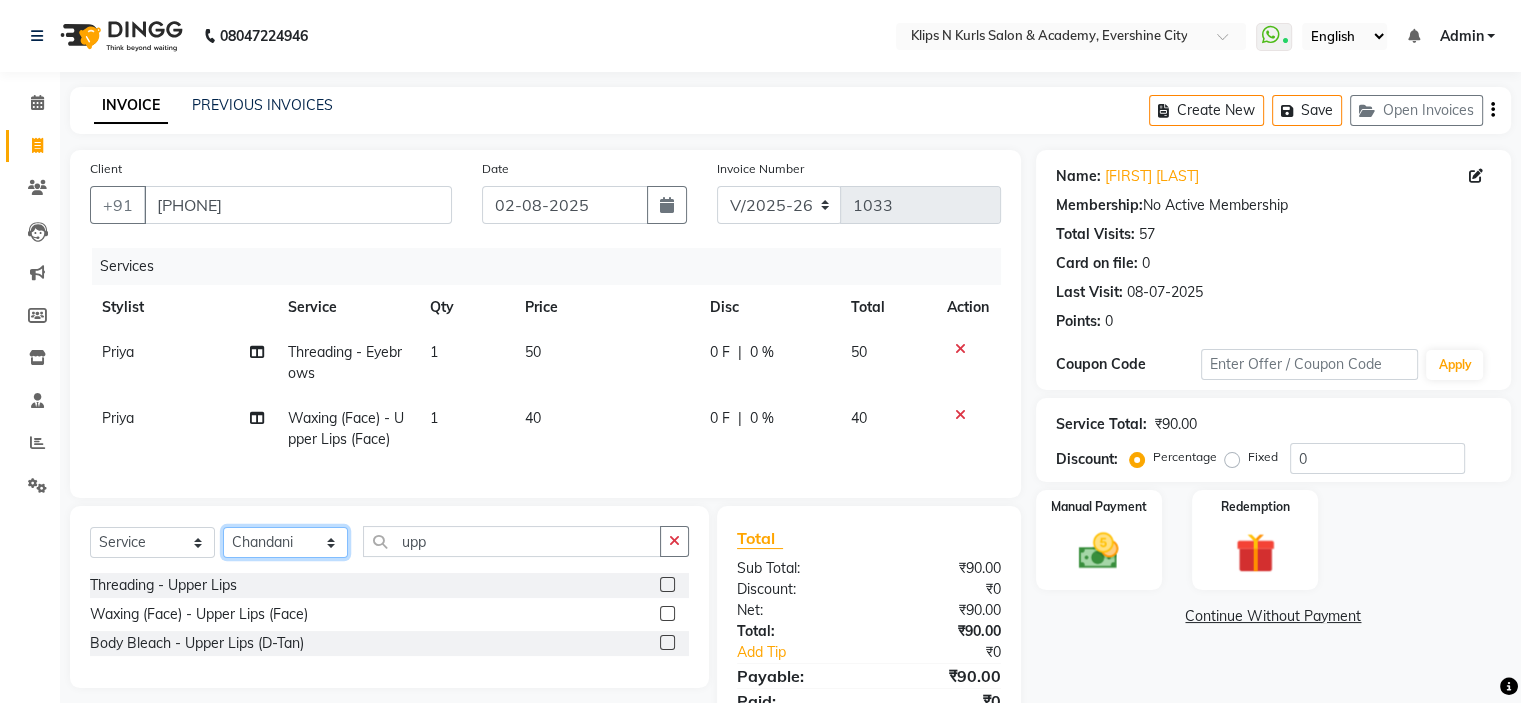 click on "Select Stylist Chandani Front Desk Ishika  Mona Neha Pooja Priya Smitha" 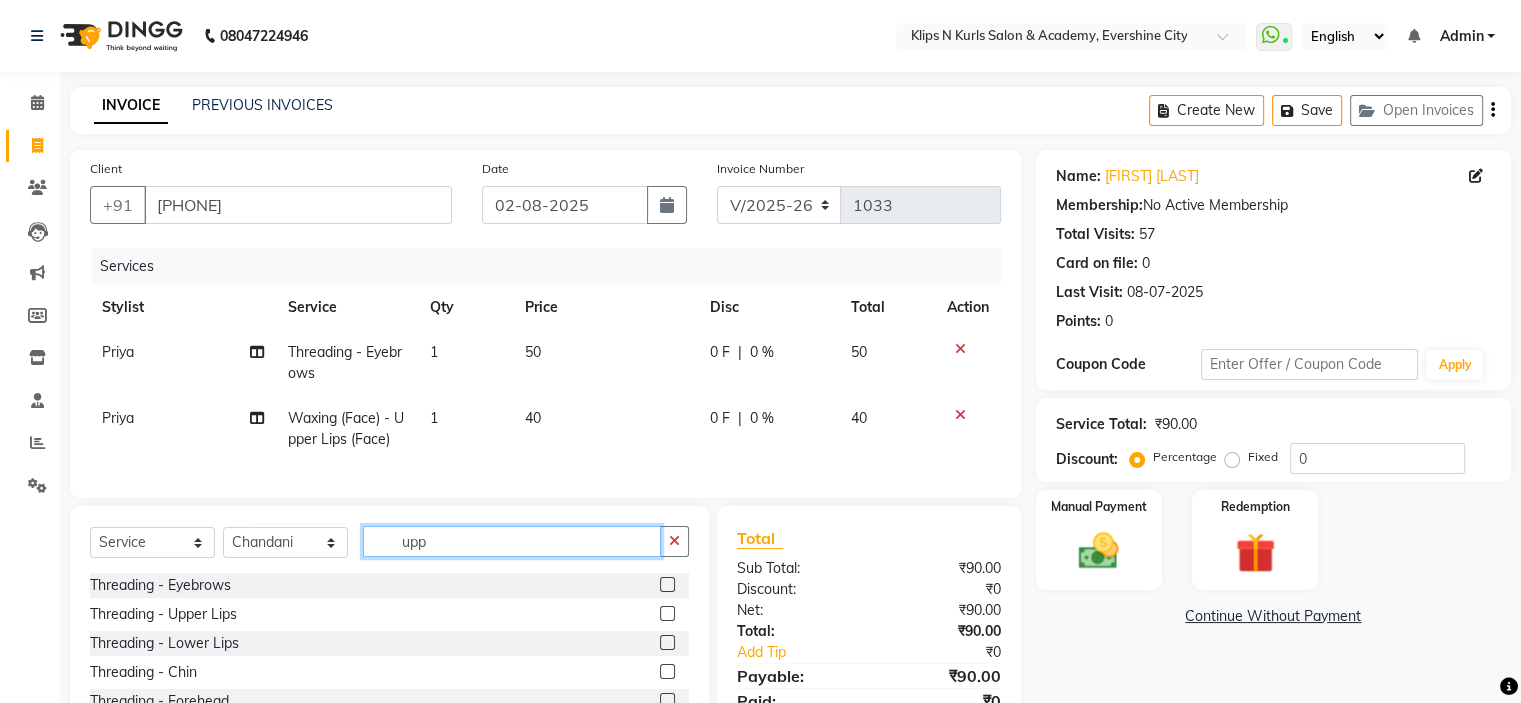 click on "upp" 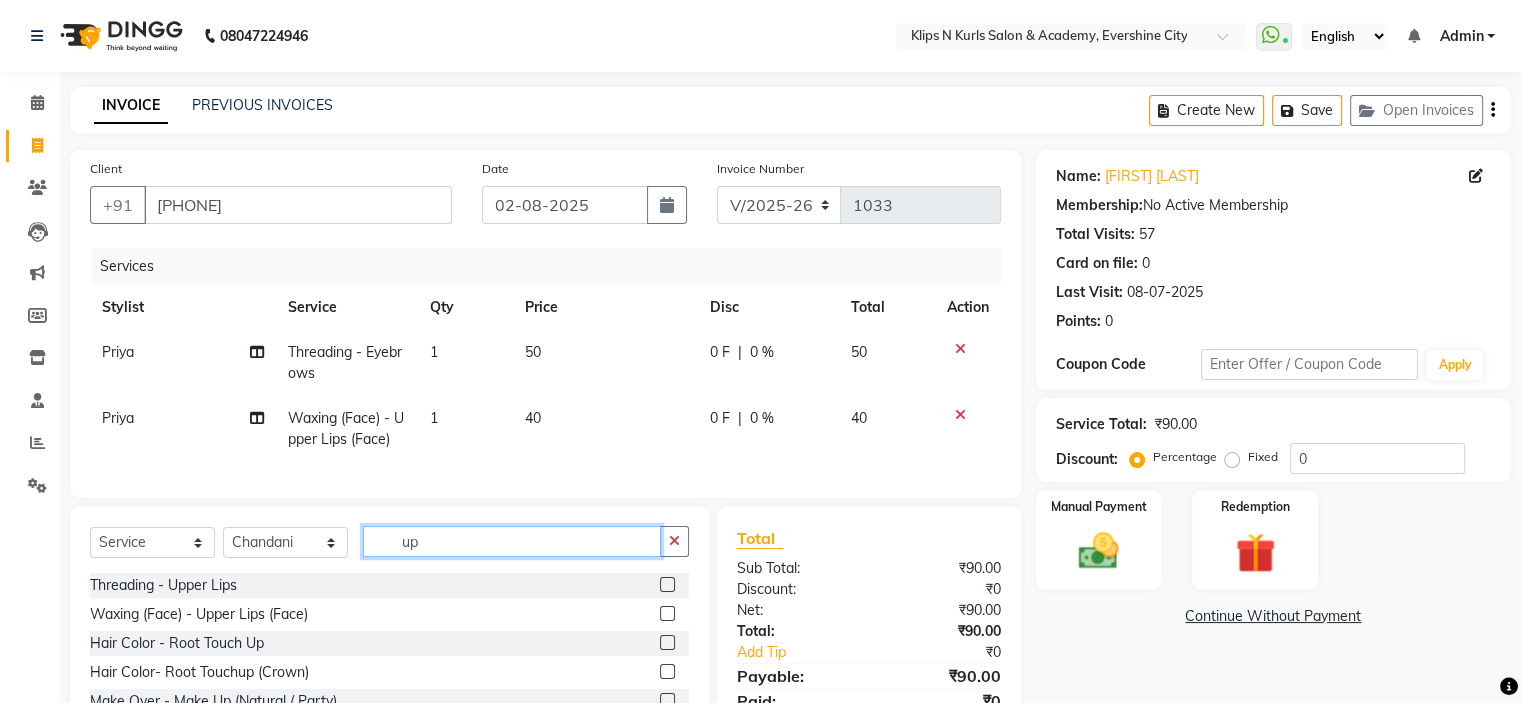 type on "u" 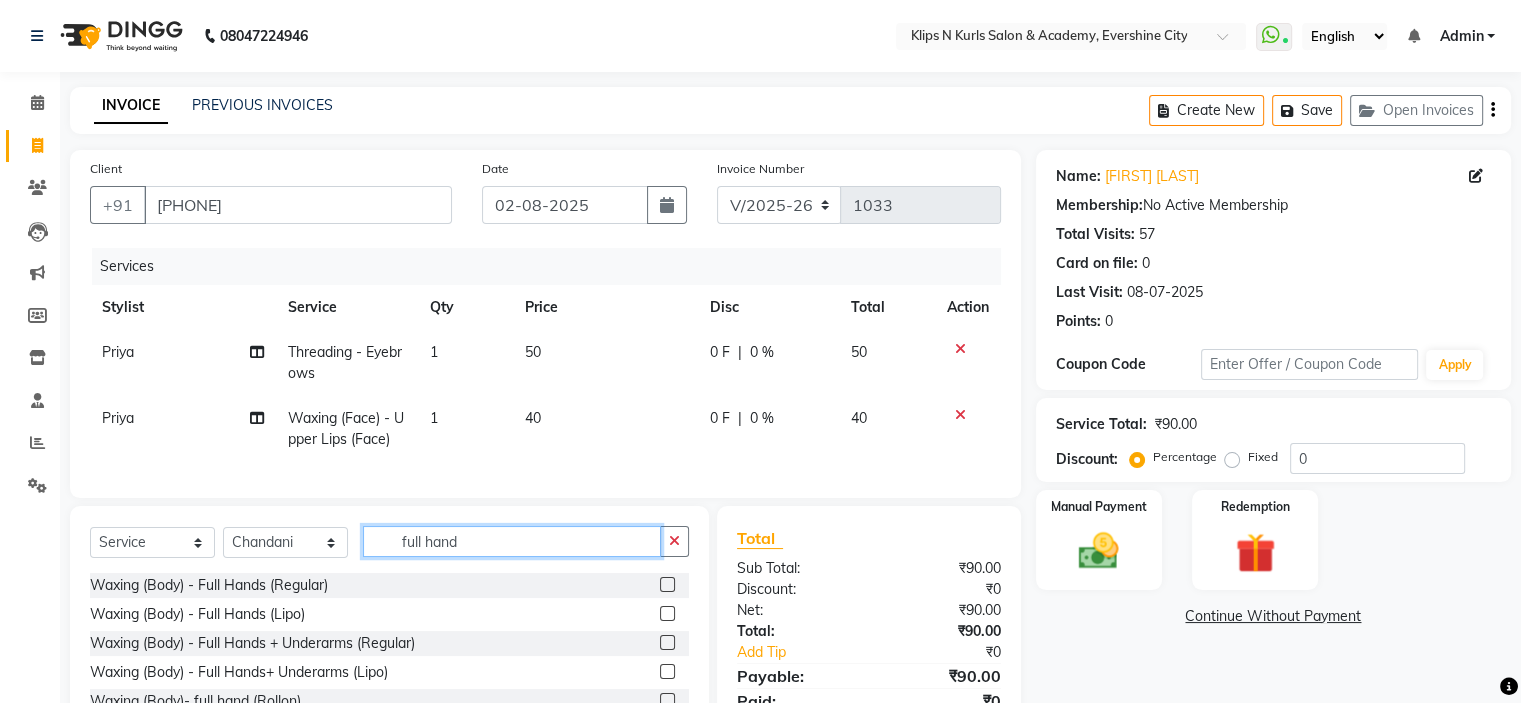 type on "full hand" 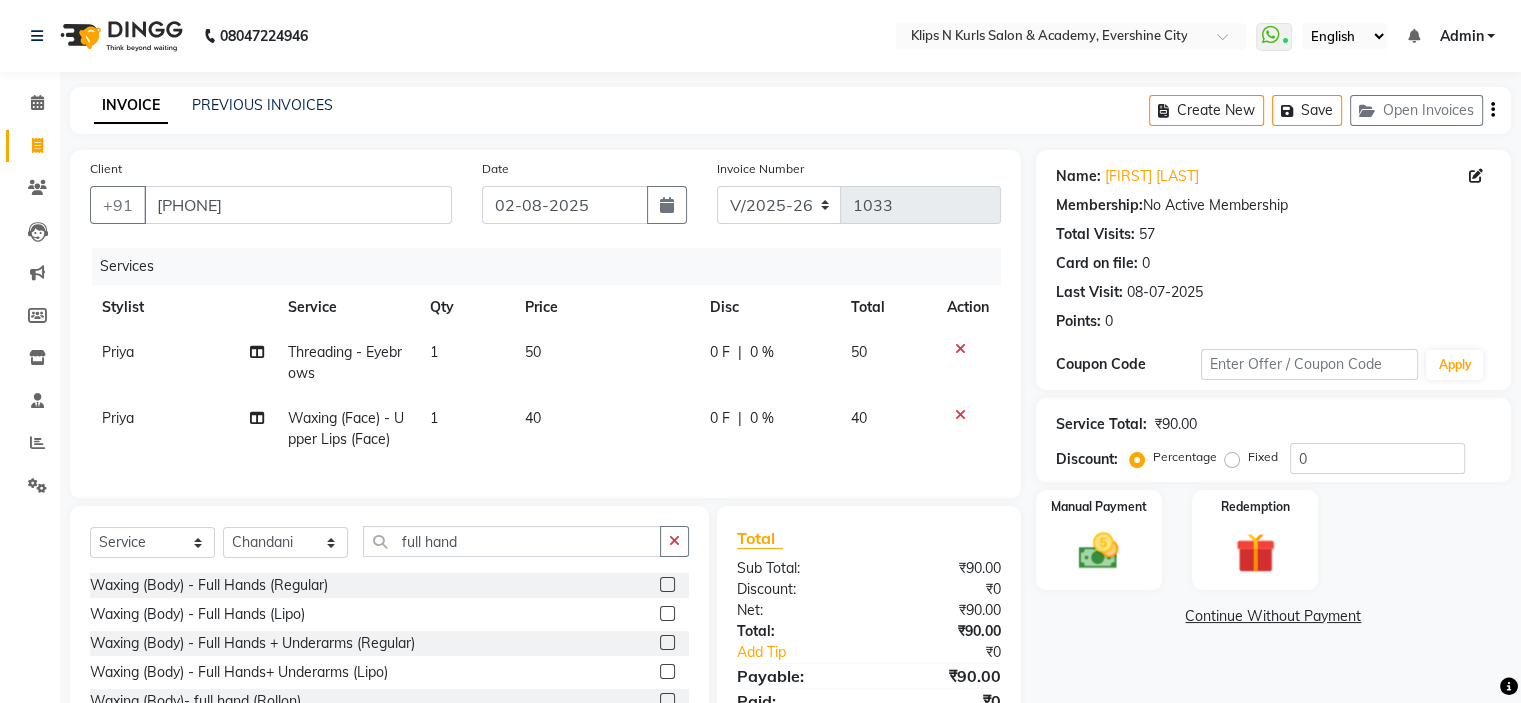 click 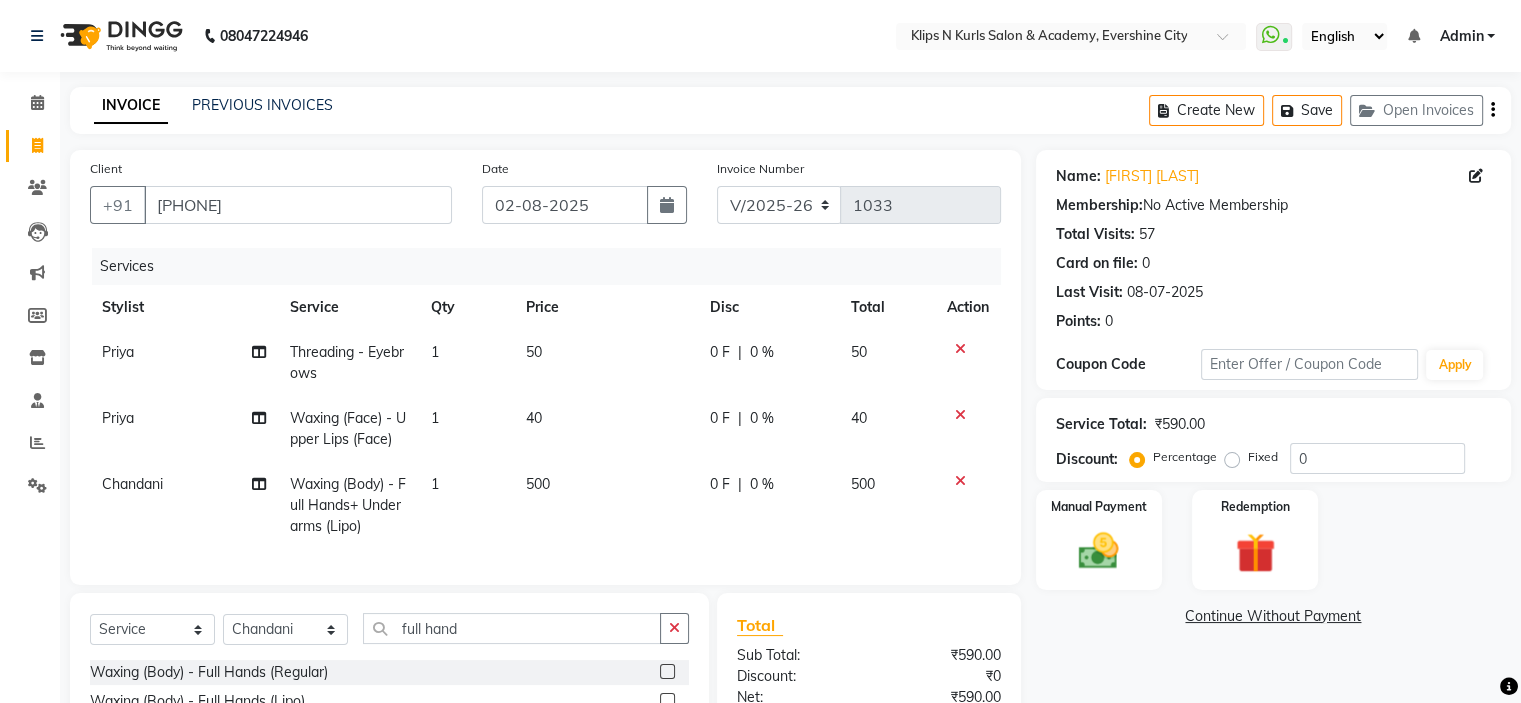 checkbox on "false" 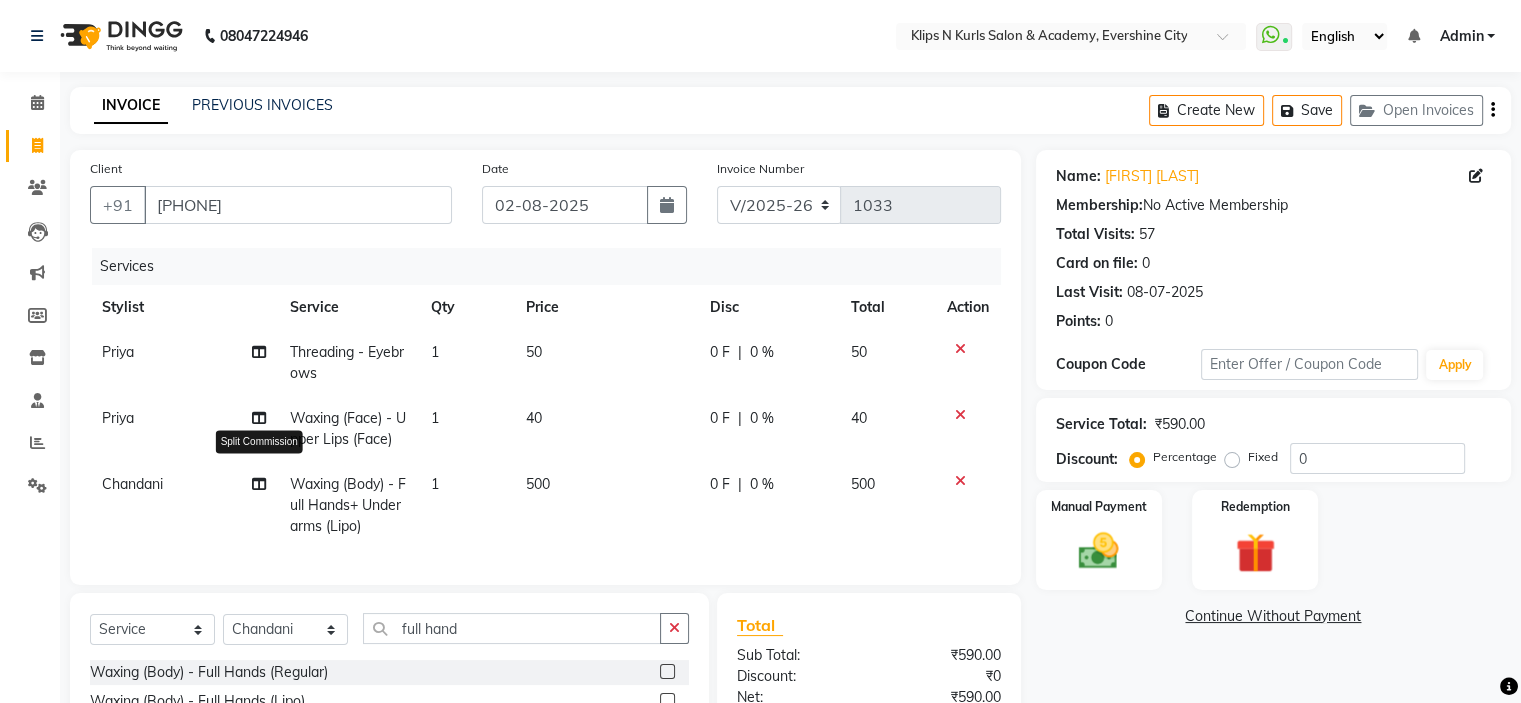 click 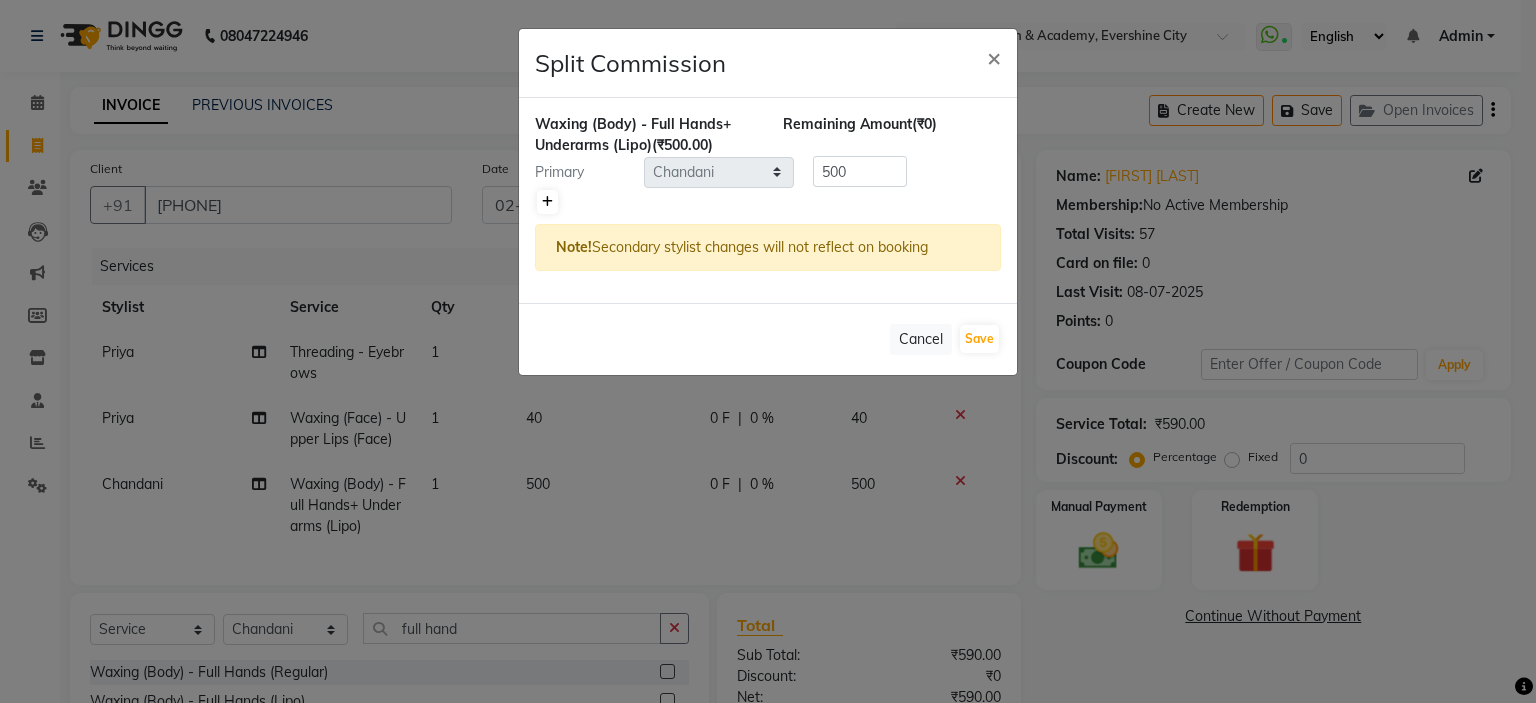 click 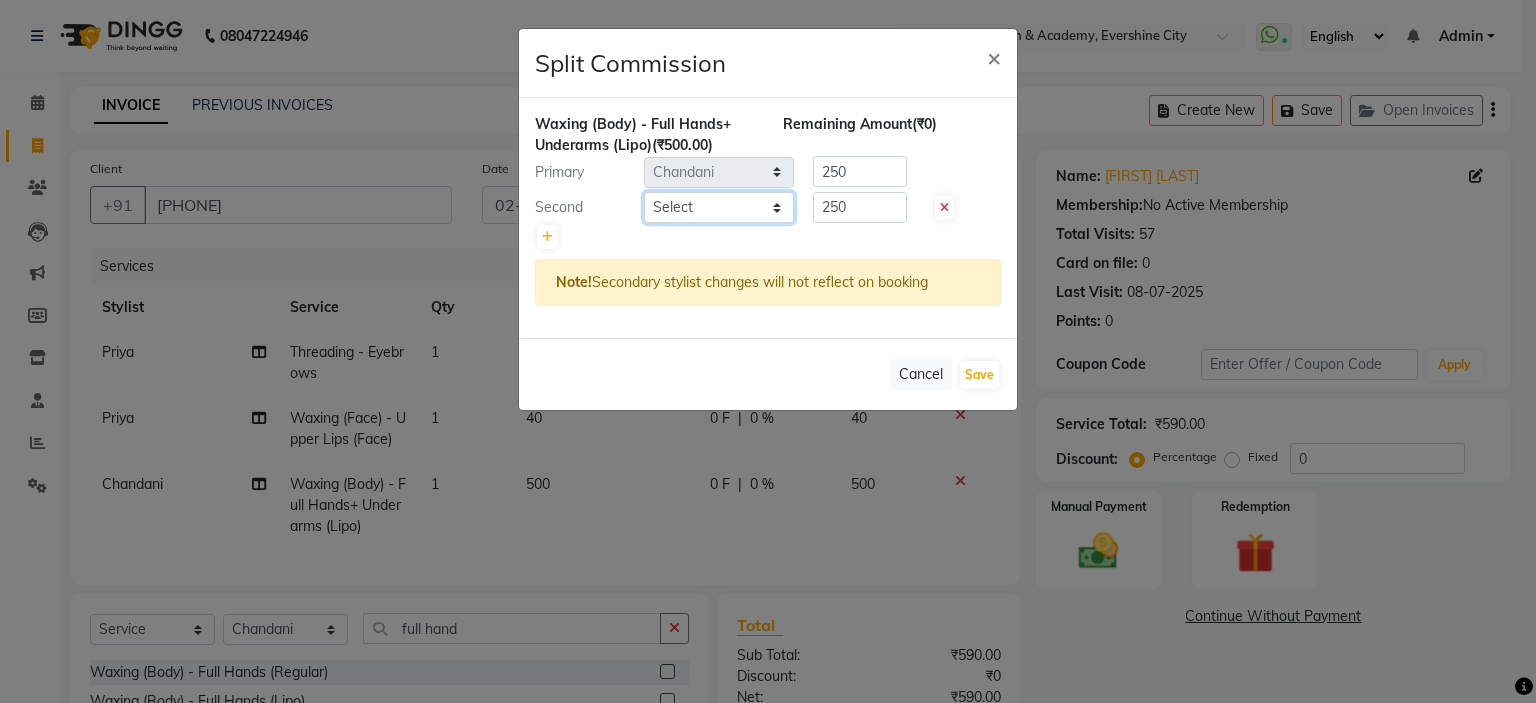 click on "Select  Chandani   Front Desk   Ishika    Mona   Neha   Pooja   Priya   Smitha" 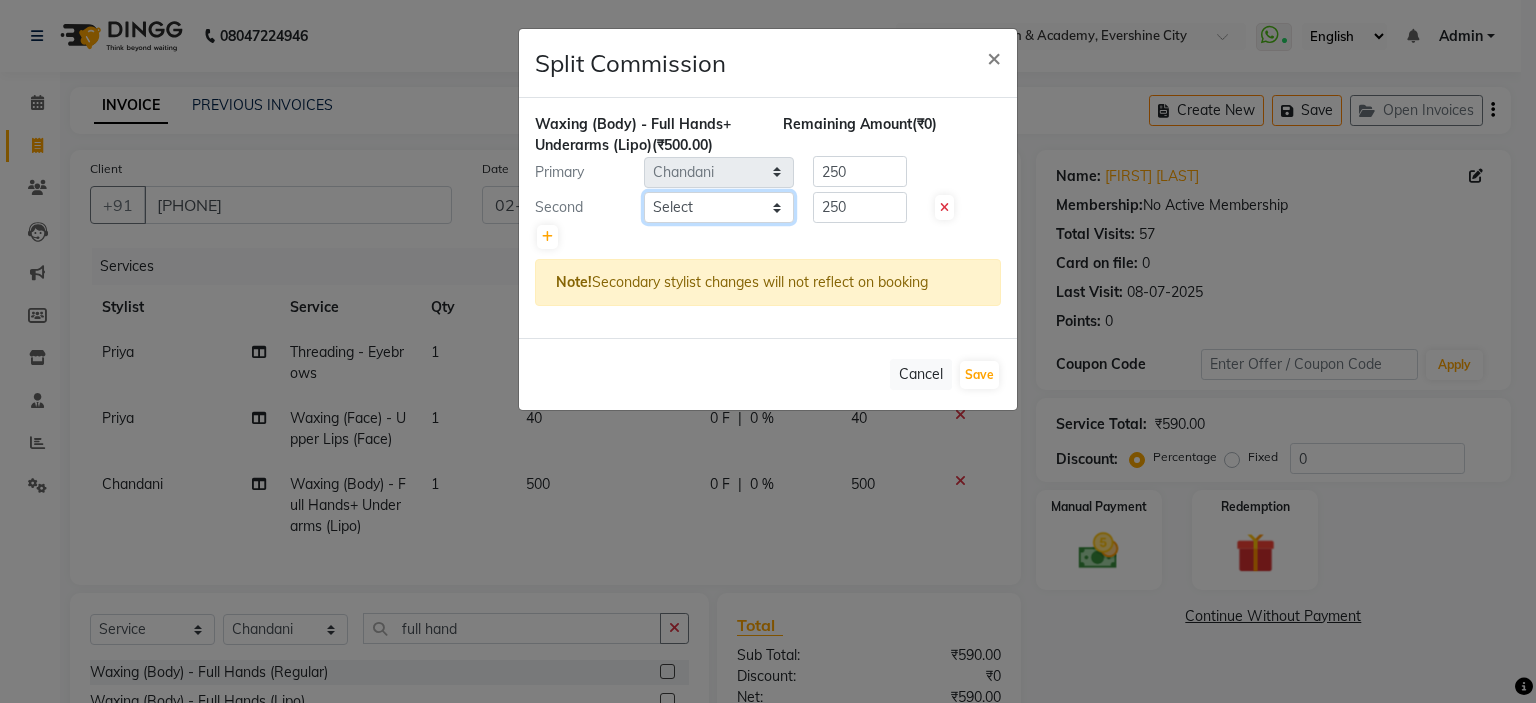 select on "86065" 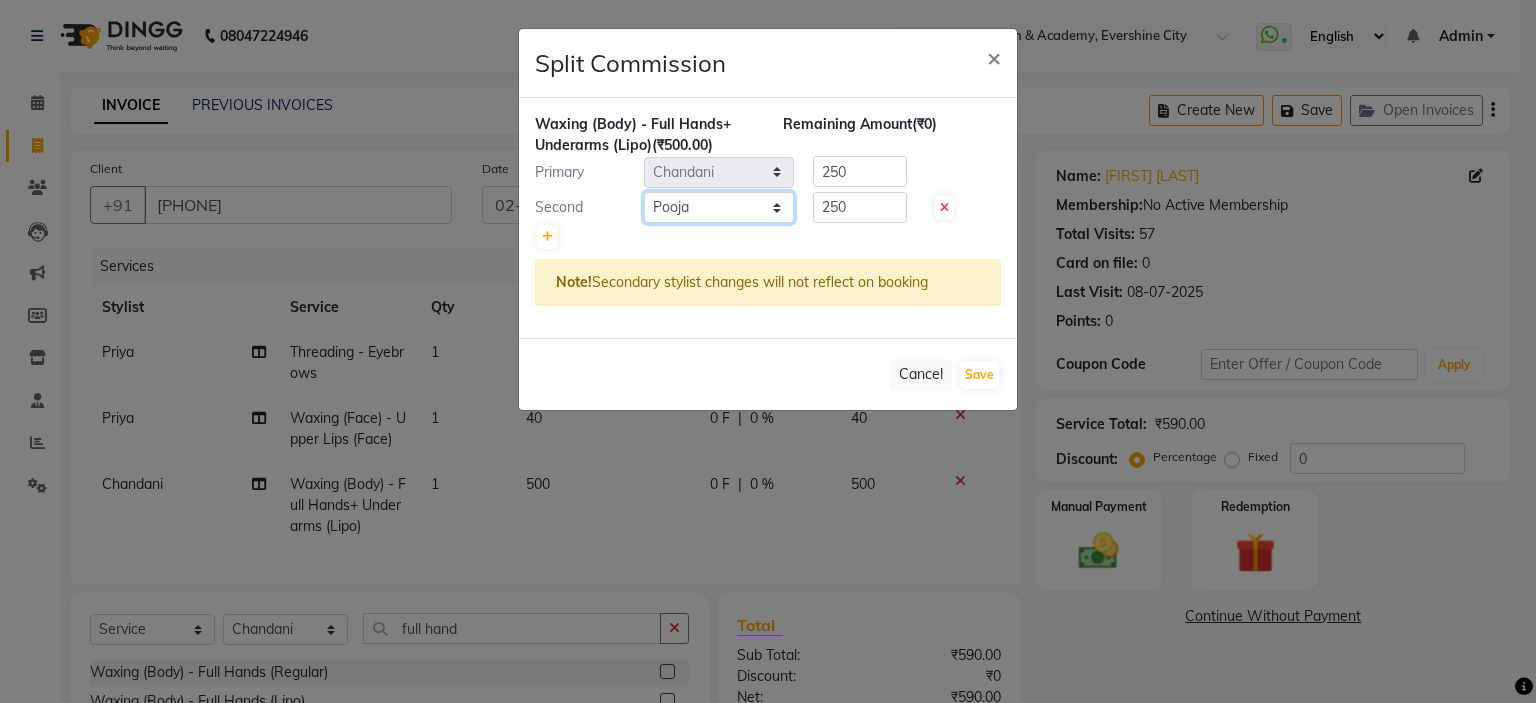 click on "Select  Chandani   Front Desk   Ishika    Mona   Neha   Pooja   Priya   Smitha" 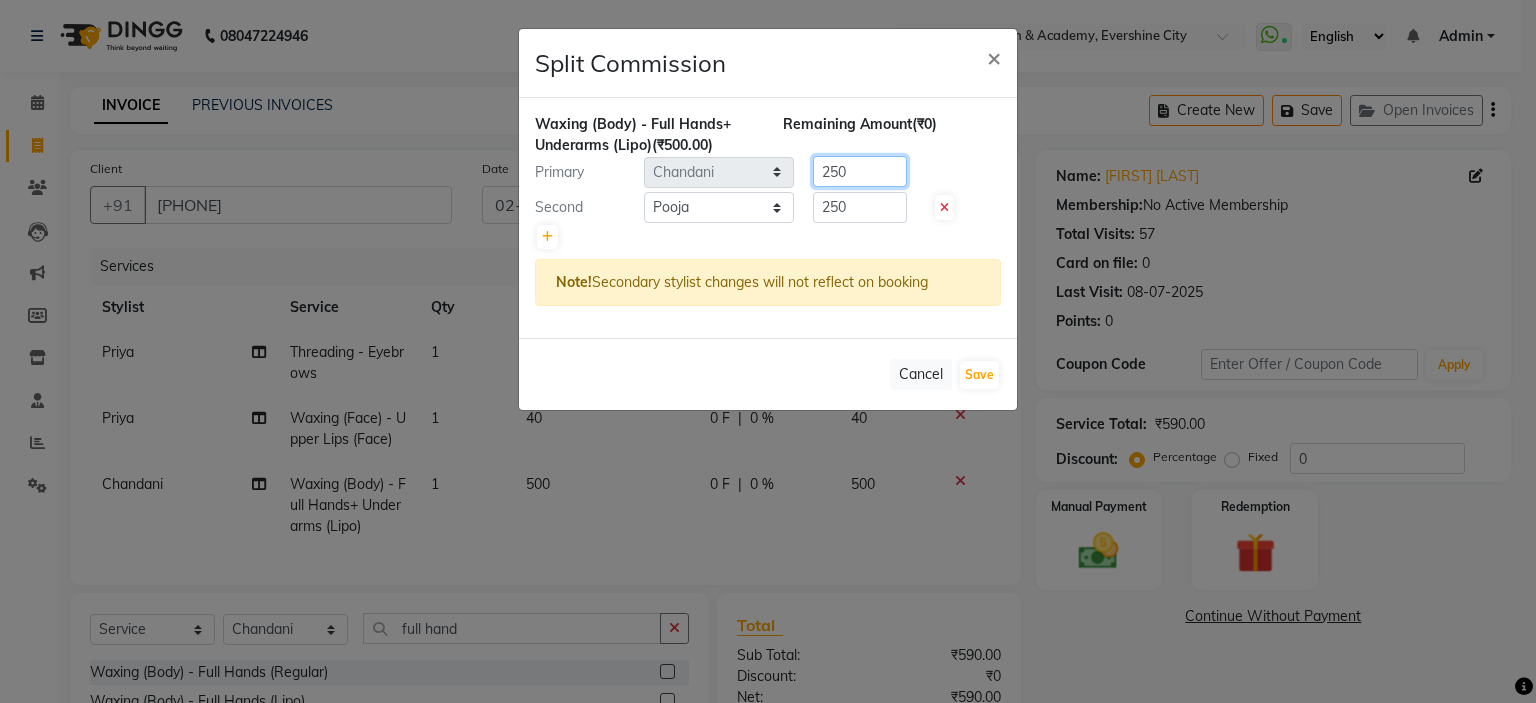 click on "250" 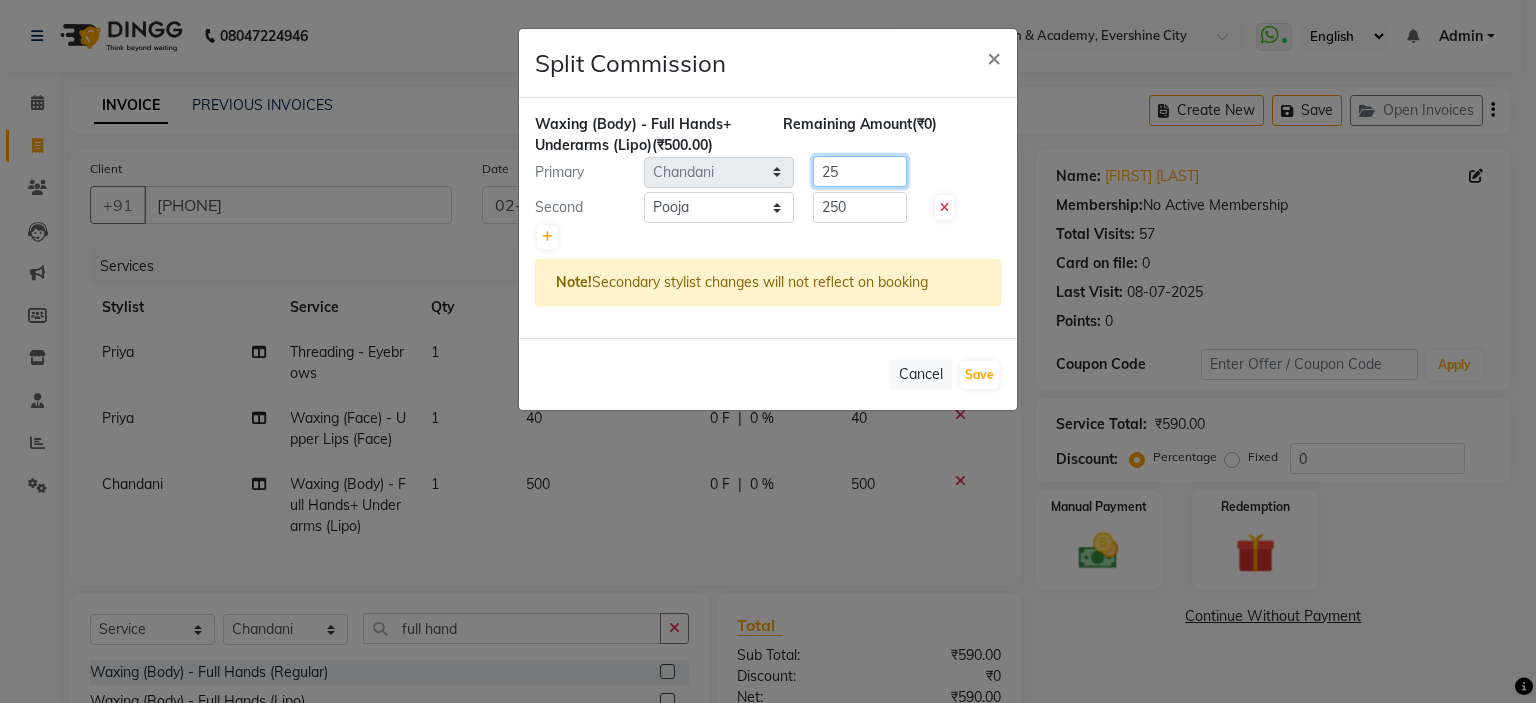 type on "2" 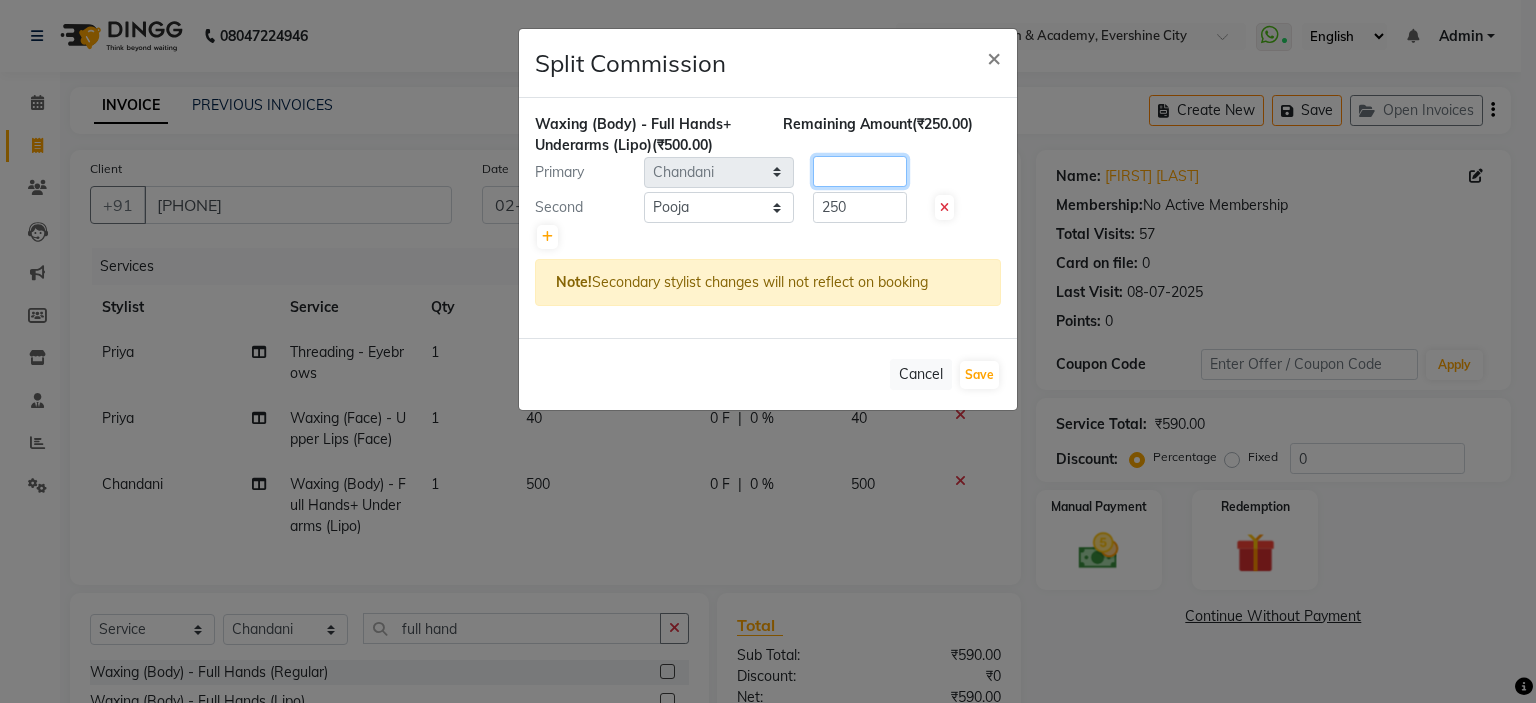 type on "6" 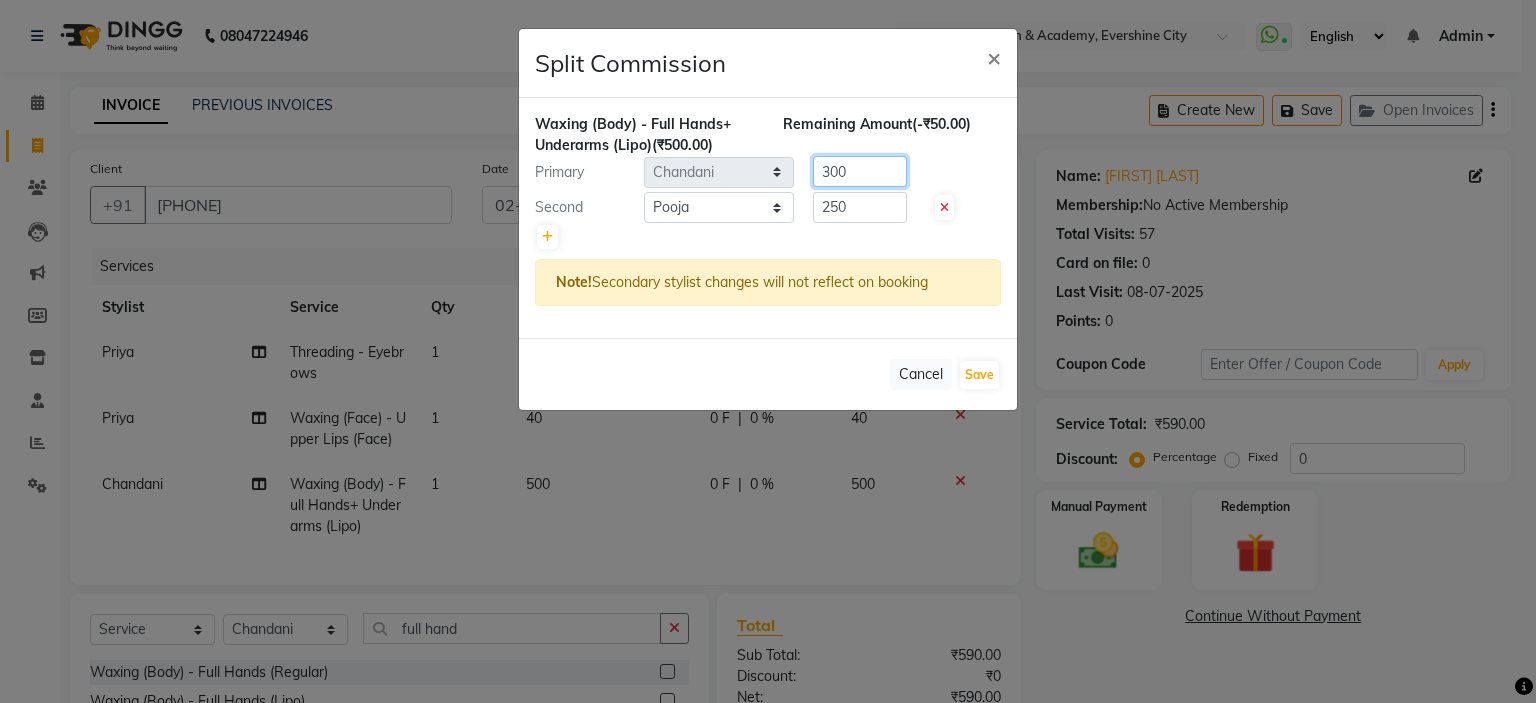 type on "300" 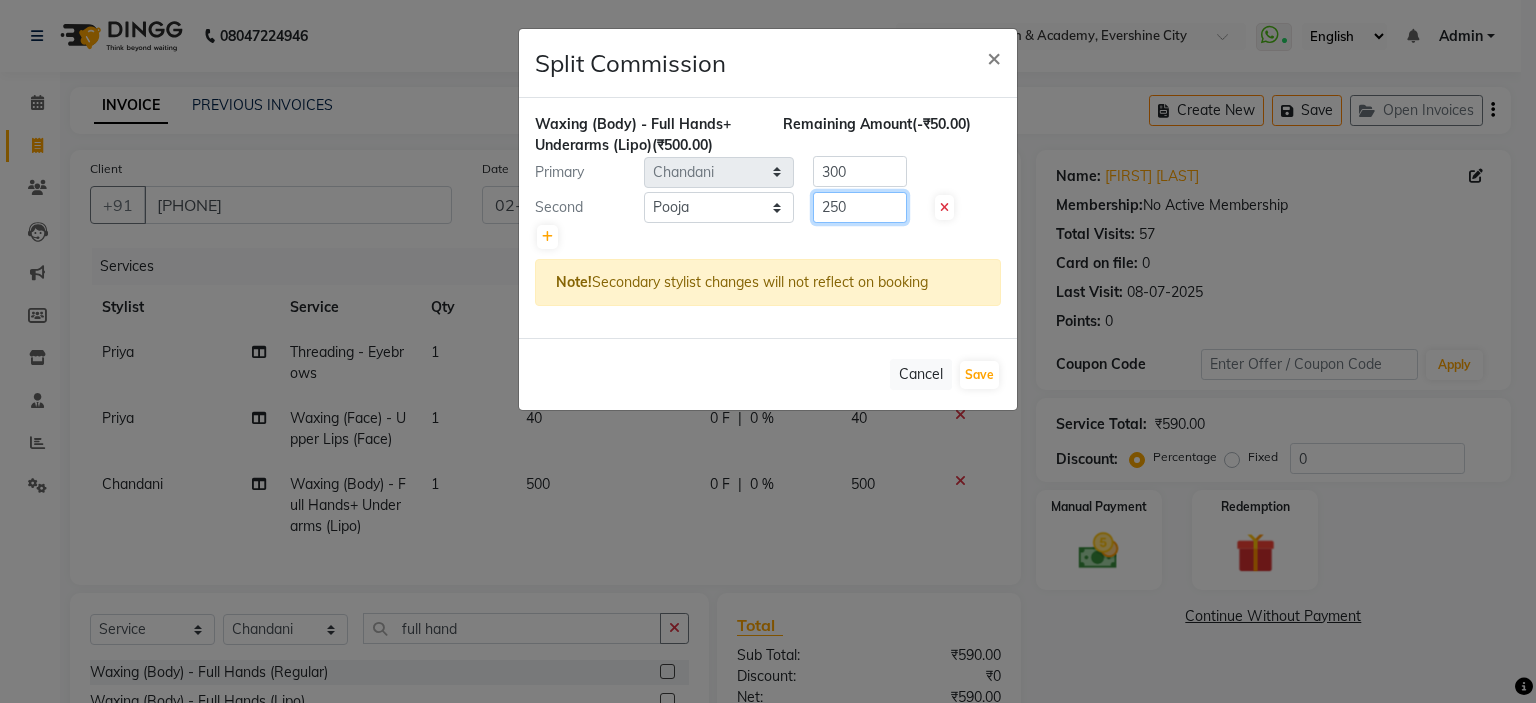 click on "250" 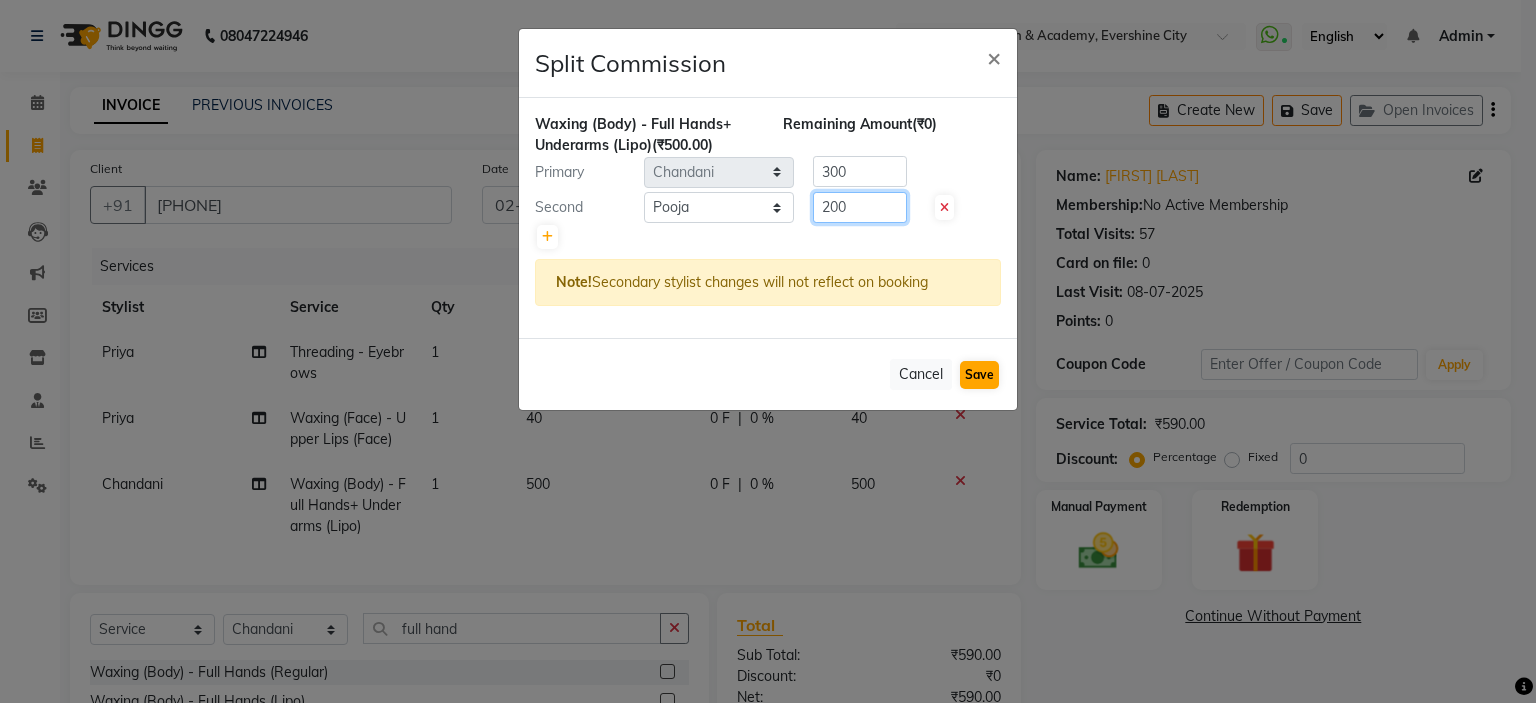 type on "200" 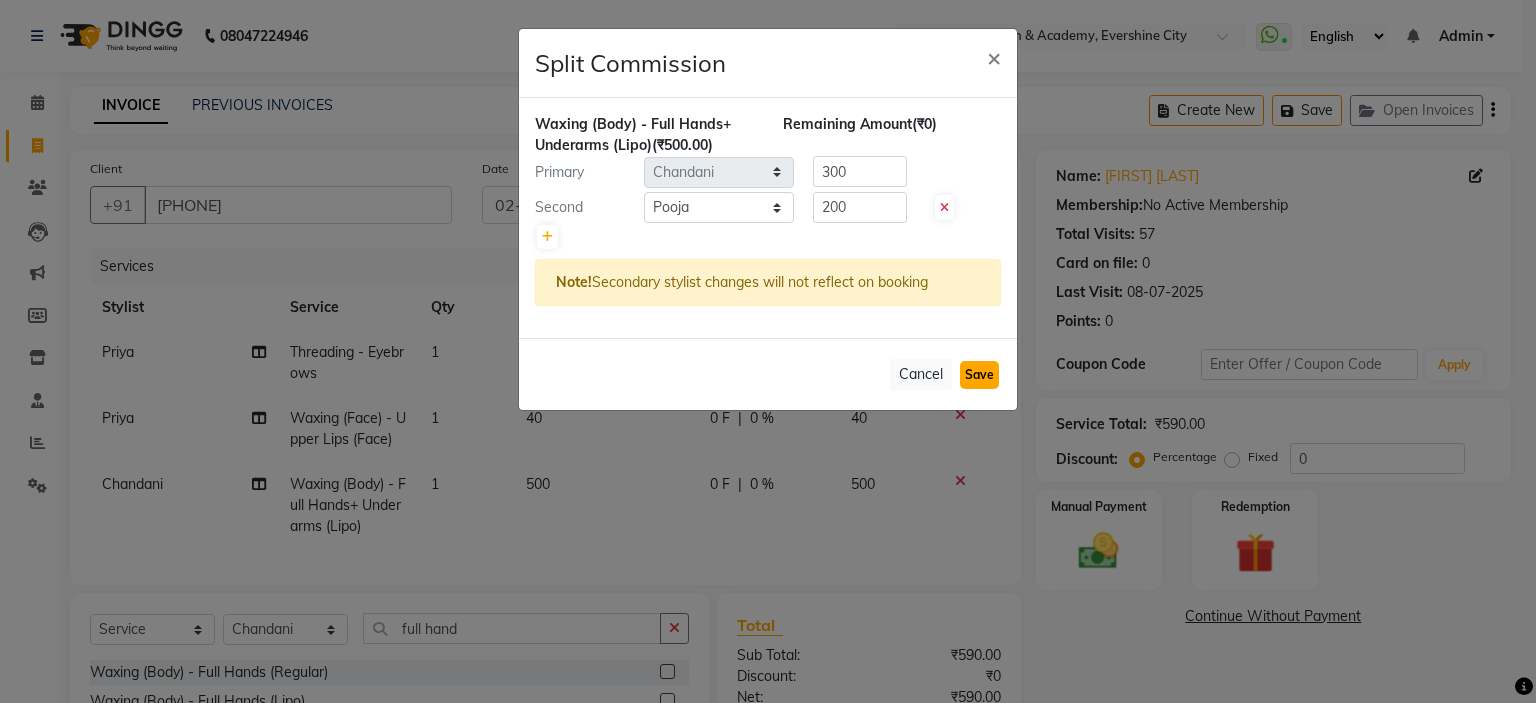 click on "Save" 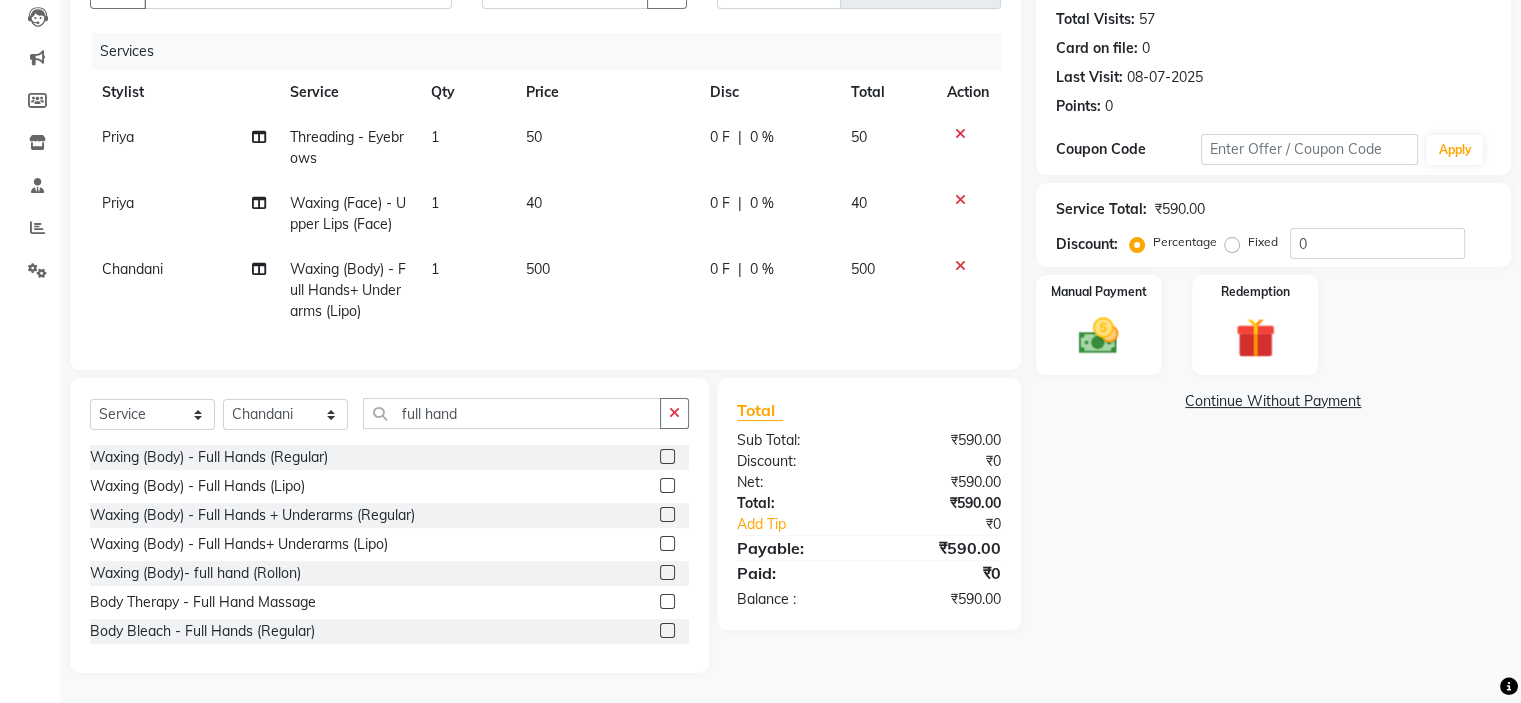 scroll, scrollTop: 231, scrollLeft: 0, axis: vertical 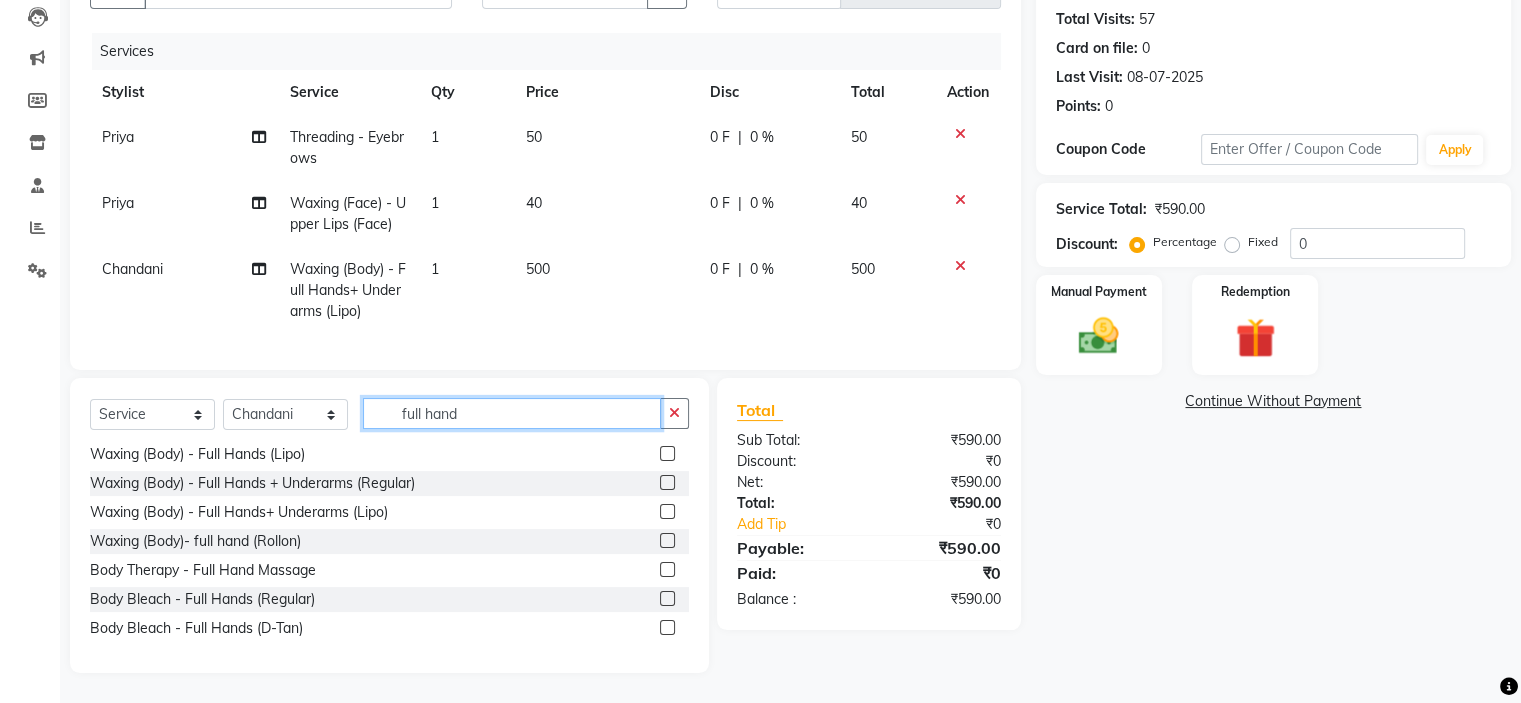 click on "full hand" 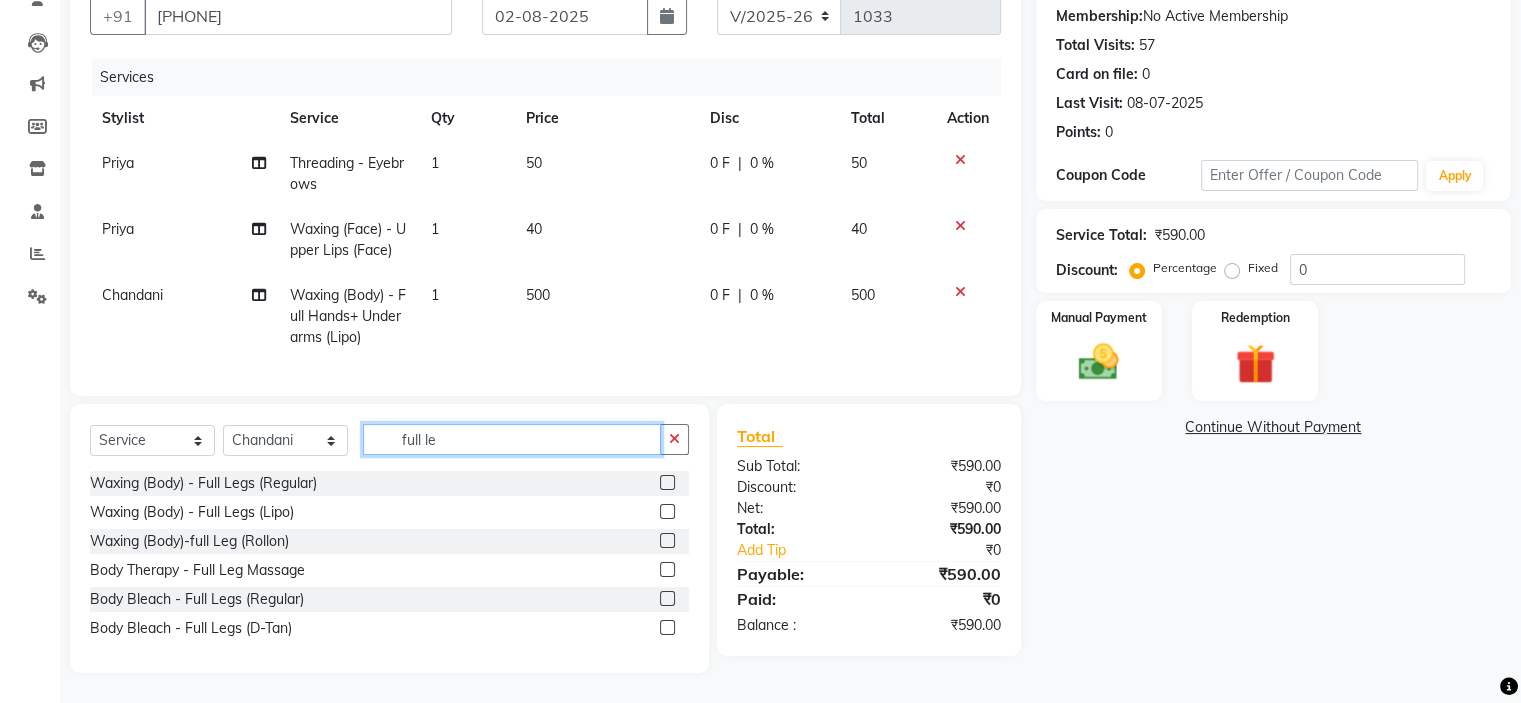 scroll, scrollTop: 0, scrollLeft: 0, axis: both 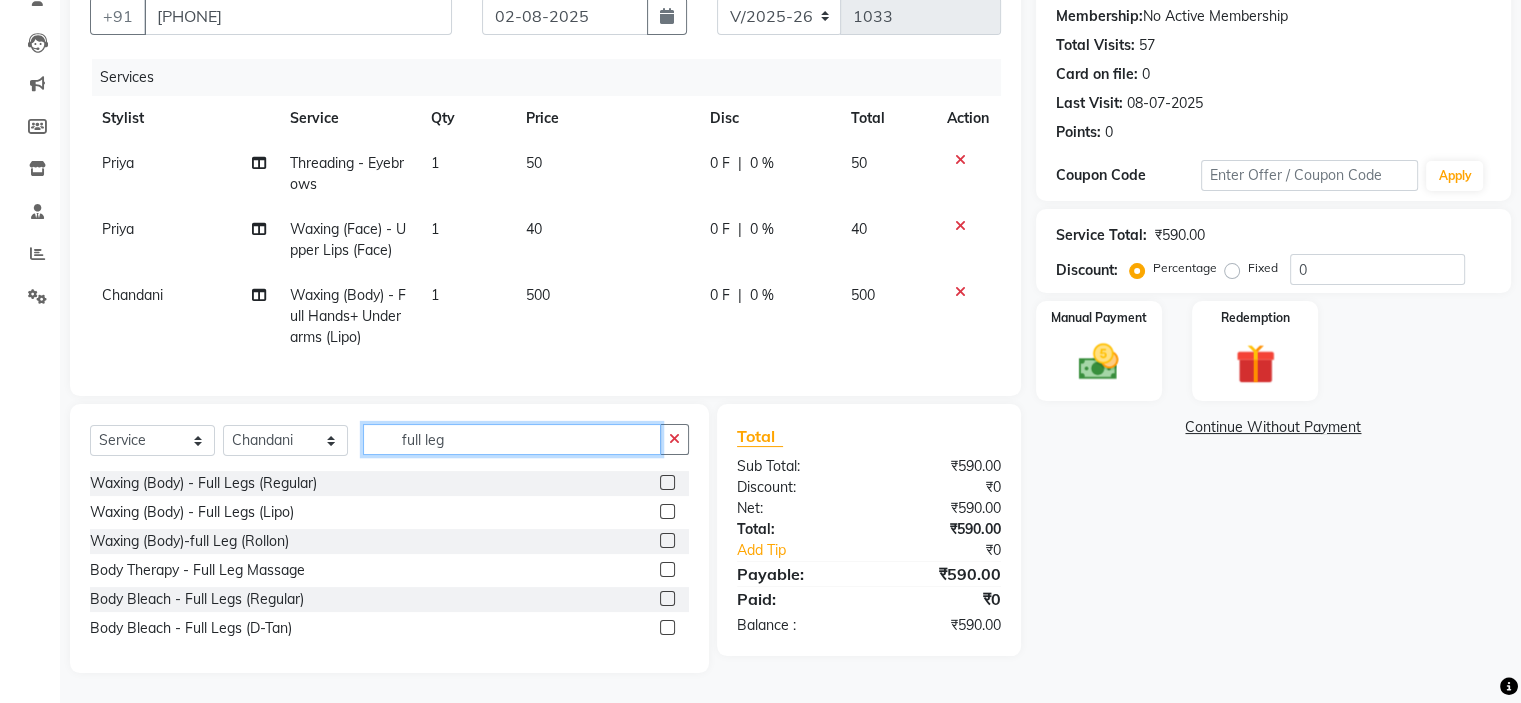 type on "full leg" 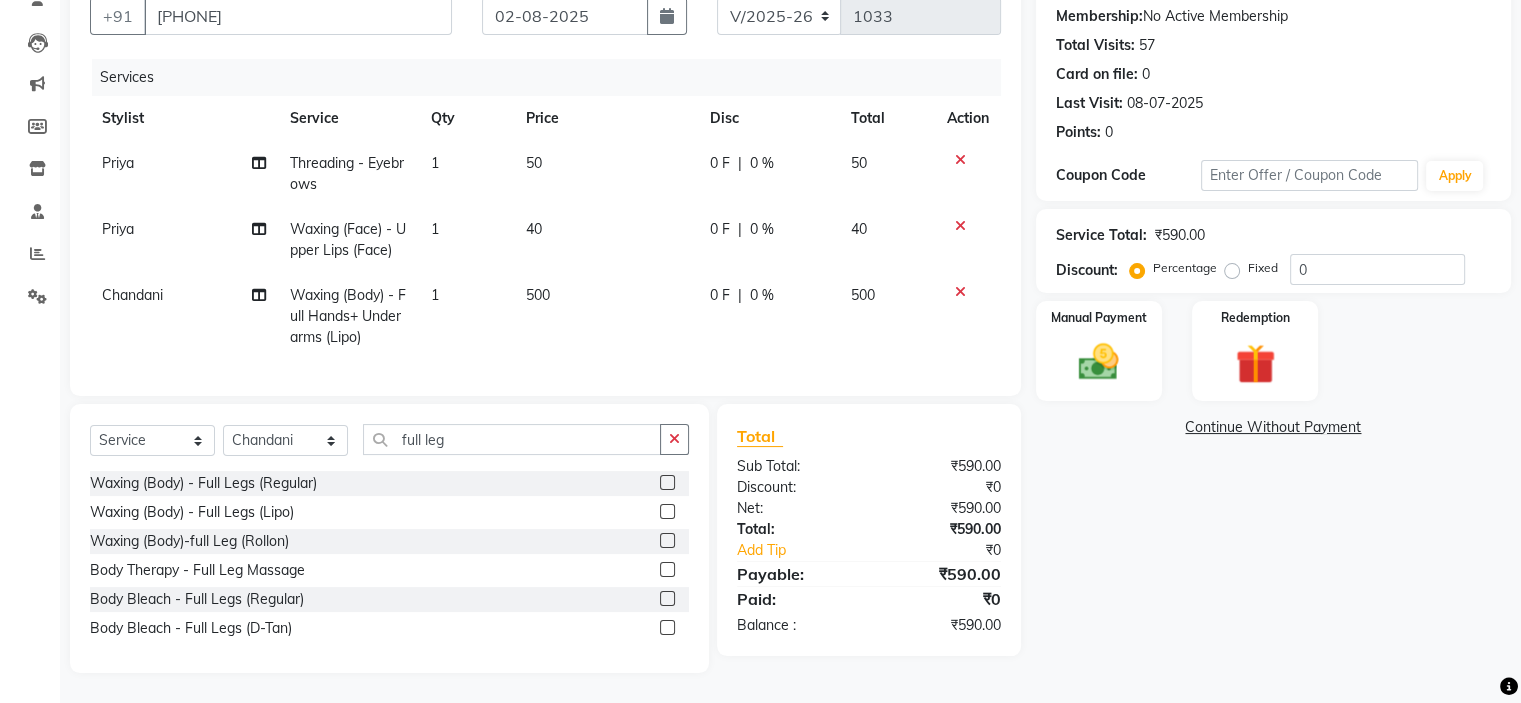 click 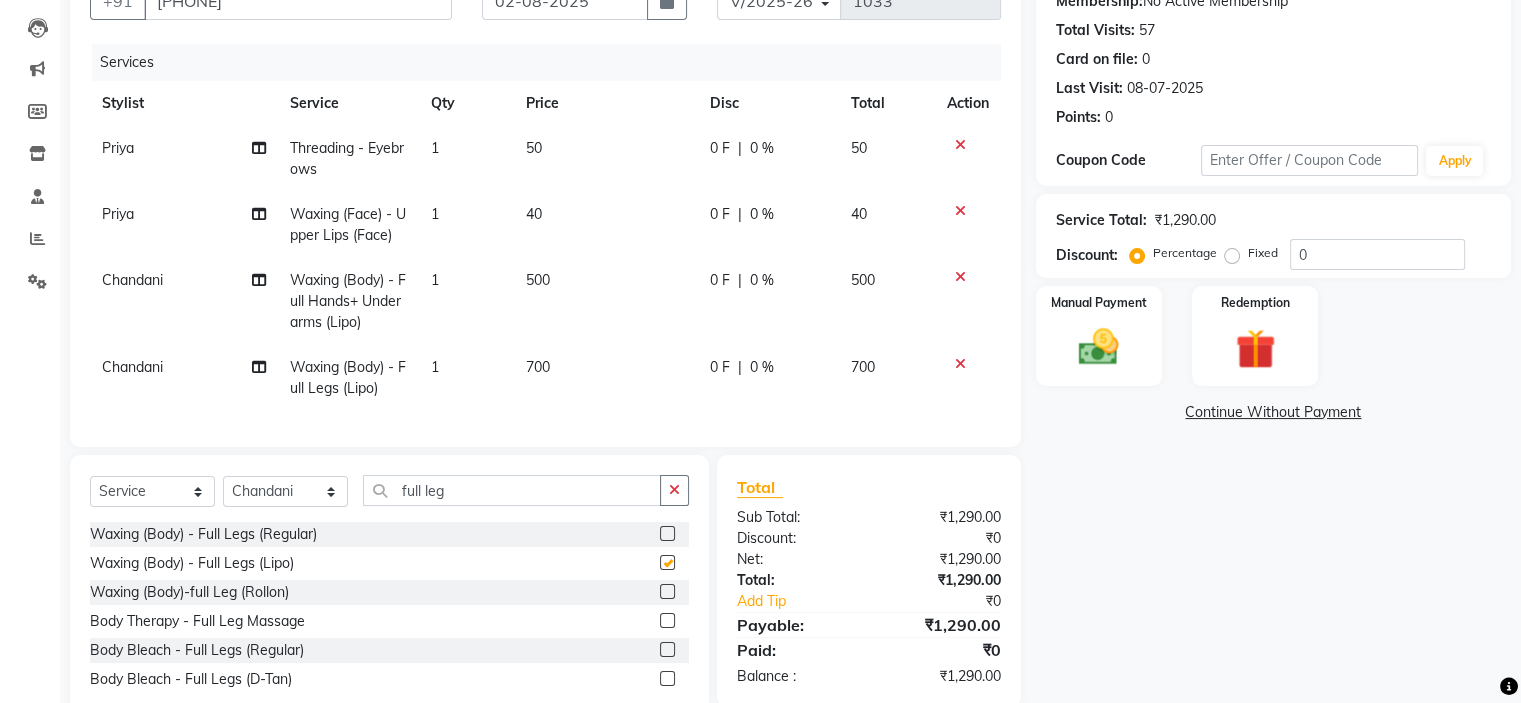 checkbox on "false" 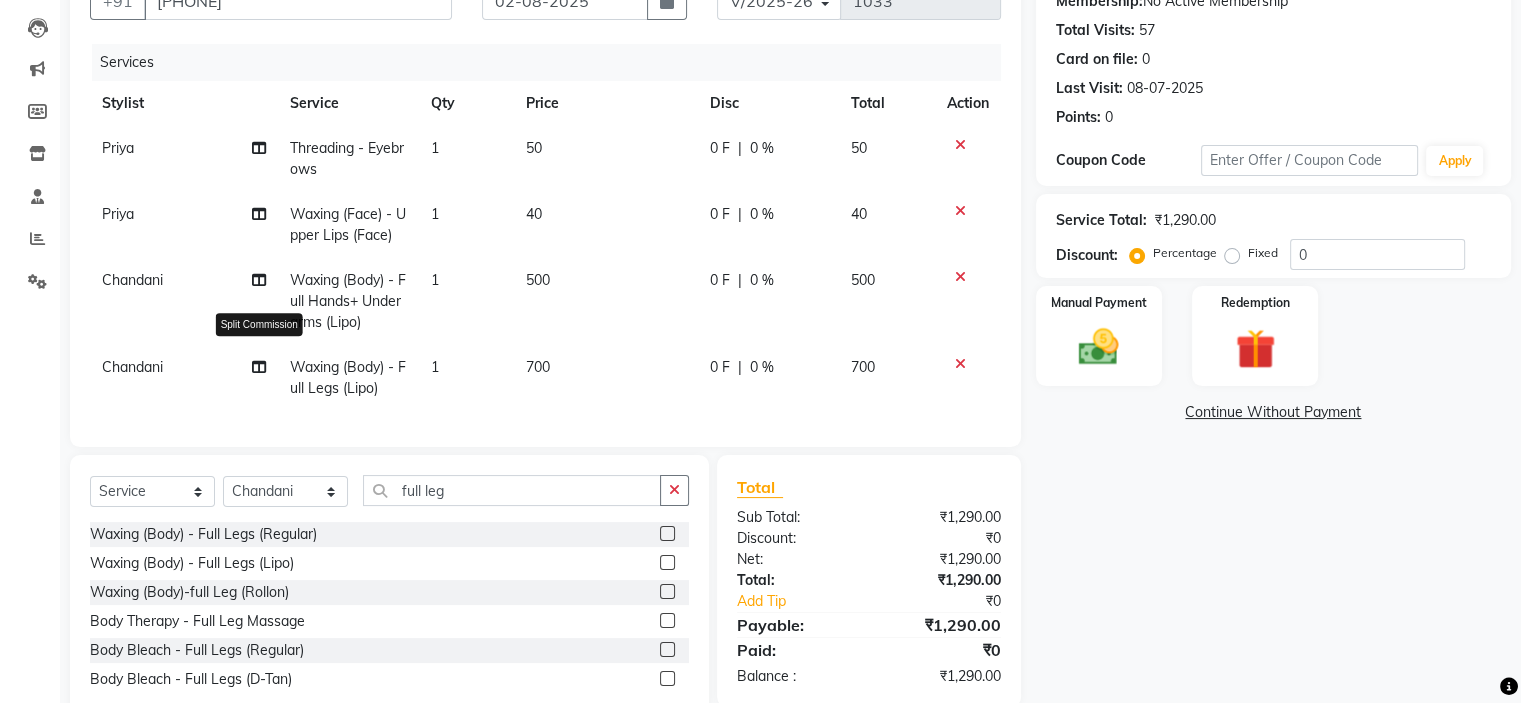 click 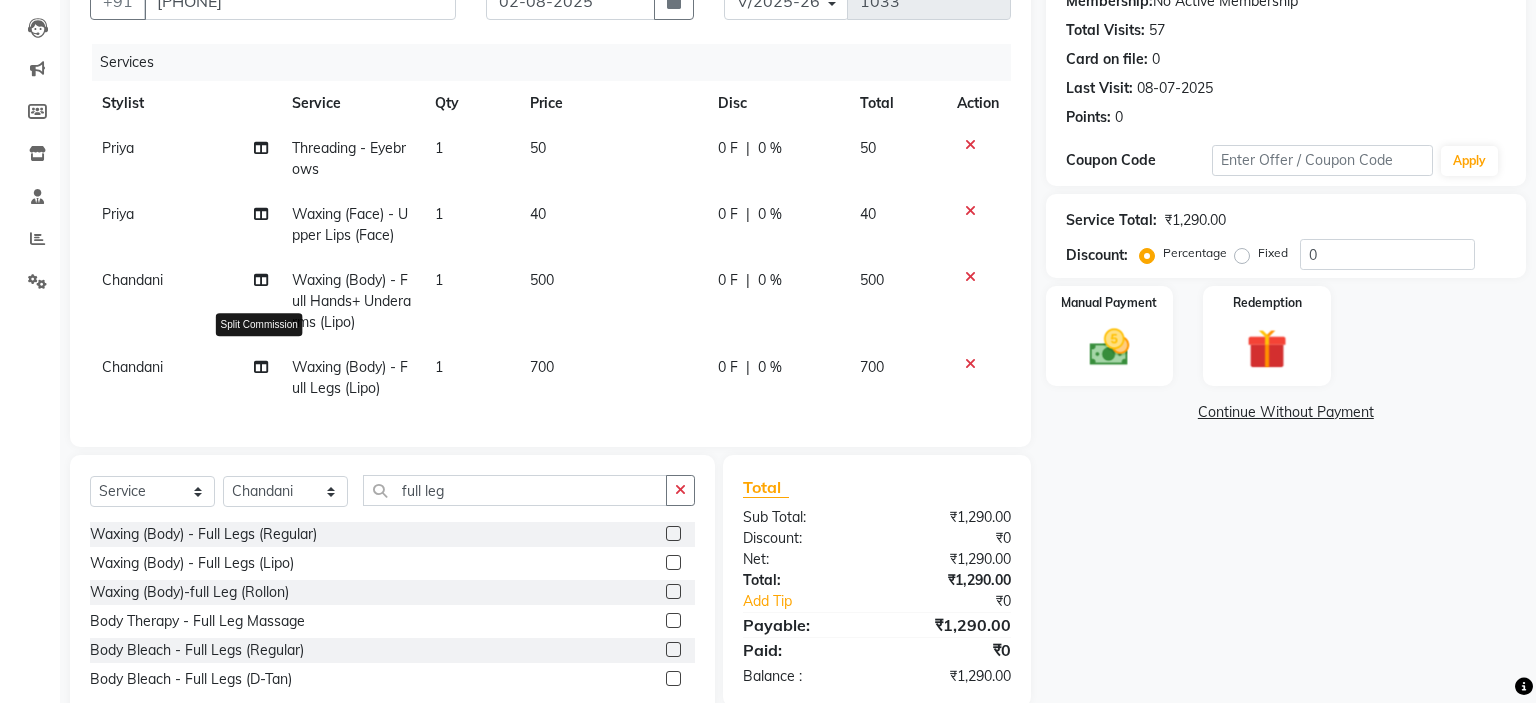 select on "84310" 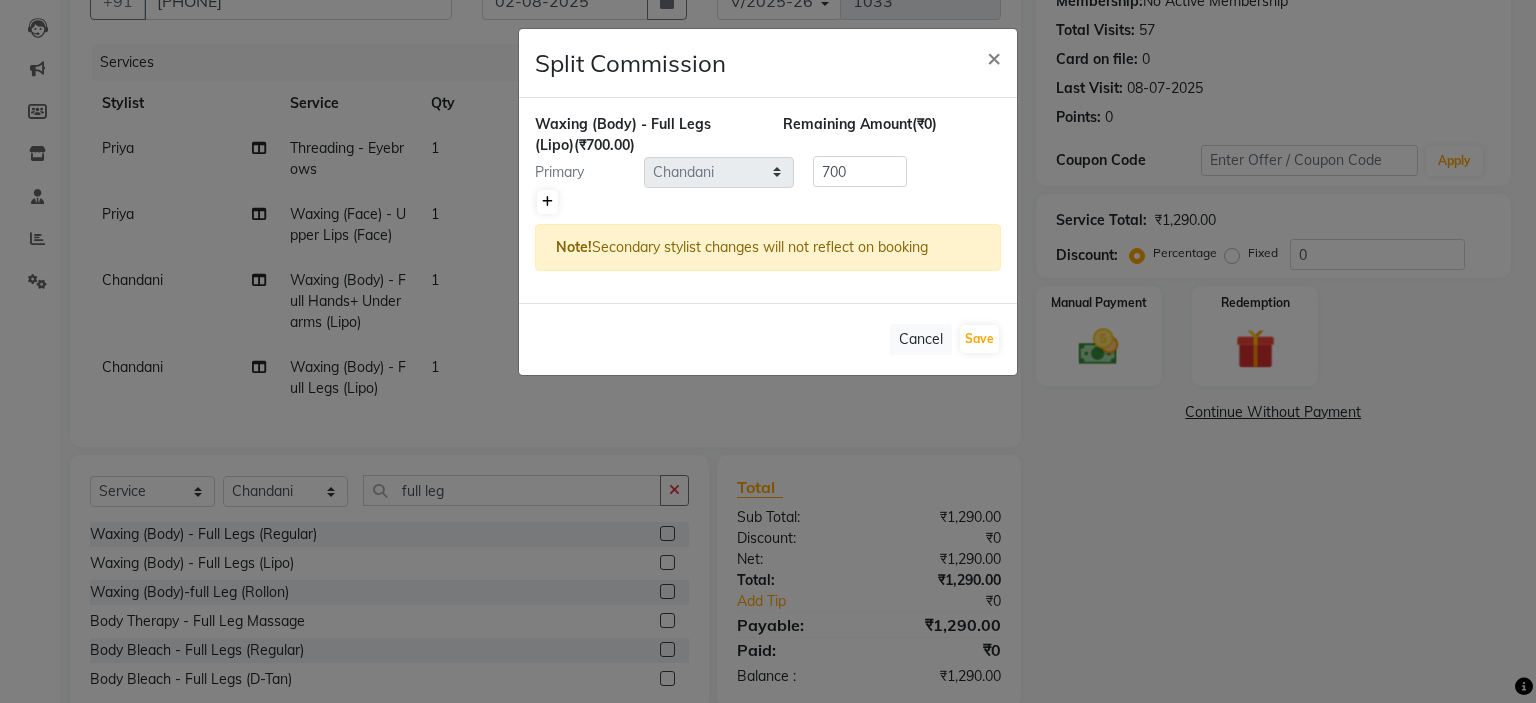click 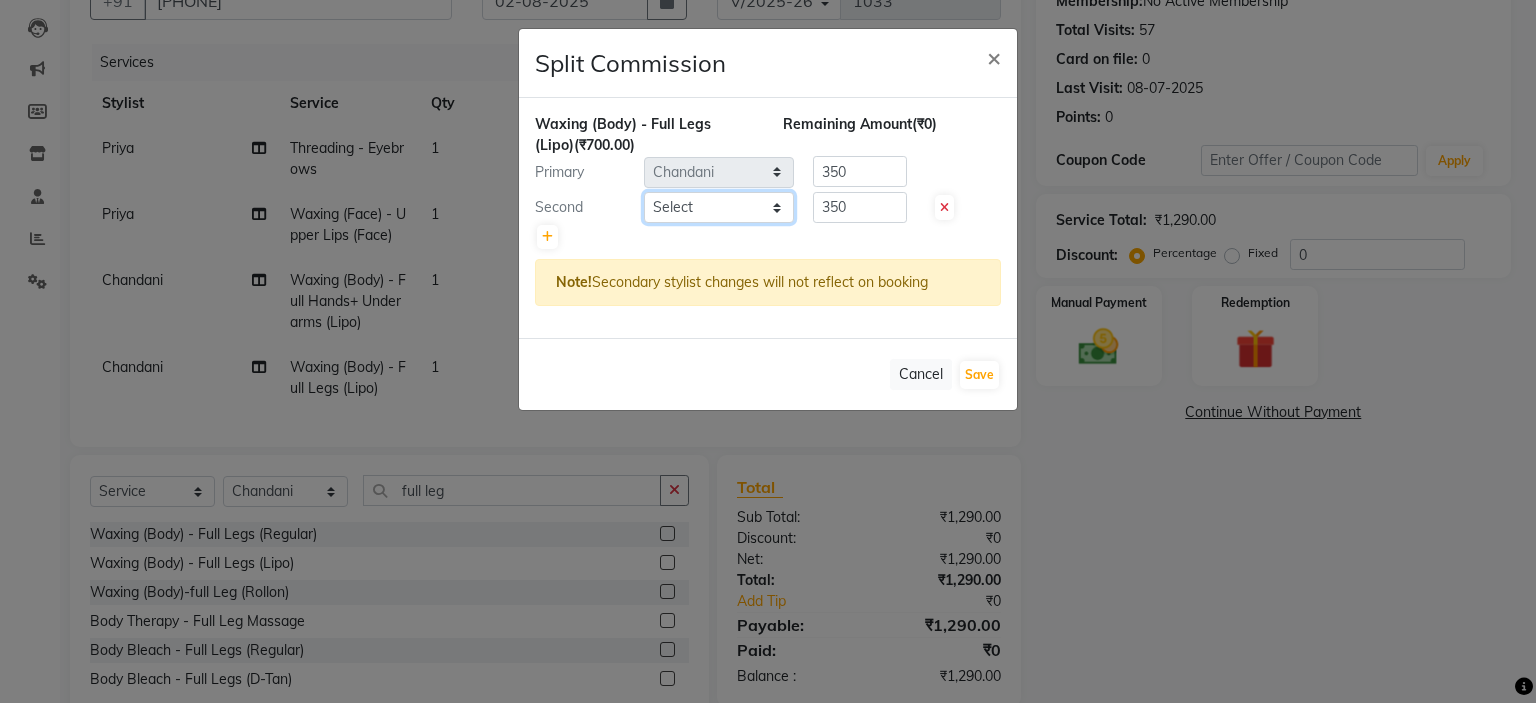 click on "Select  Chandani   Front Desk   Ishika    Mona   Neha   Pooja   Priya   Smitha" 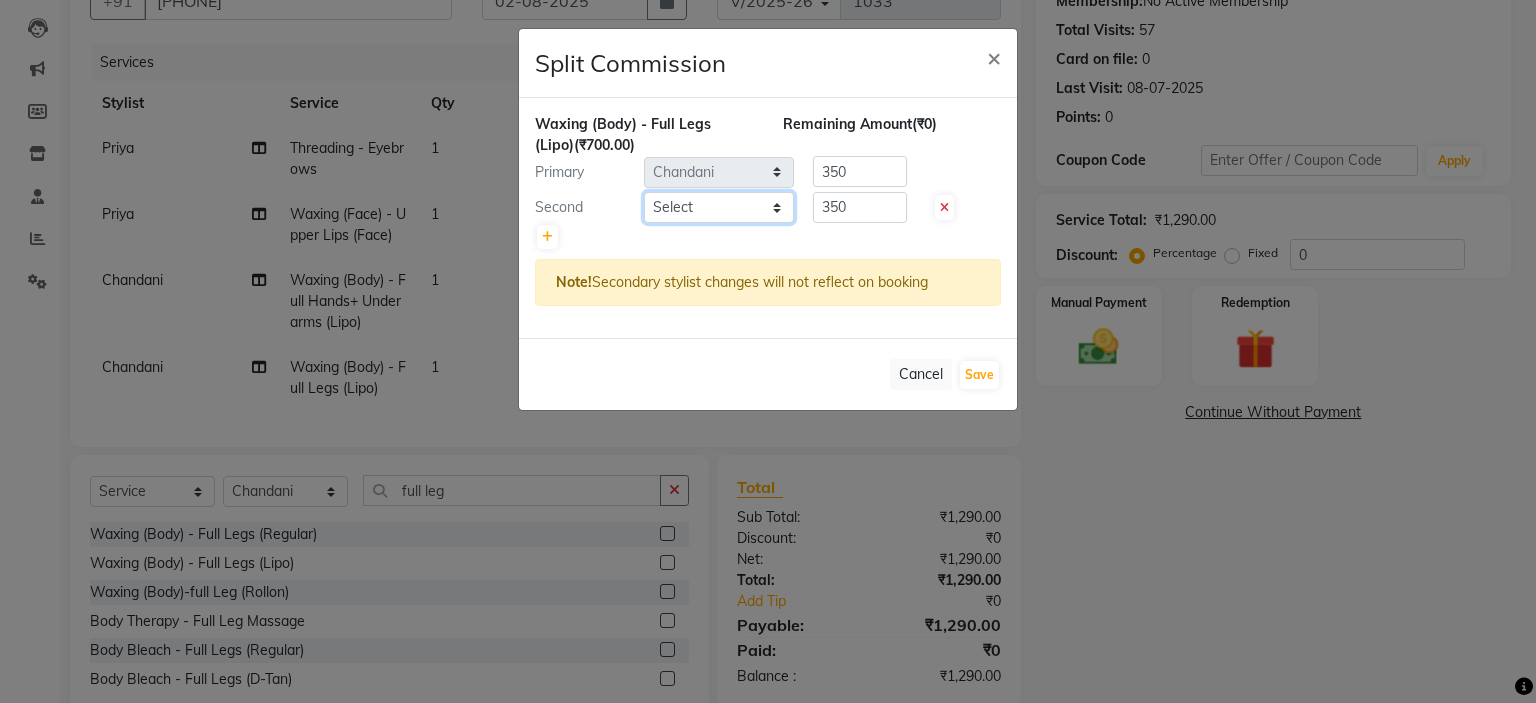 select on "86065" 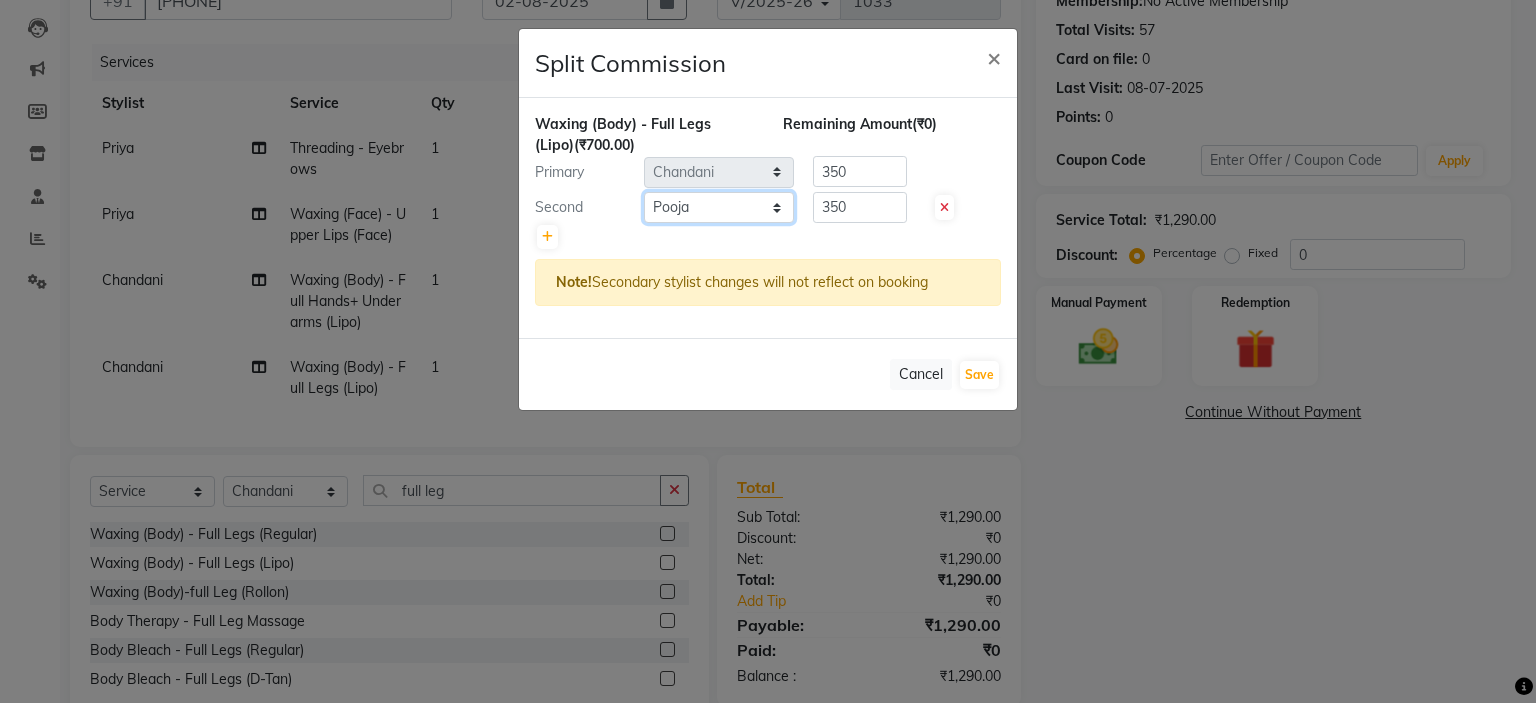 click on "Select  Chandani   Front Desk   Ishika    Mona   Neha   Pooja   Priya   Smitha" 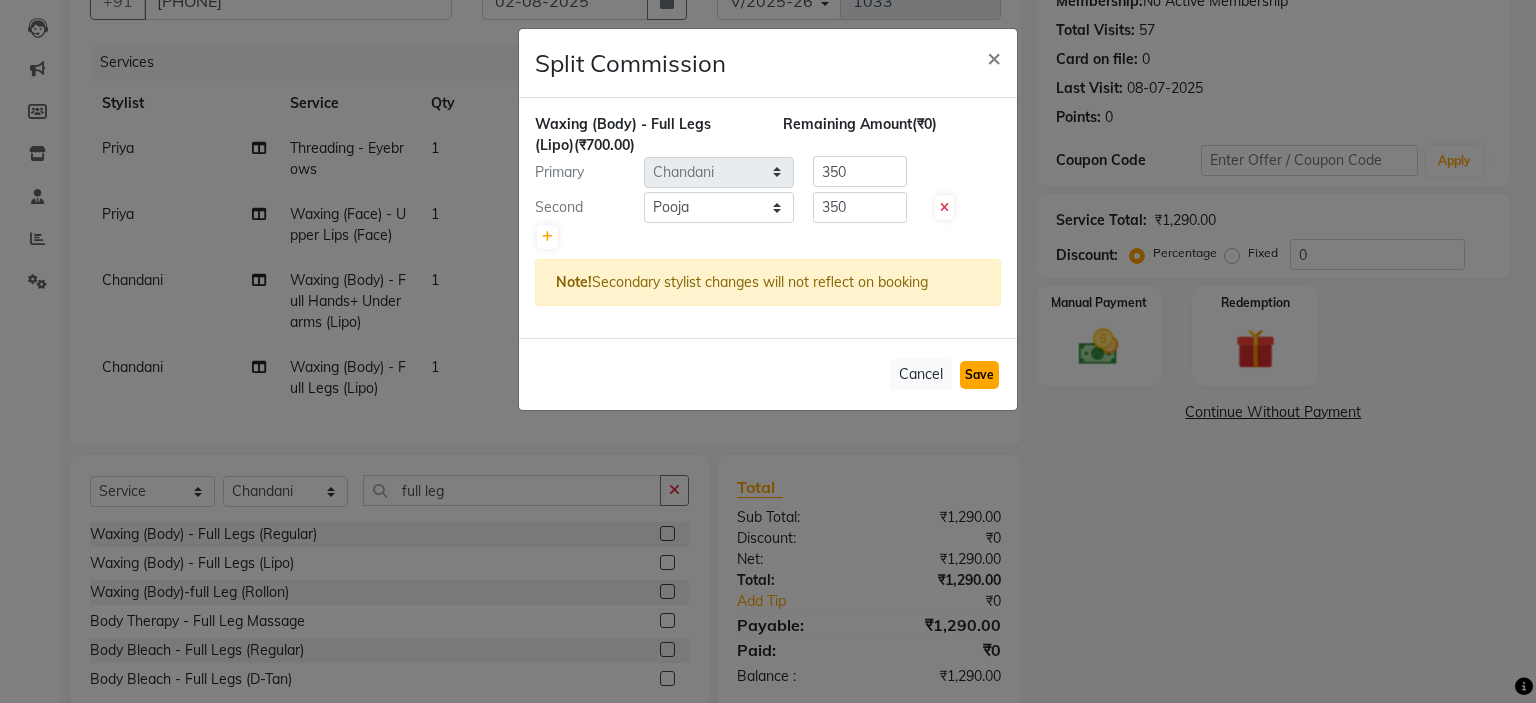 click on "Save" 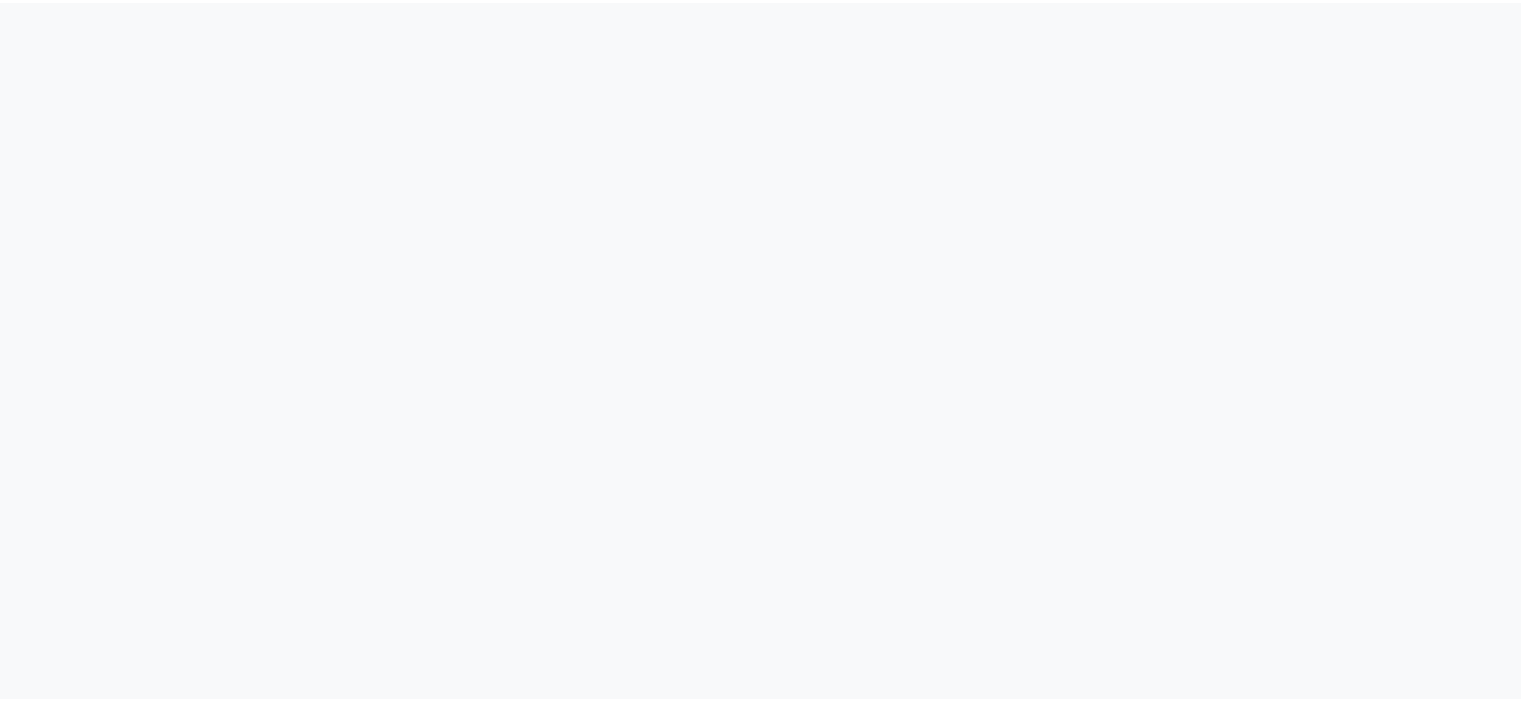 scroll, scrollTop: 0, scrollLeft: 0, axis: both 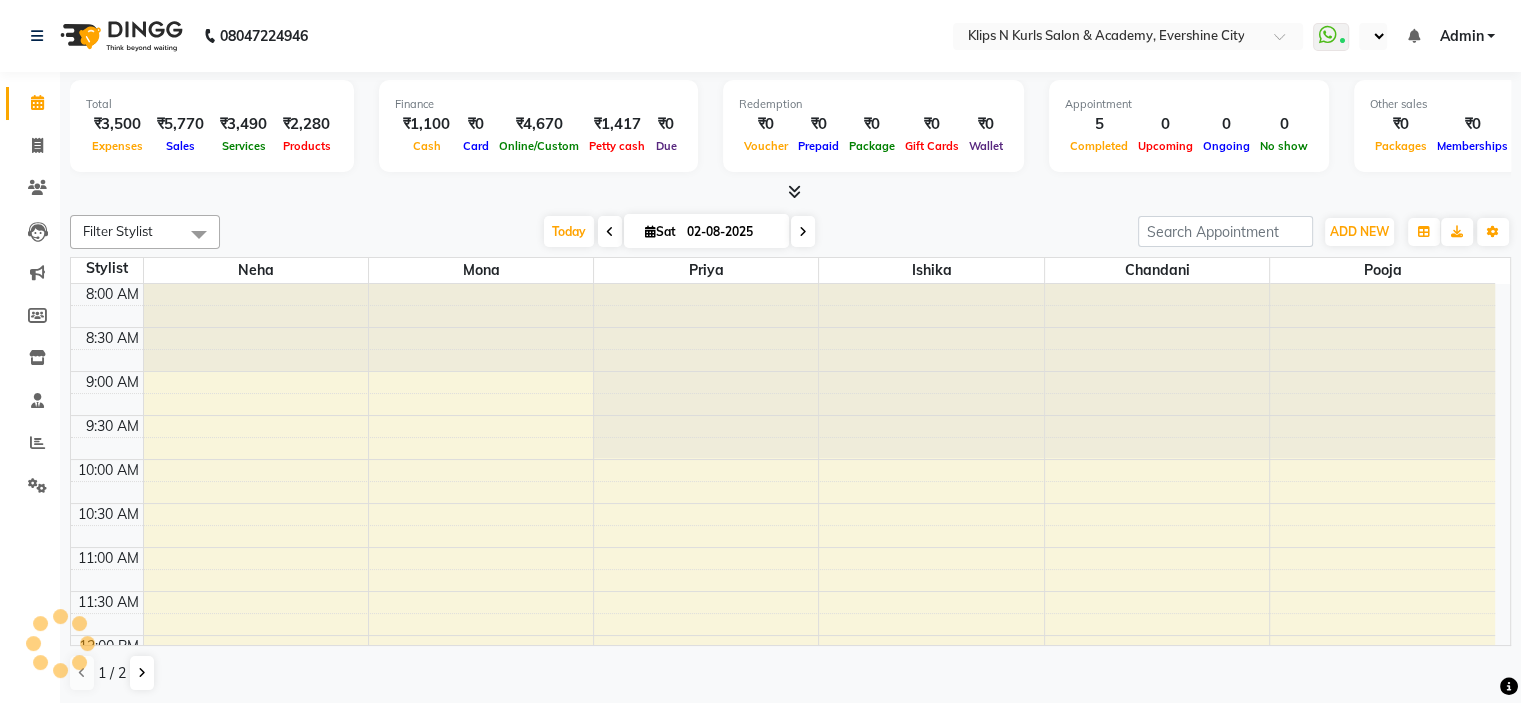 select on "en" 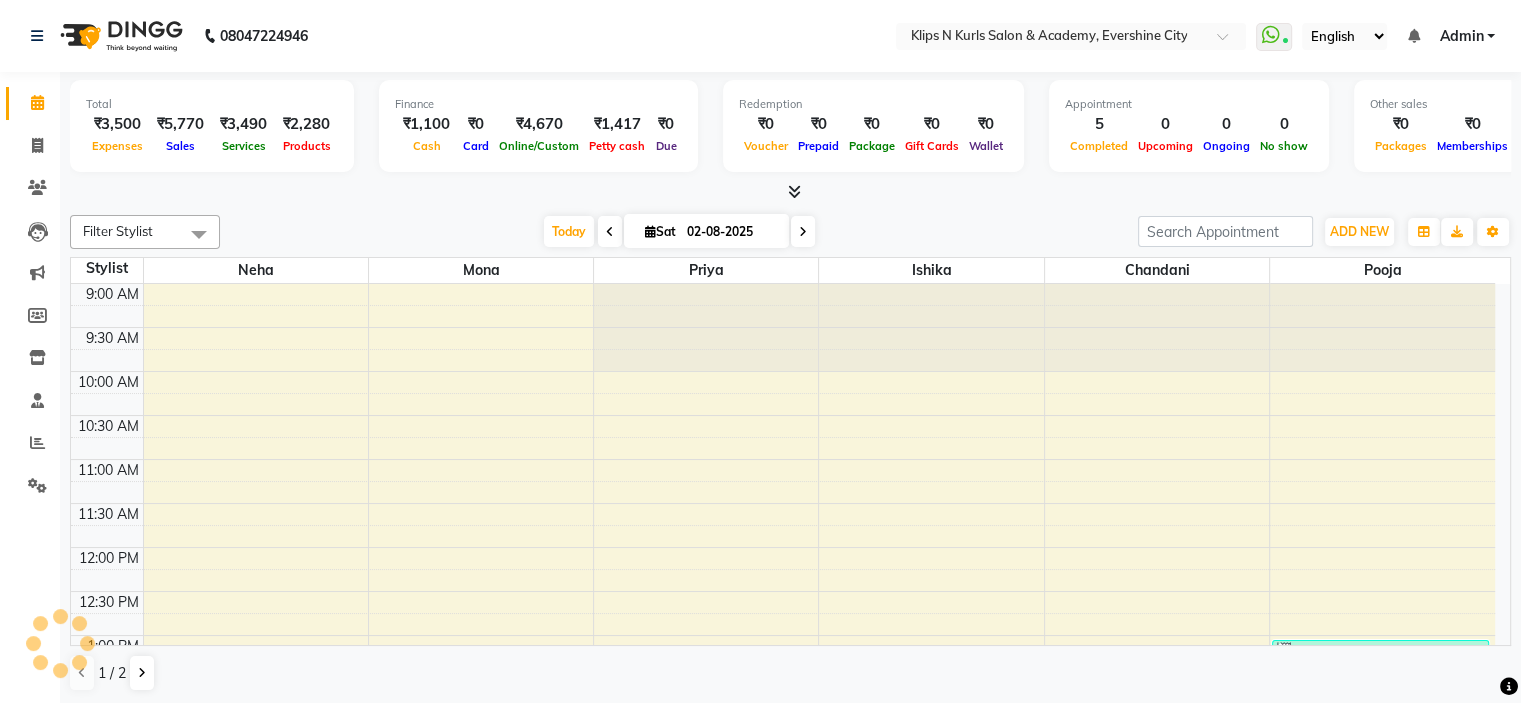 scroll, scrollTop: 0, scrollLeft: 0, axis: both 